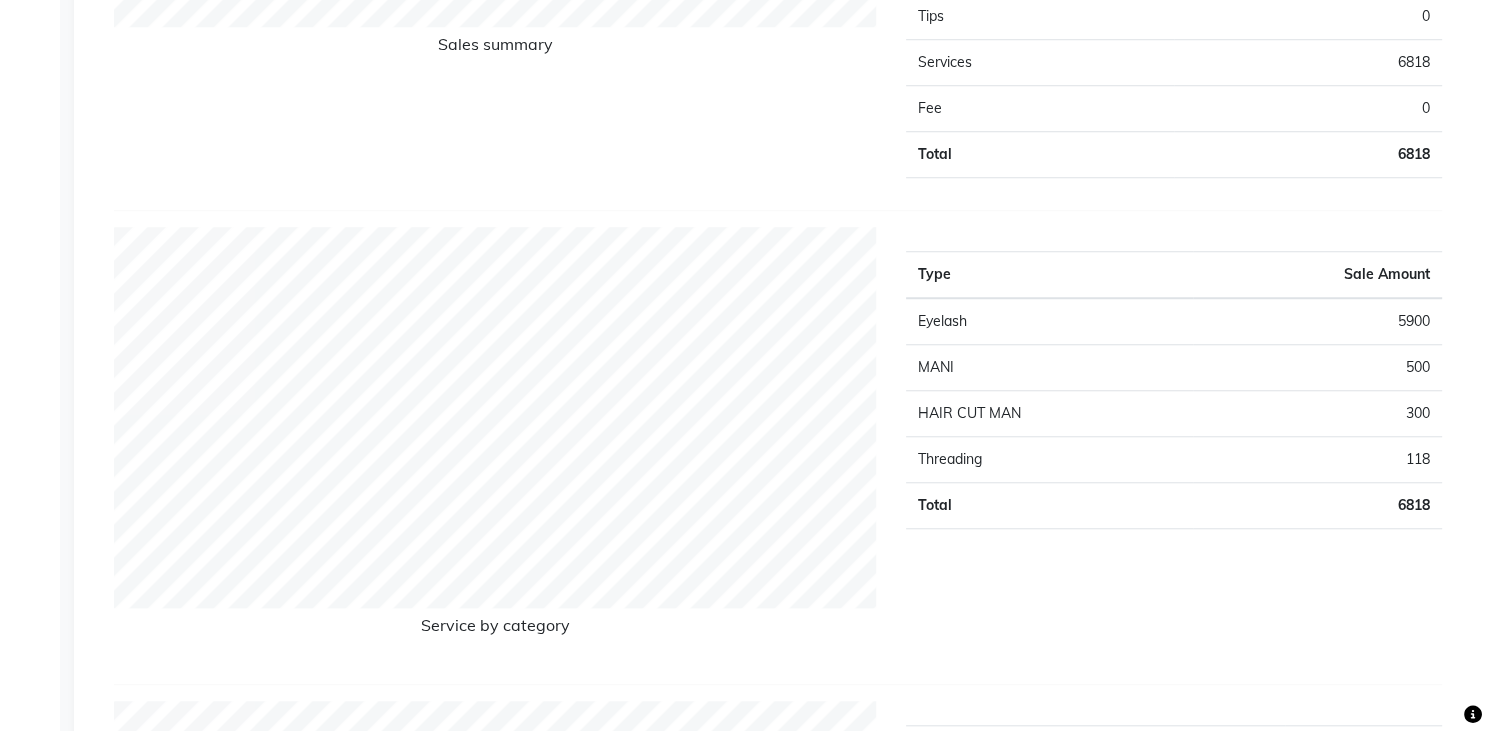 scroll, scrollTop: 1623, scrollLeft: 0, axis: vertical 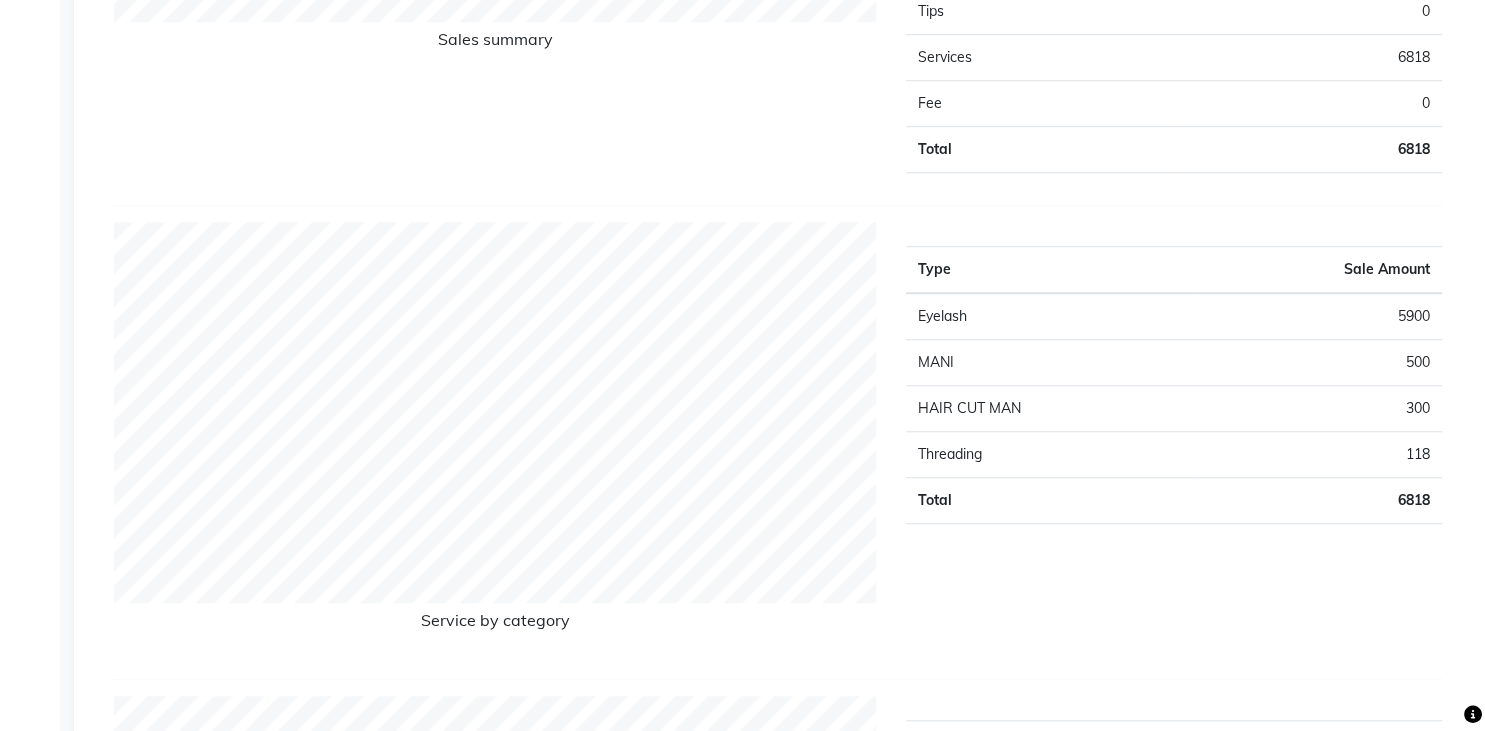 click on "MANI" 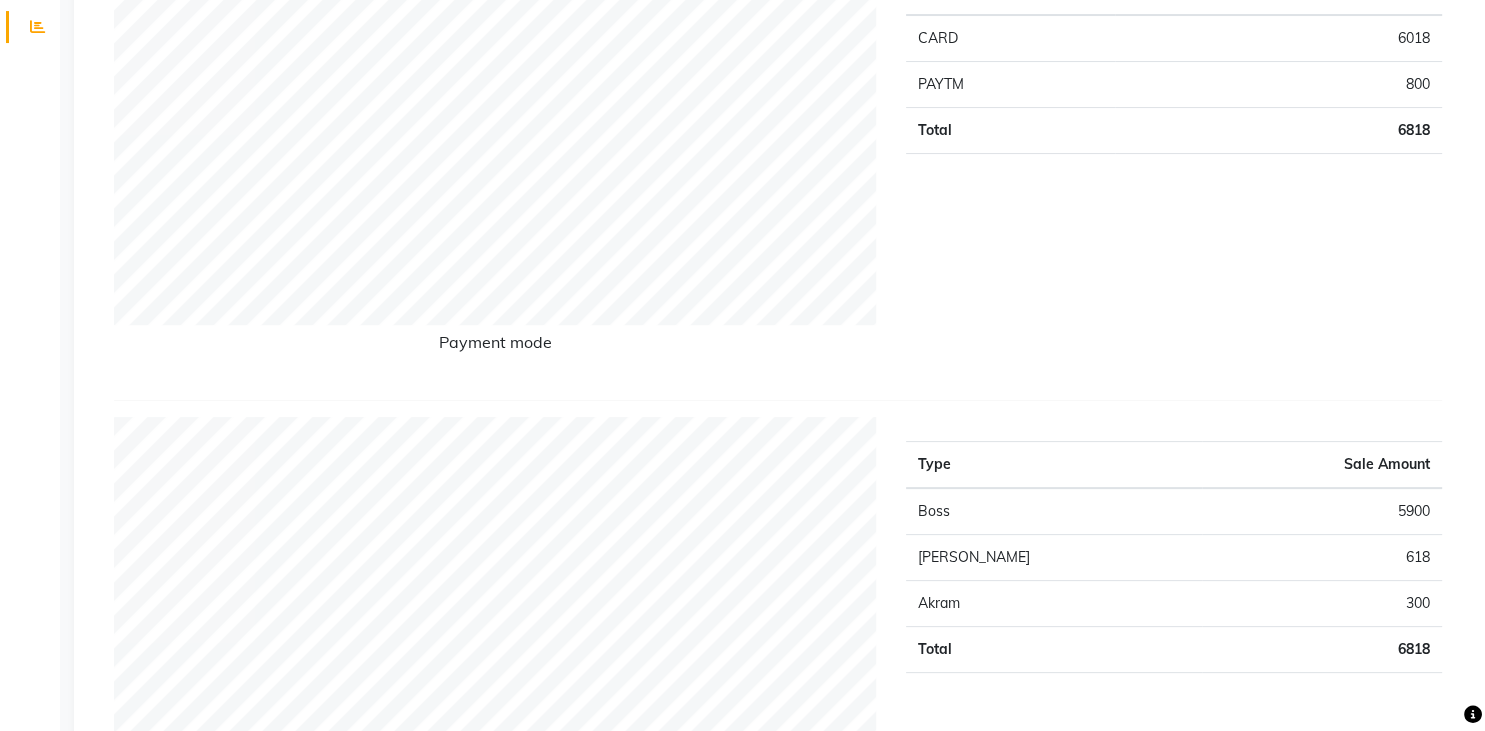 scroll, scrollTop: 53, scrollLeft: 0, axis: vertical 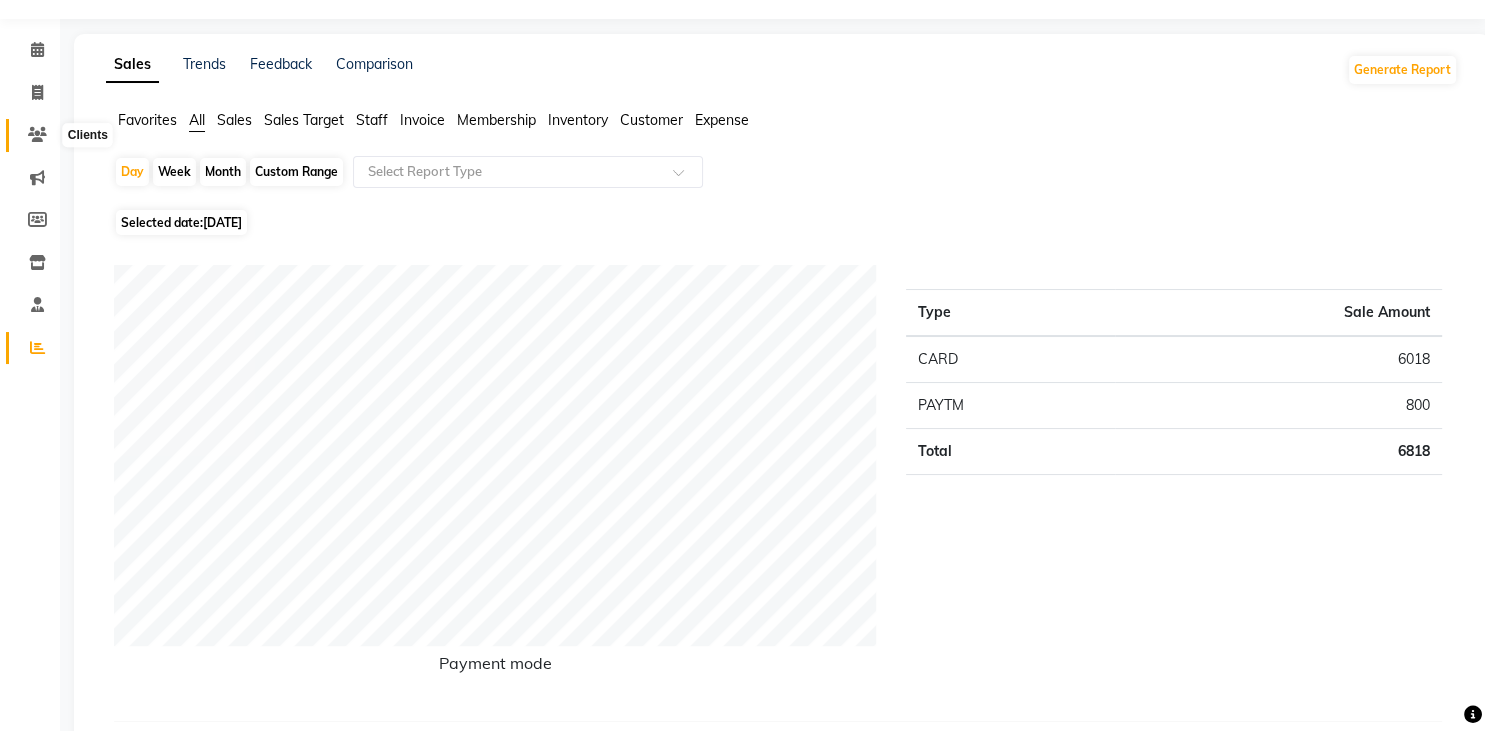 click 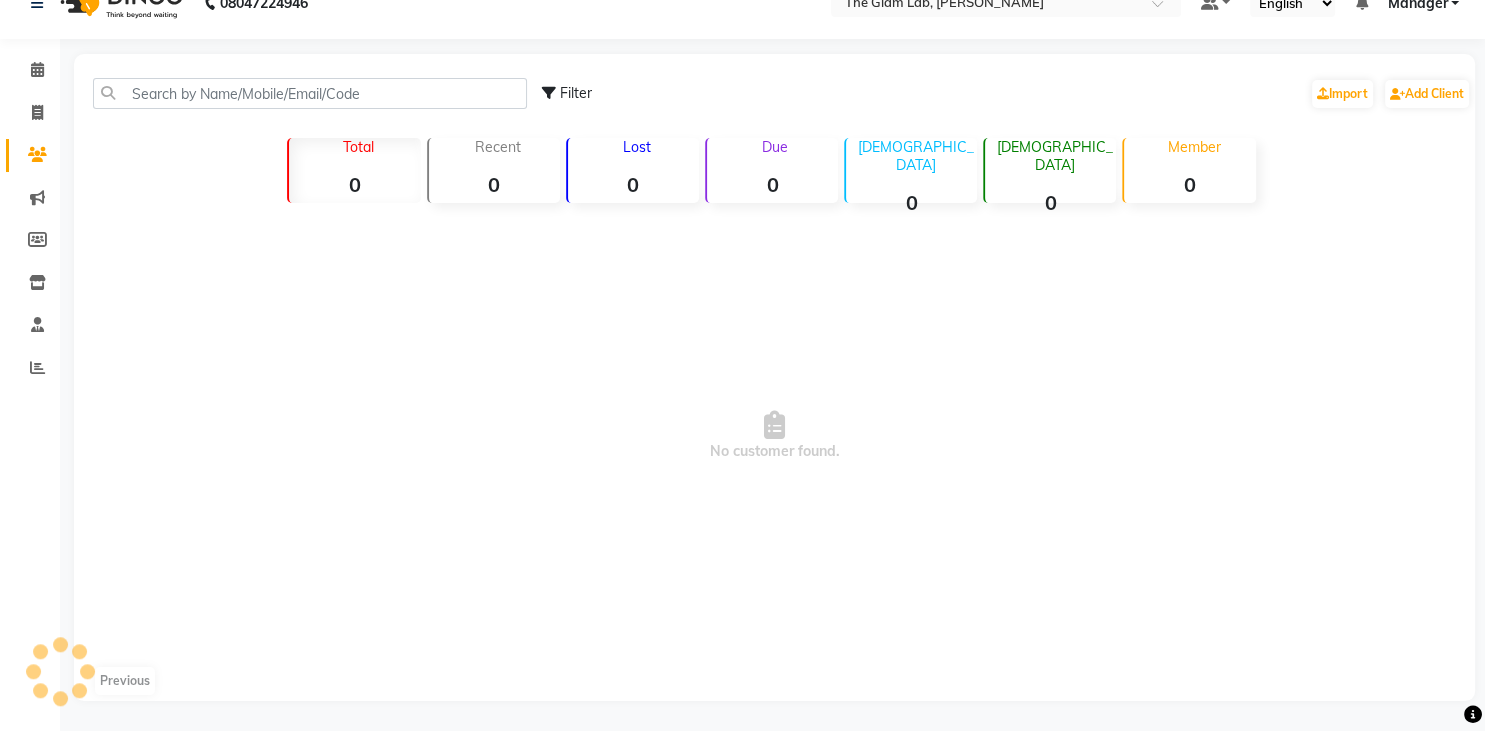 scroll, scrollTop: 32, scrollLeft: 0, axis: vertical 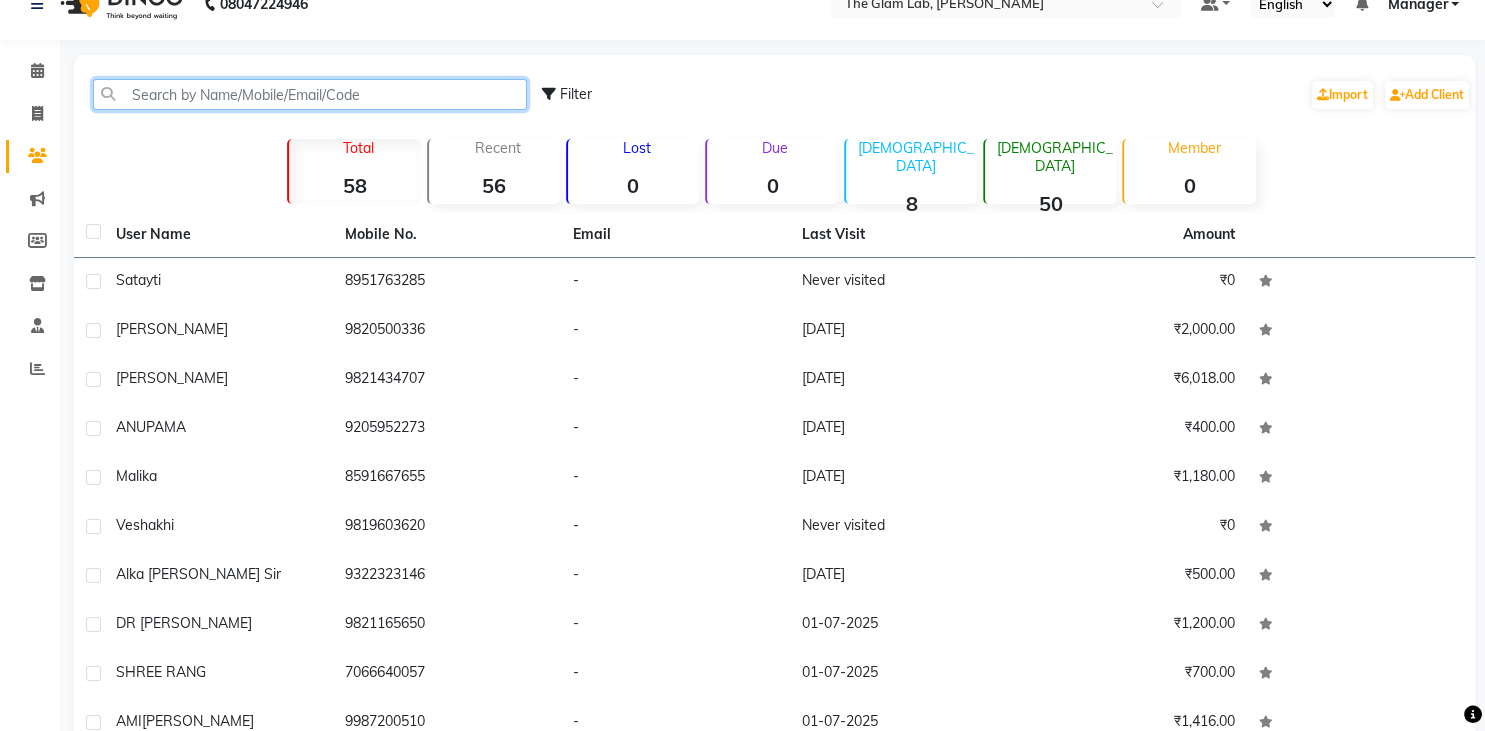 click 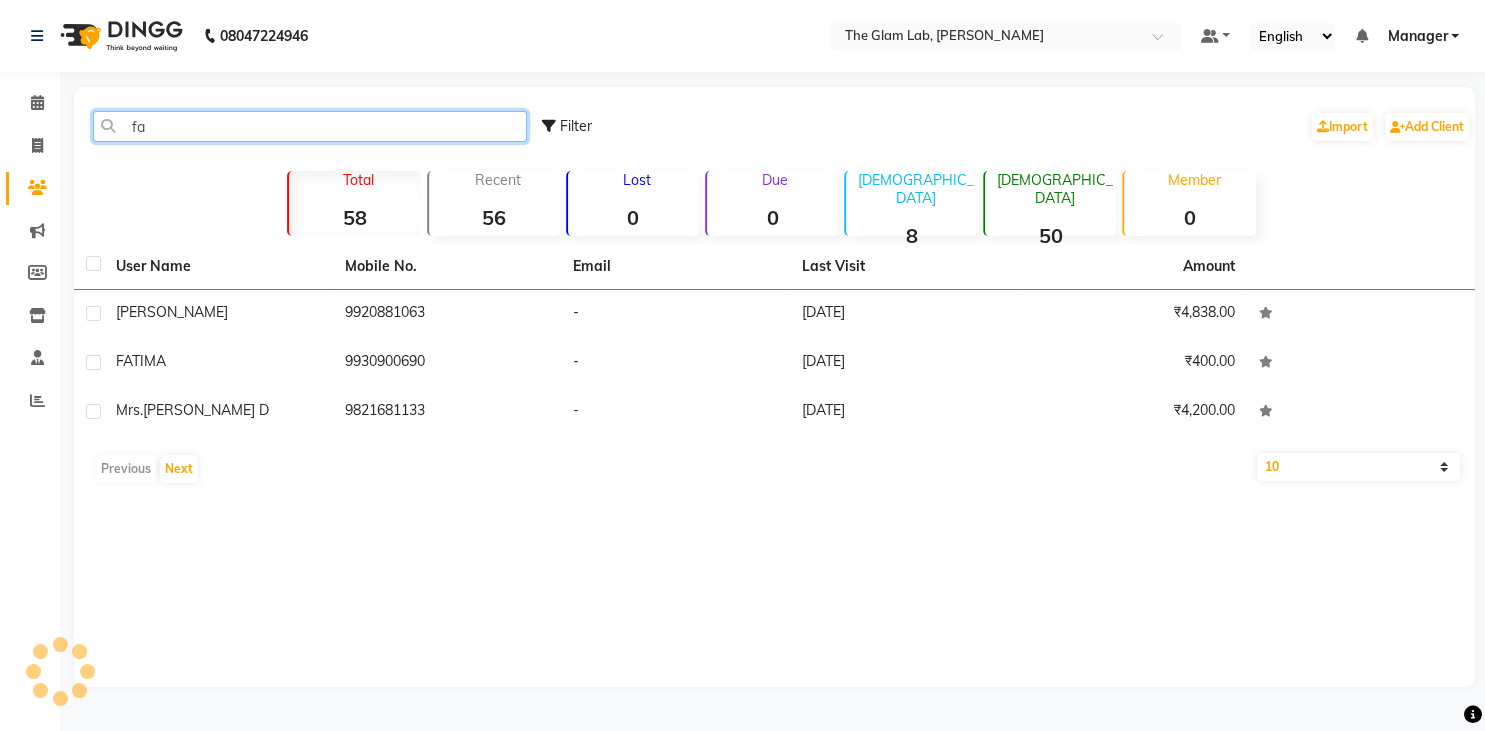 scroll, scrollTop: 0, scrollLeft: 0, axis: both 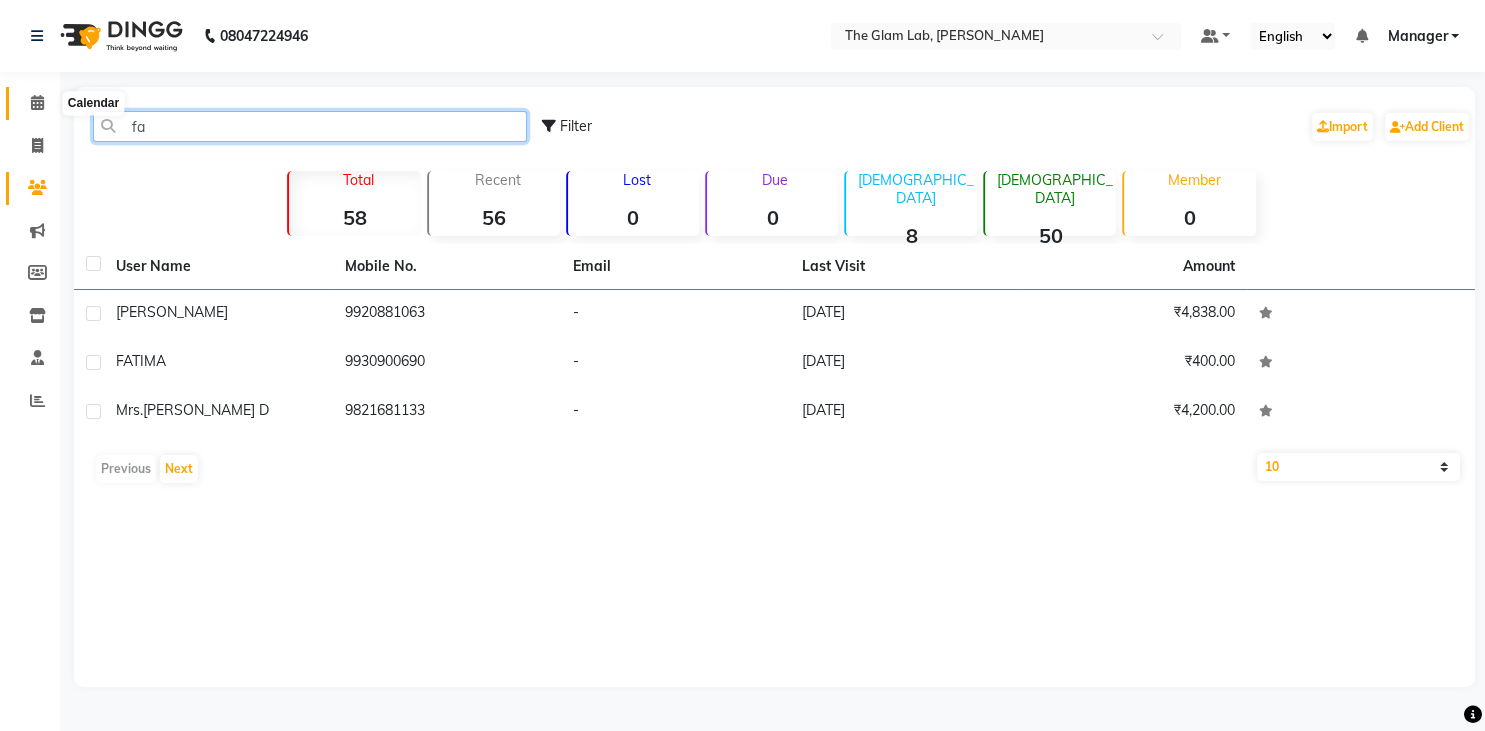 type on "fa" 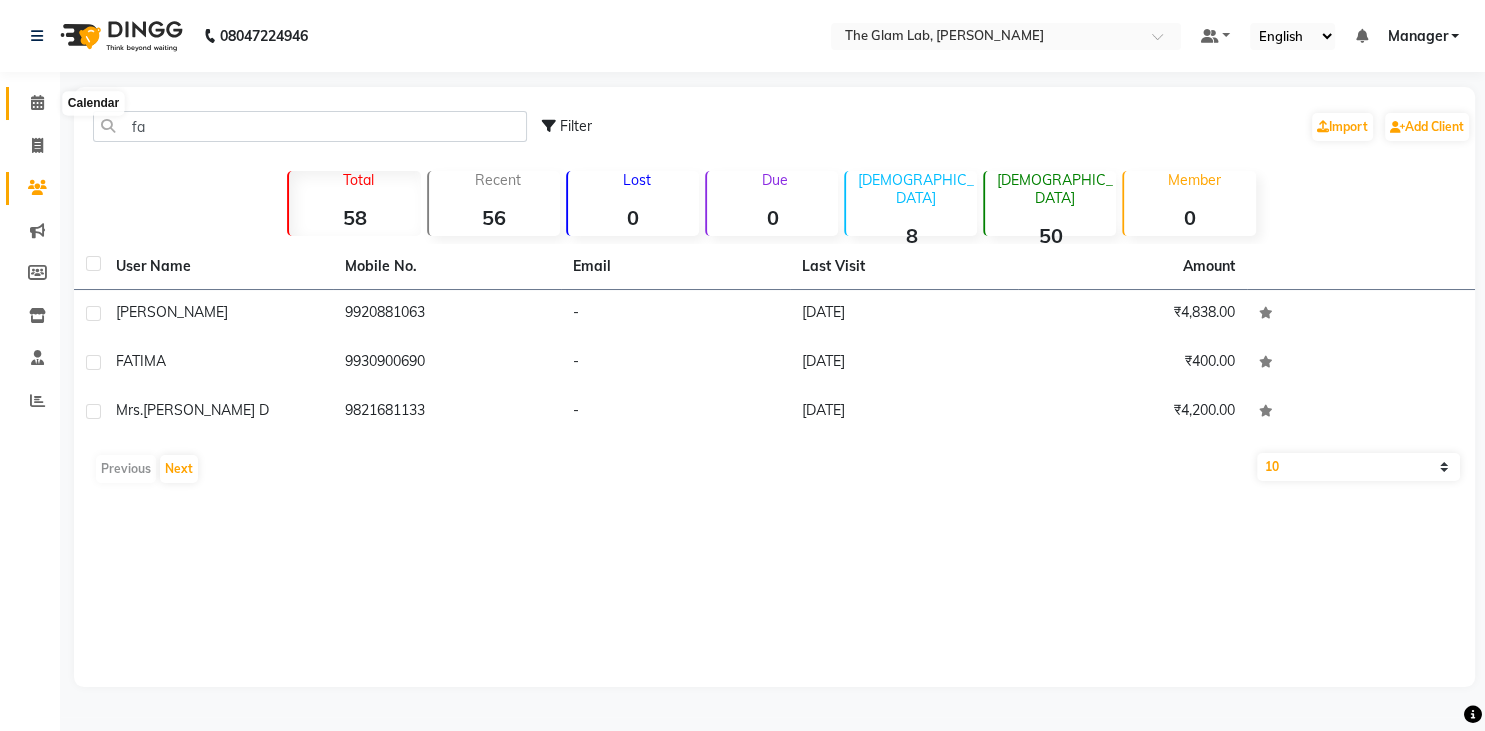 click 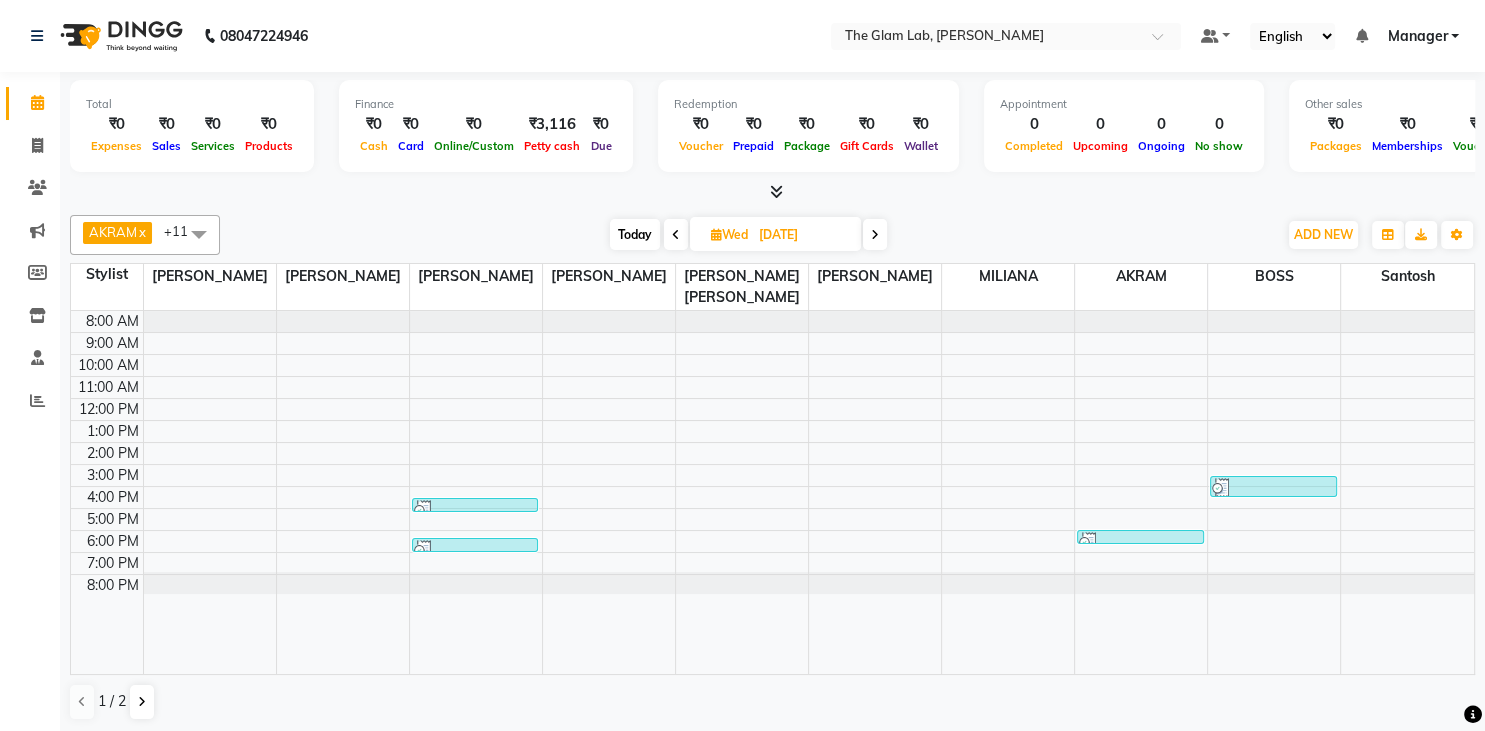 scroll, scrollTop: 0, scrollLeft: 0, axis: both 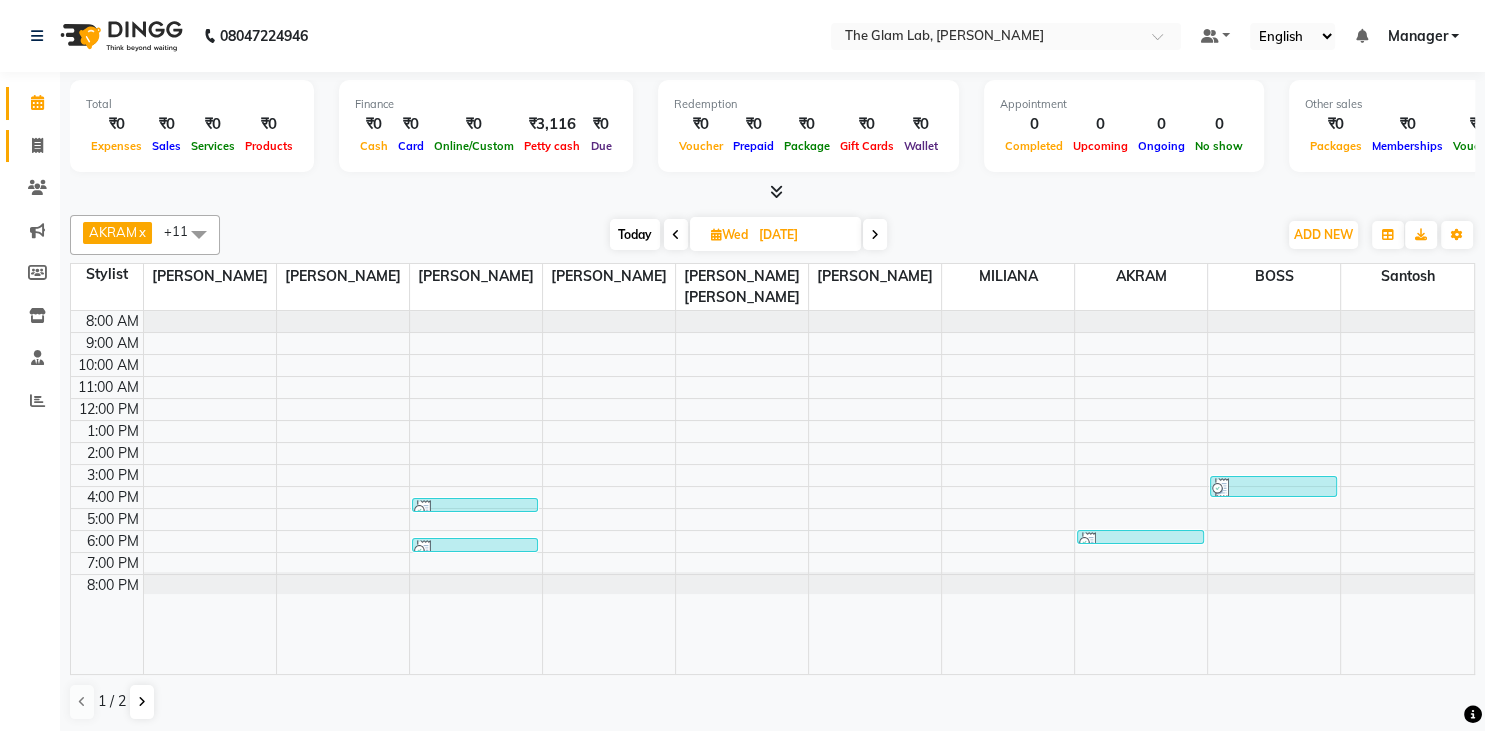 click on "Invoice" 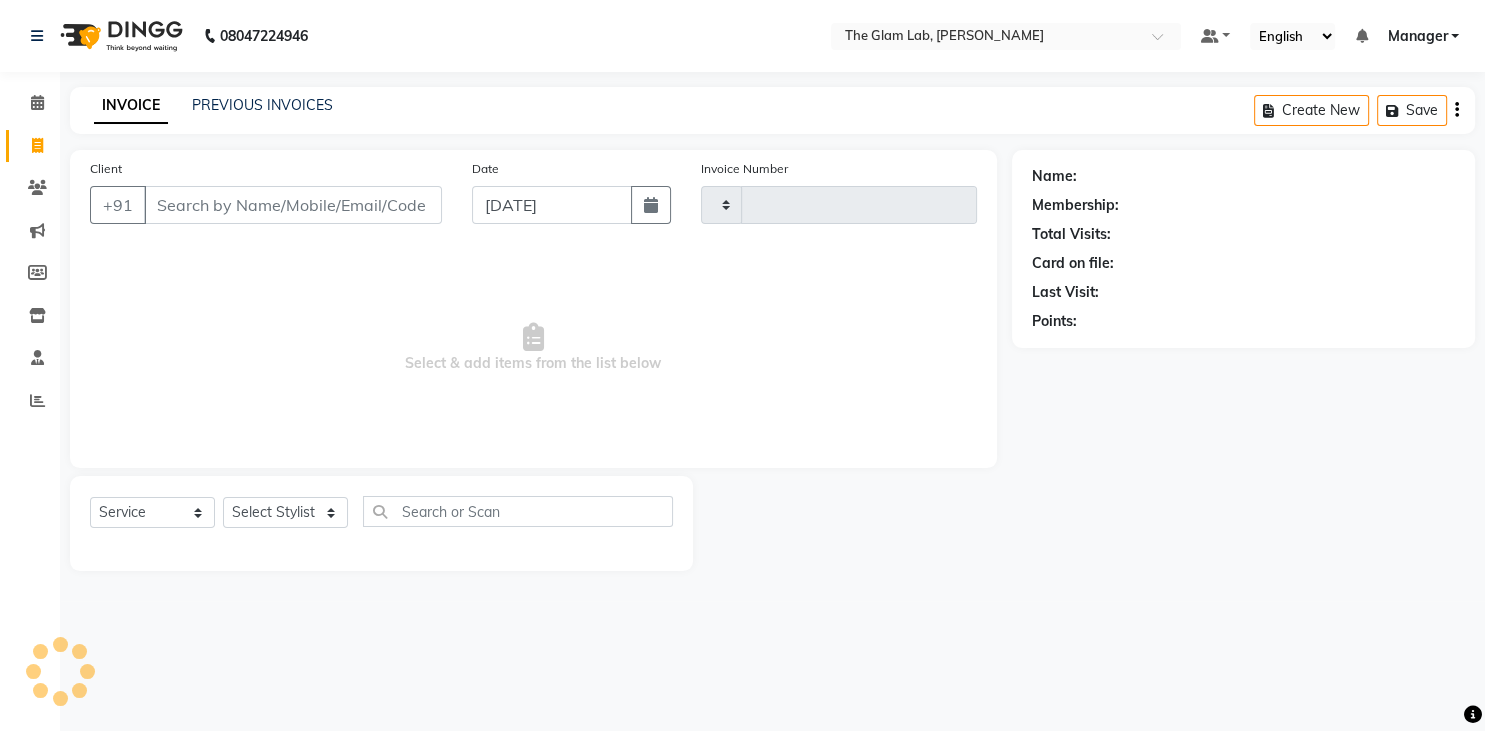 scroll, scrollTop: 0, scrollLeft: 0, axis: both 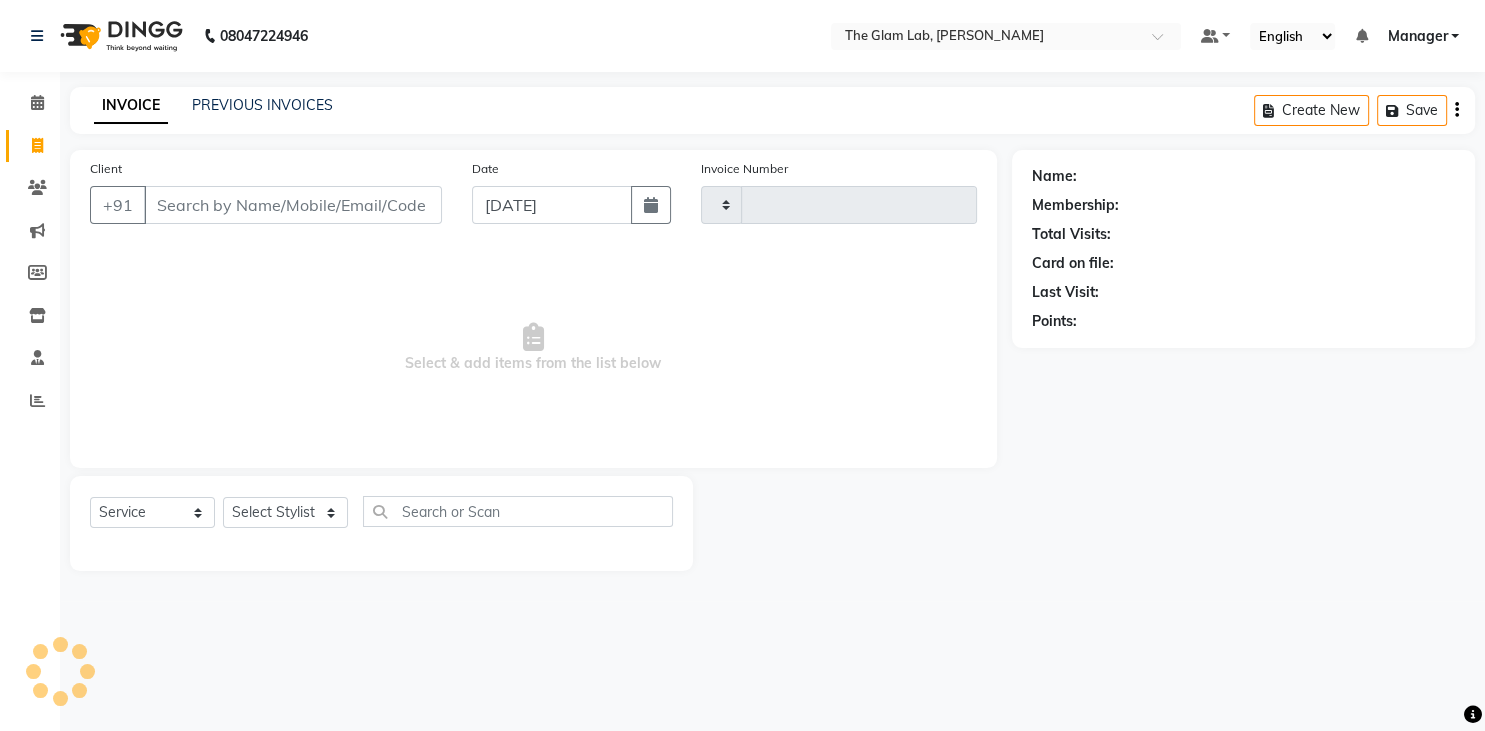 type on "0084" 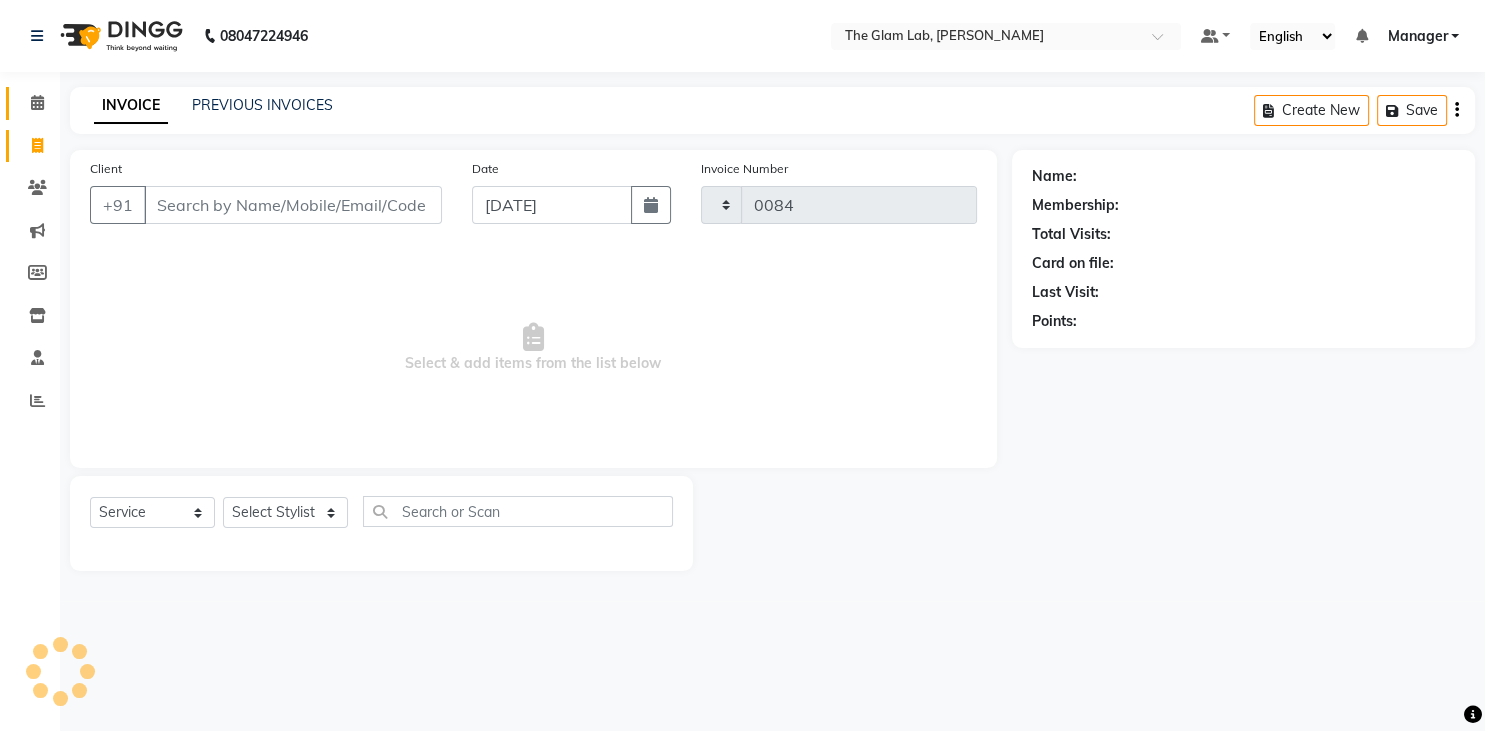 select on "8277" 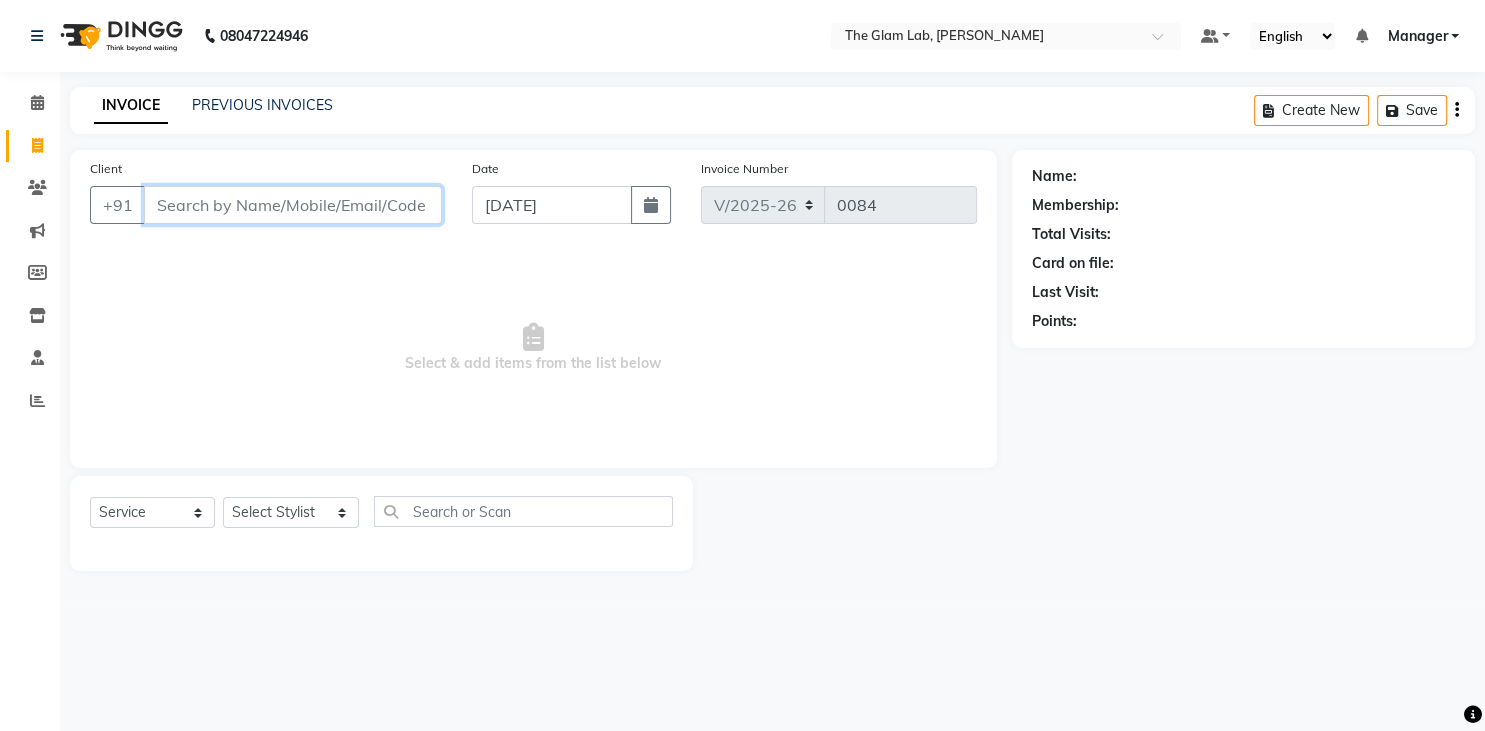 click on "Client" at bounding box center [293, 205] 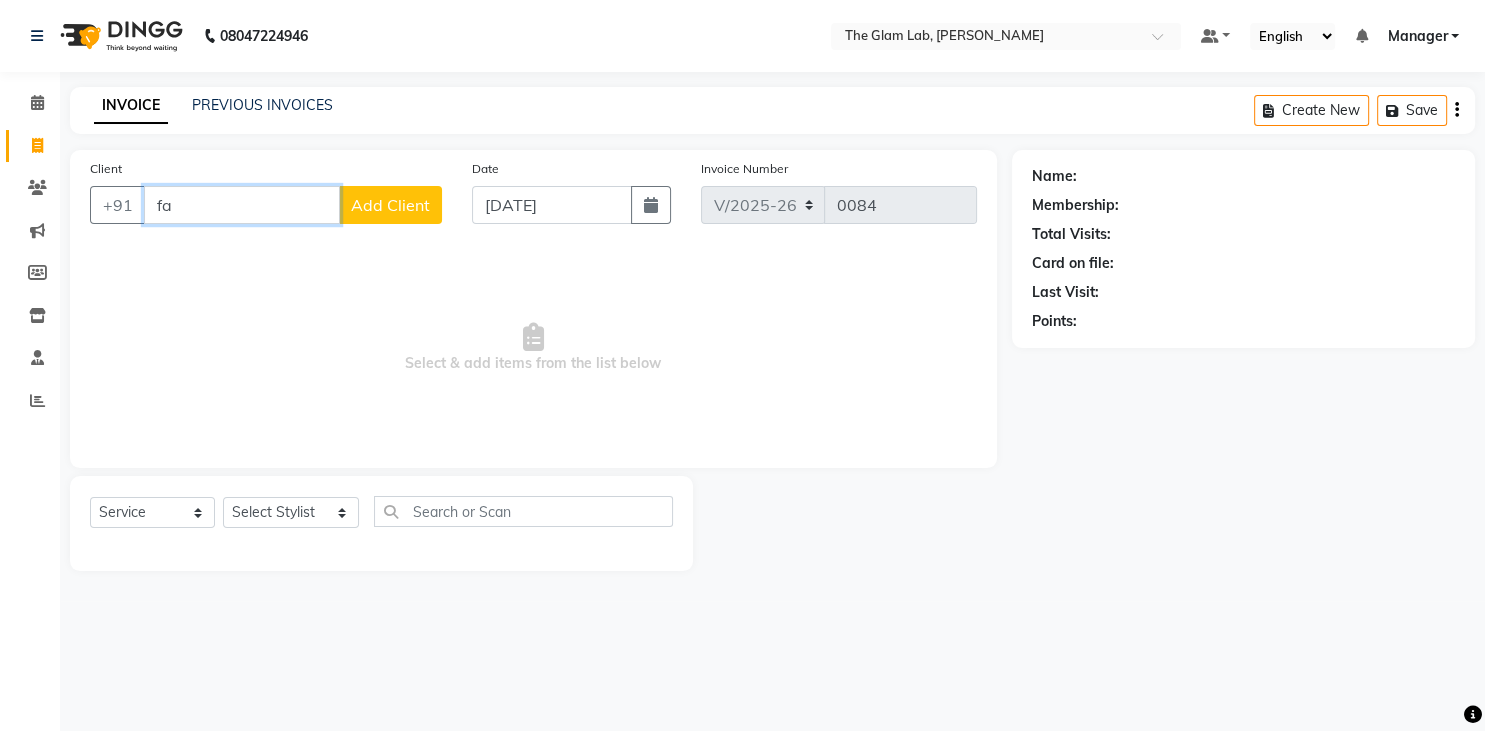 type on "f" 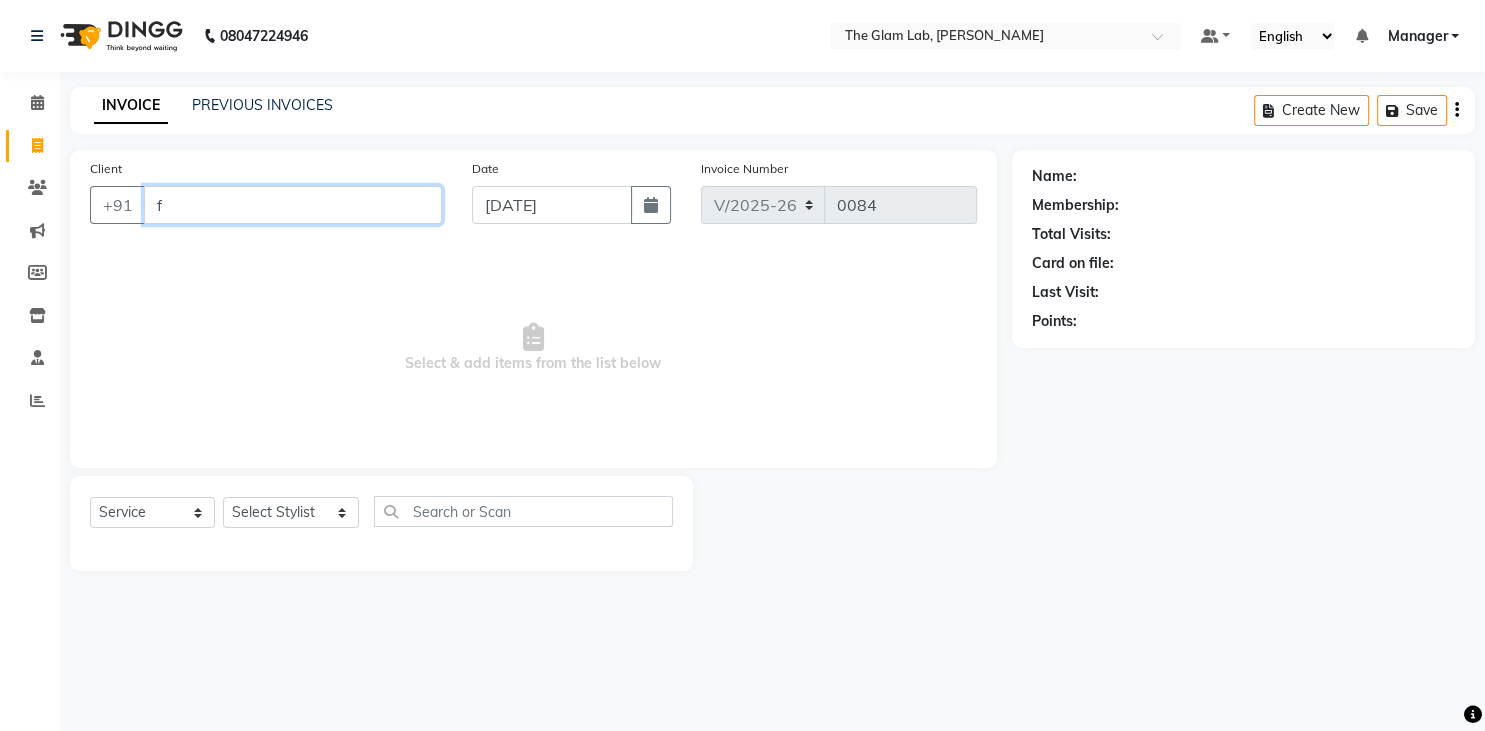 type 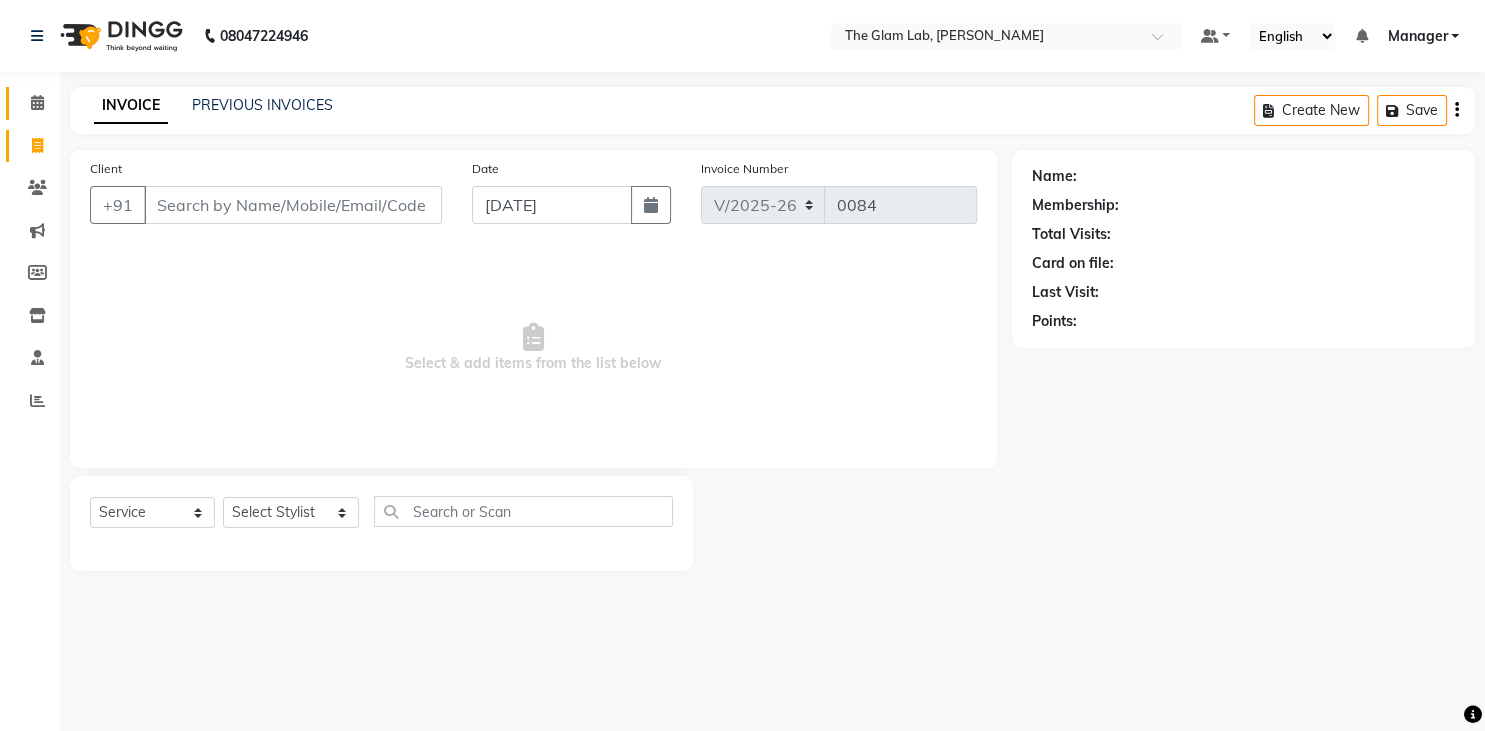 click on "Calendar" 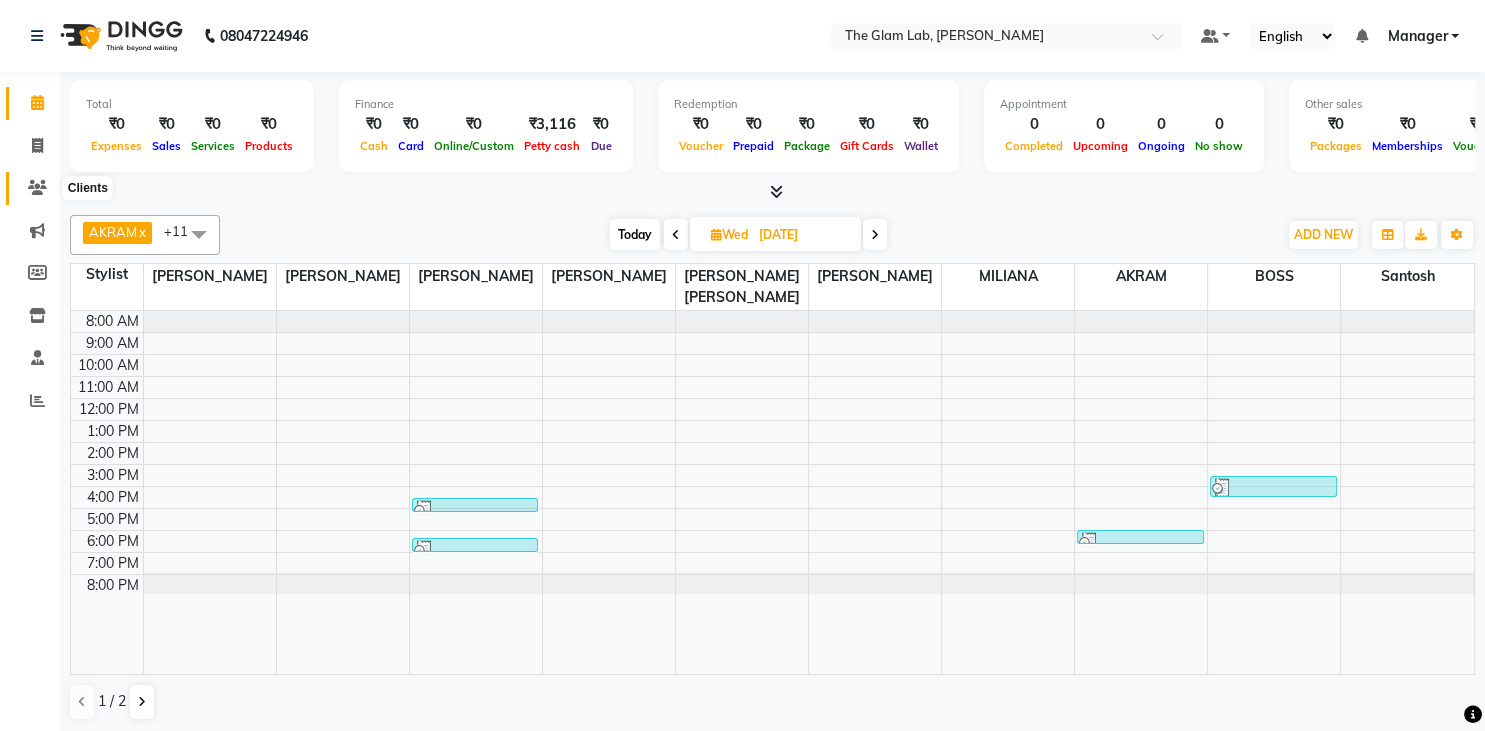 click 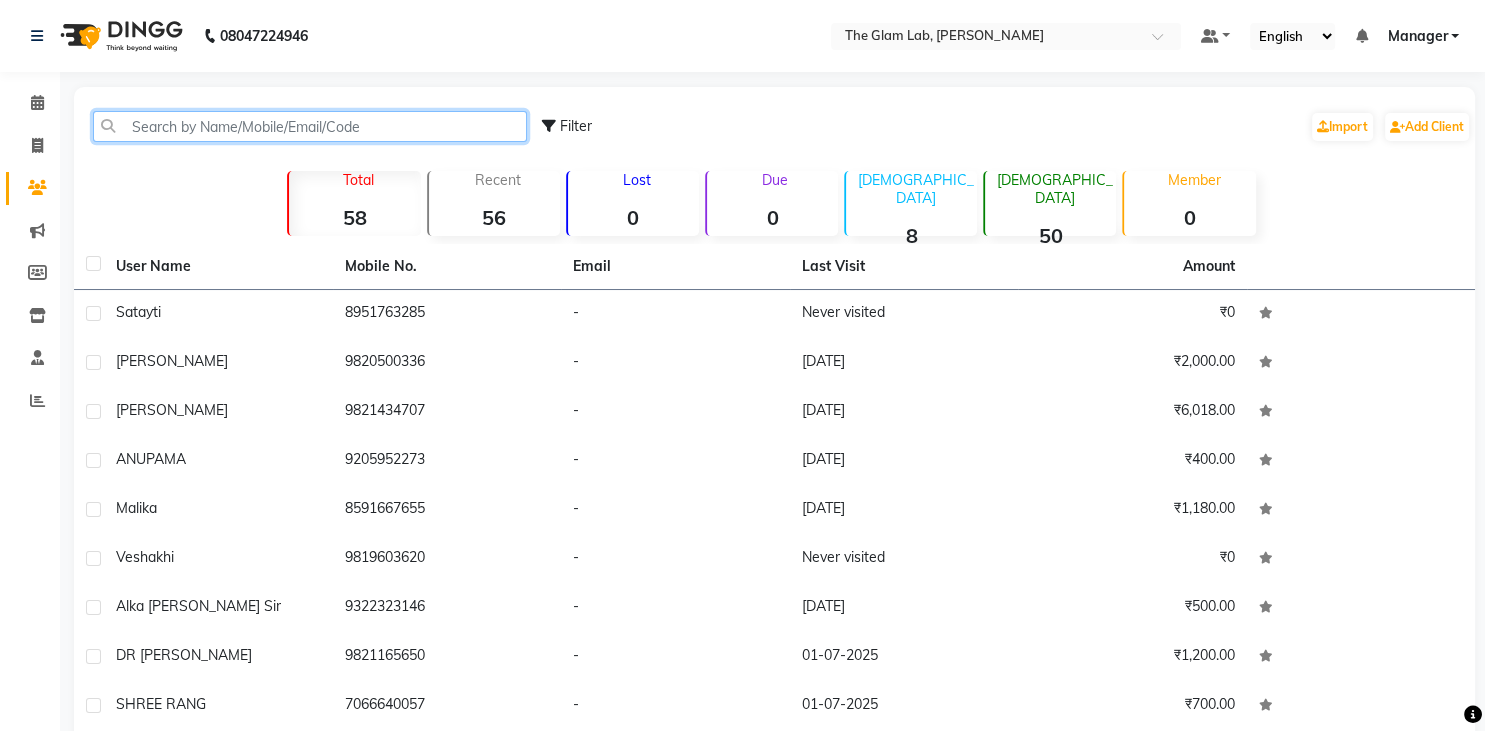 click 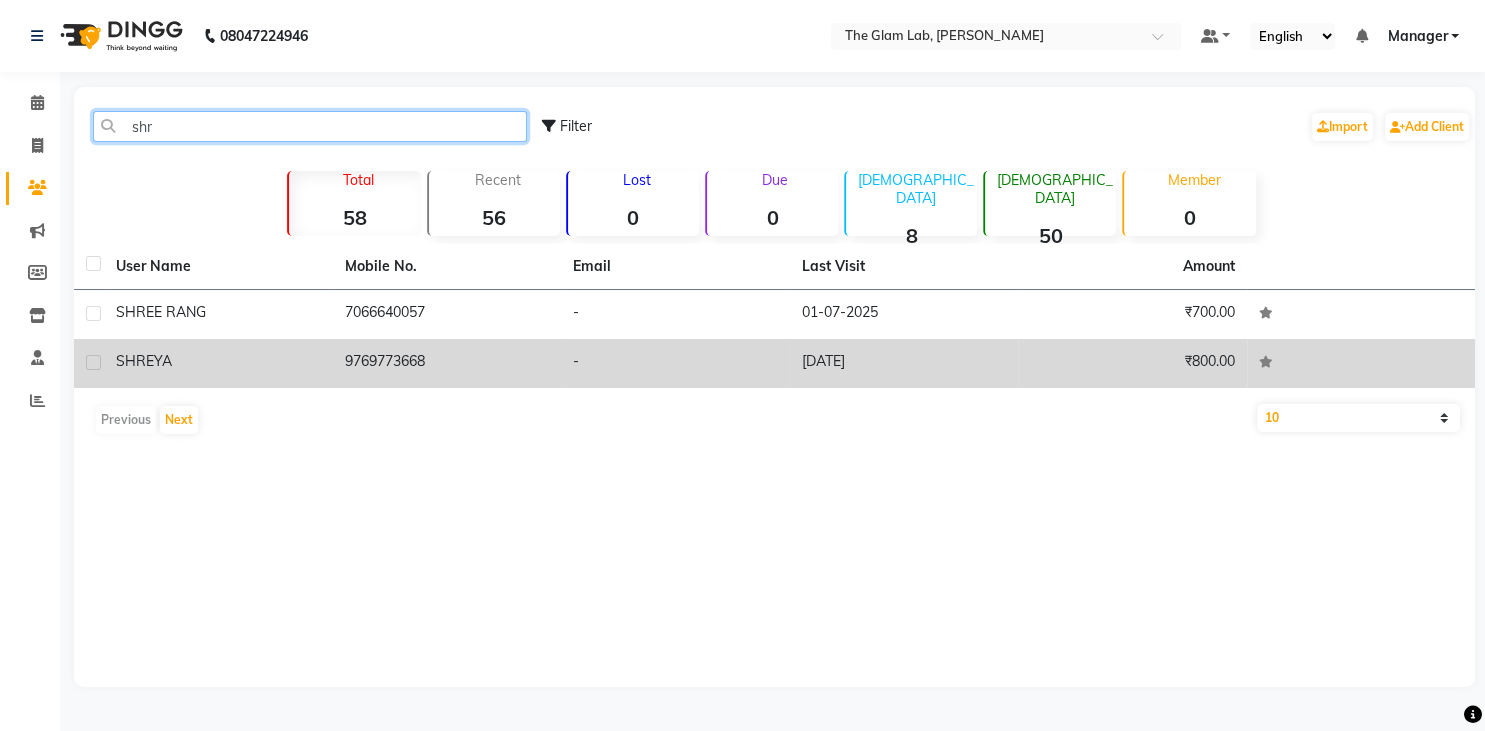 type on "shr" 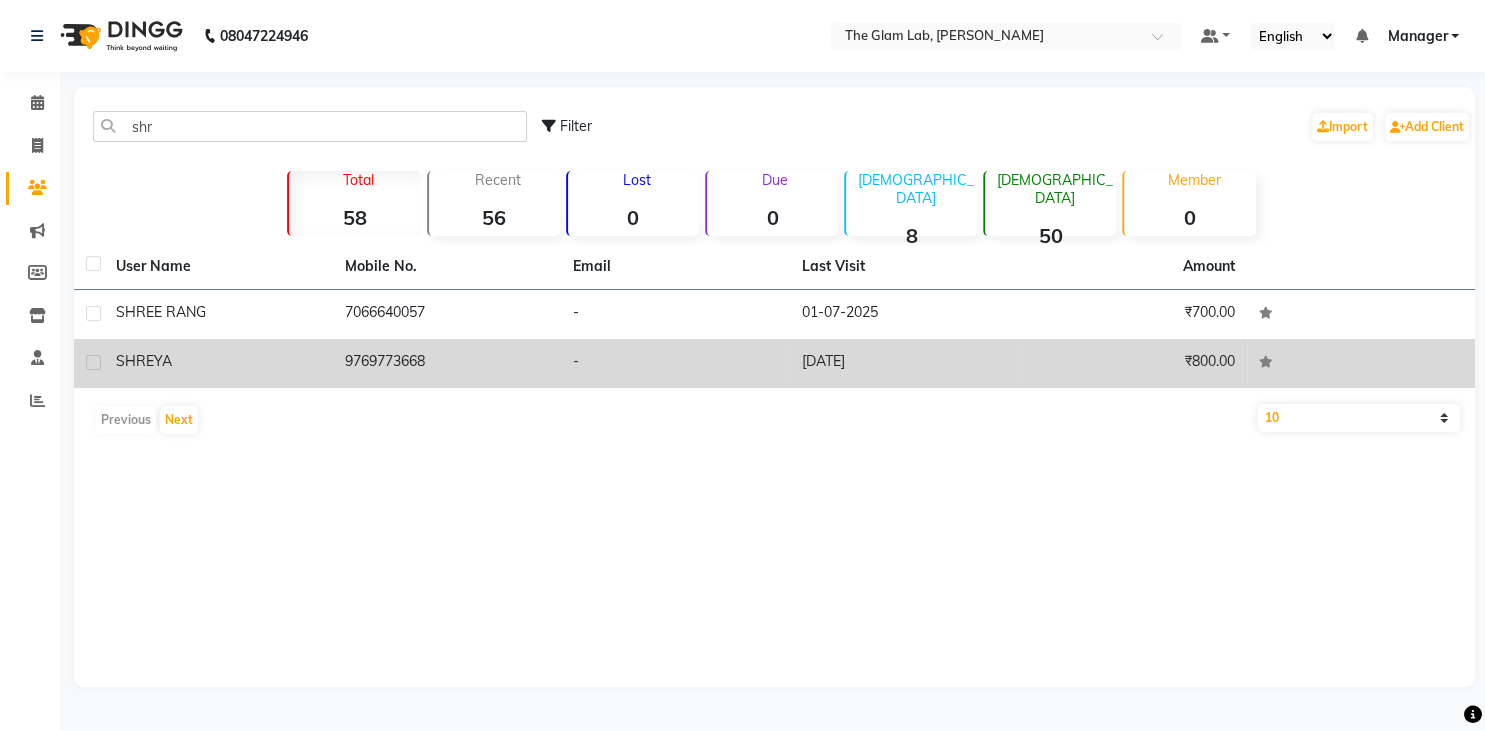 click on "9769773668" 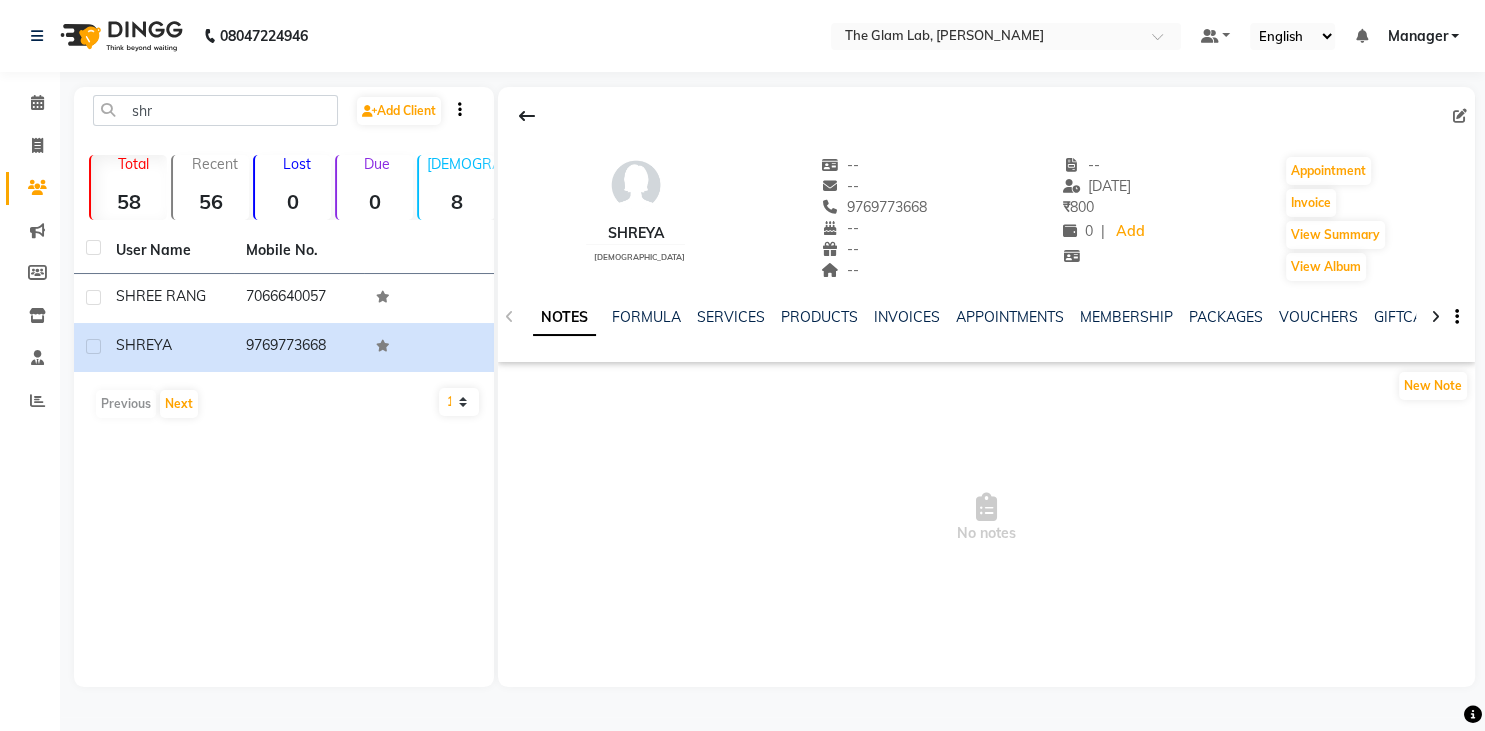 click on "NOTES FORMULA SERVICES PRODUCTS INVOICES APPOINTMENTS MEMBERSHIP PACKAGES VOUCHERS GIFTCARDS POINTS FORMS FAMILY CARDS WALLET" 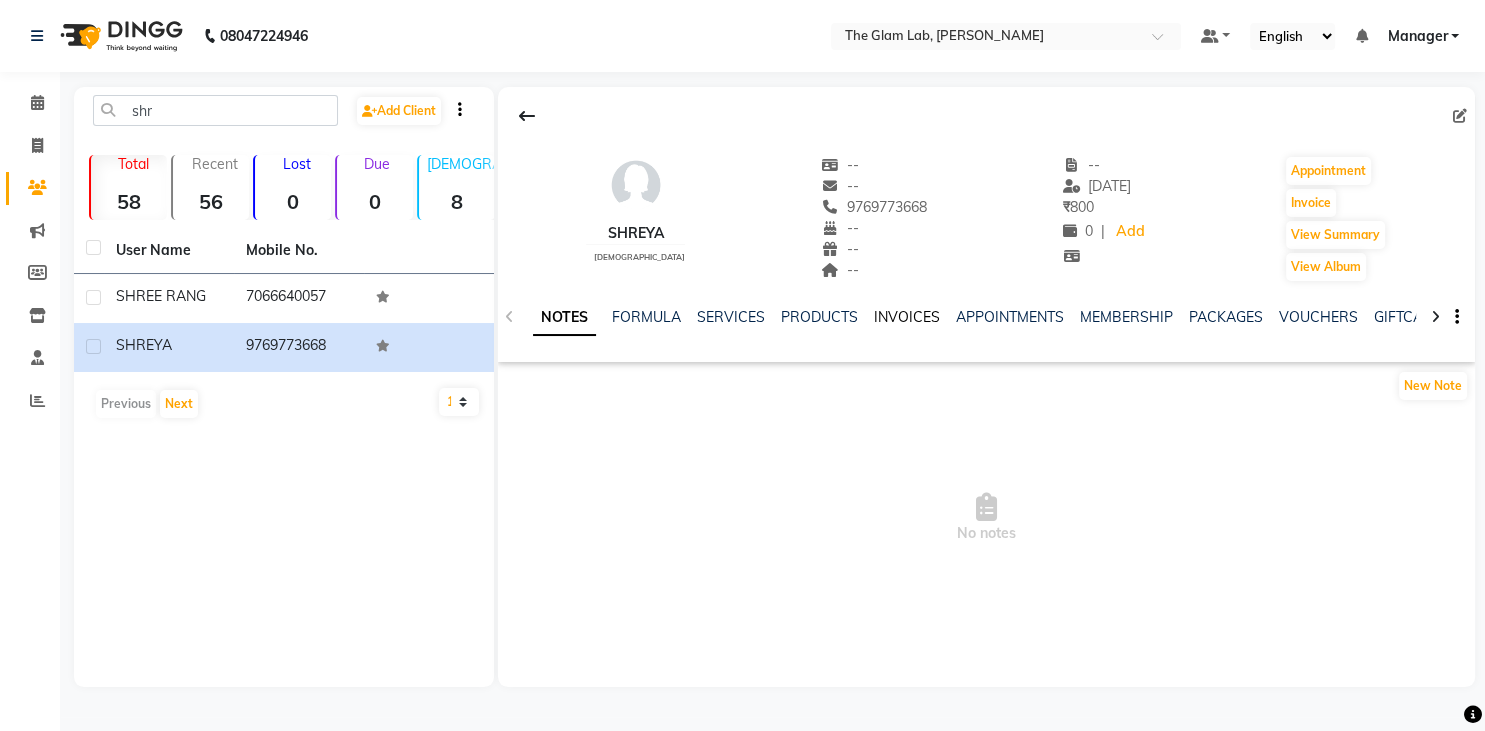 click on "INVOICES" 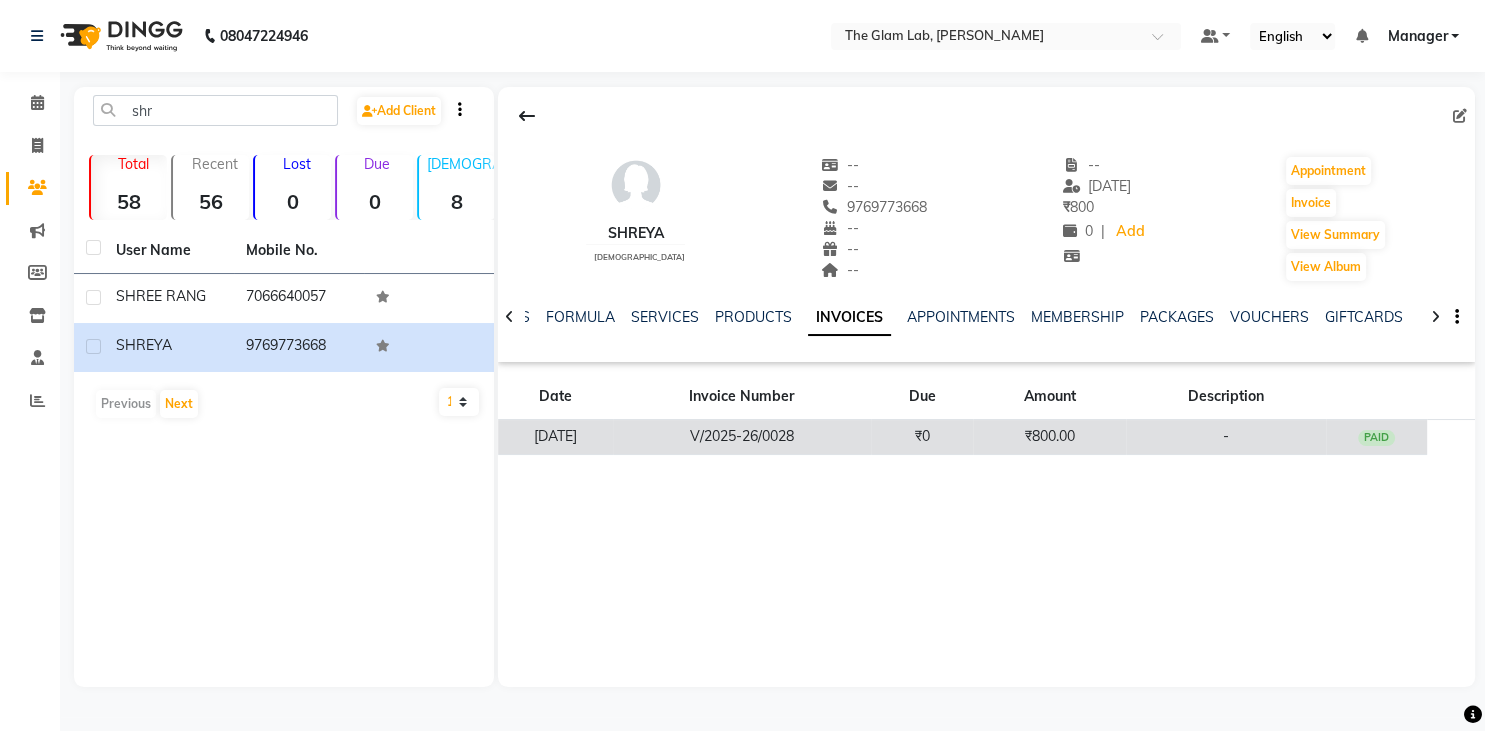 click on "V/2025-26/0028" 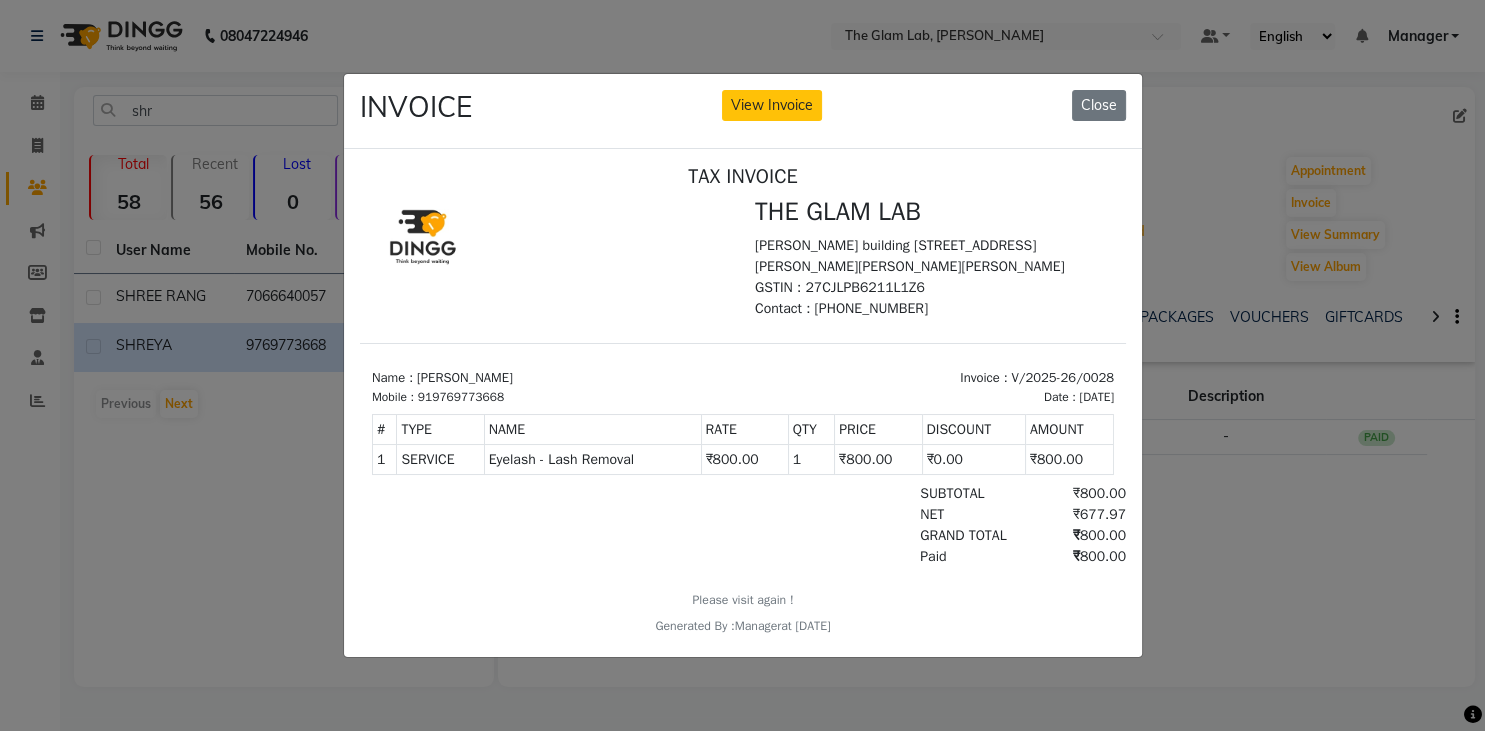 scroll, scrollTop: 15, scrollLeft: 0, axis: vertical 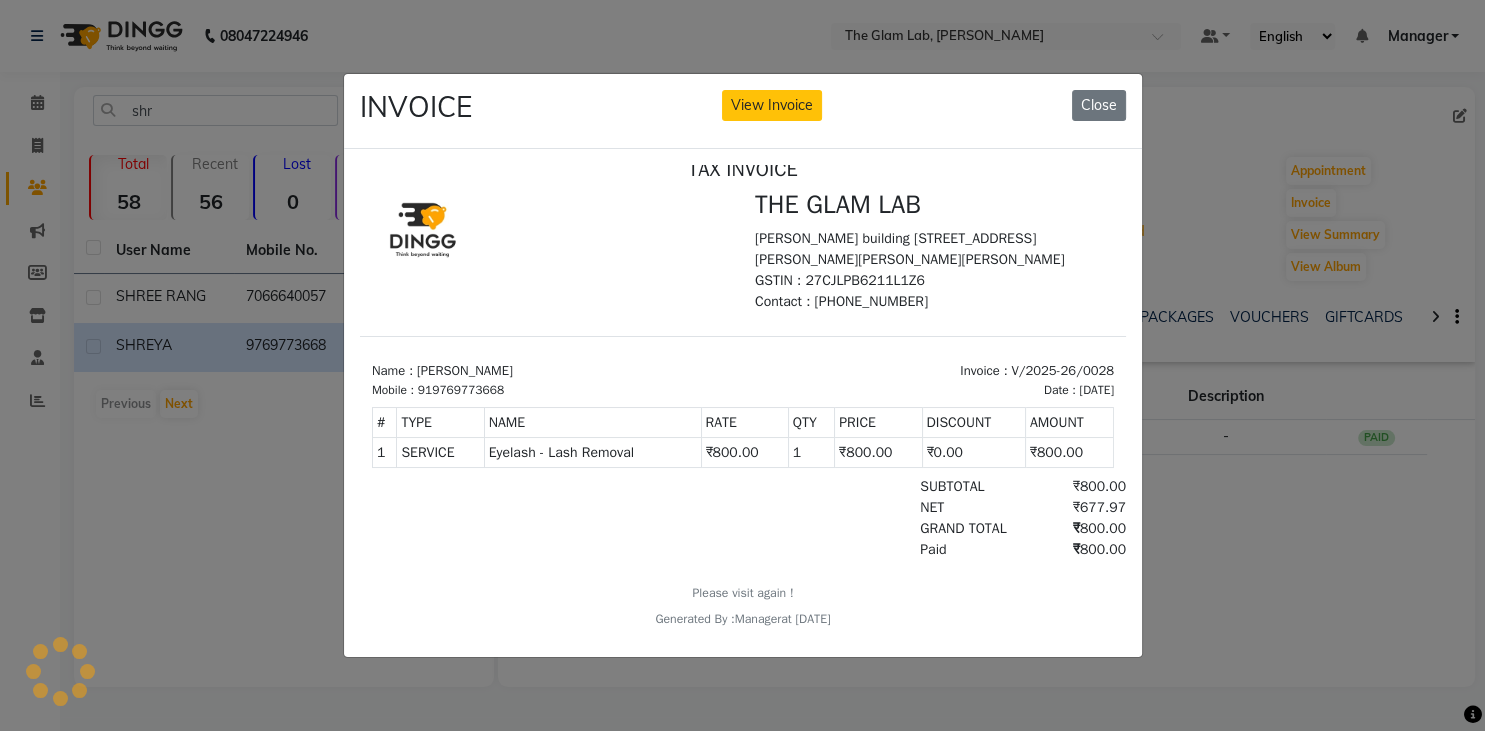 click on "INVOICE View Invoice Close" 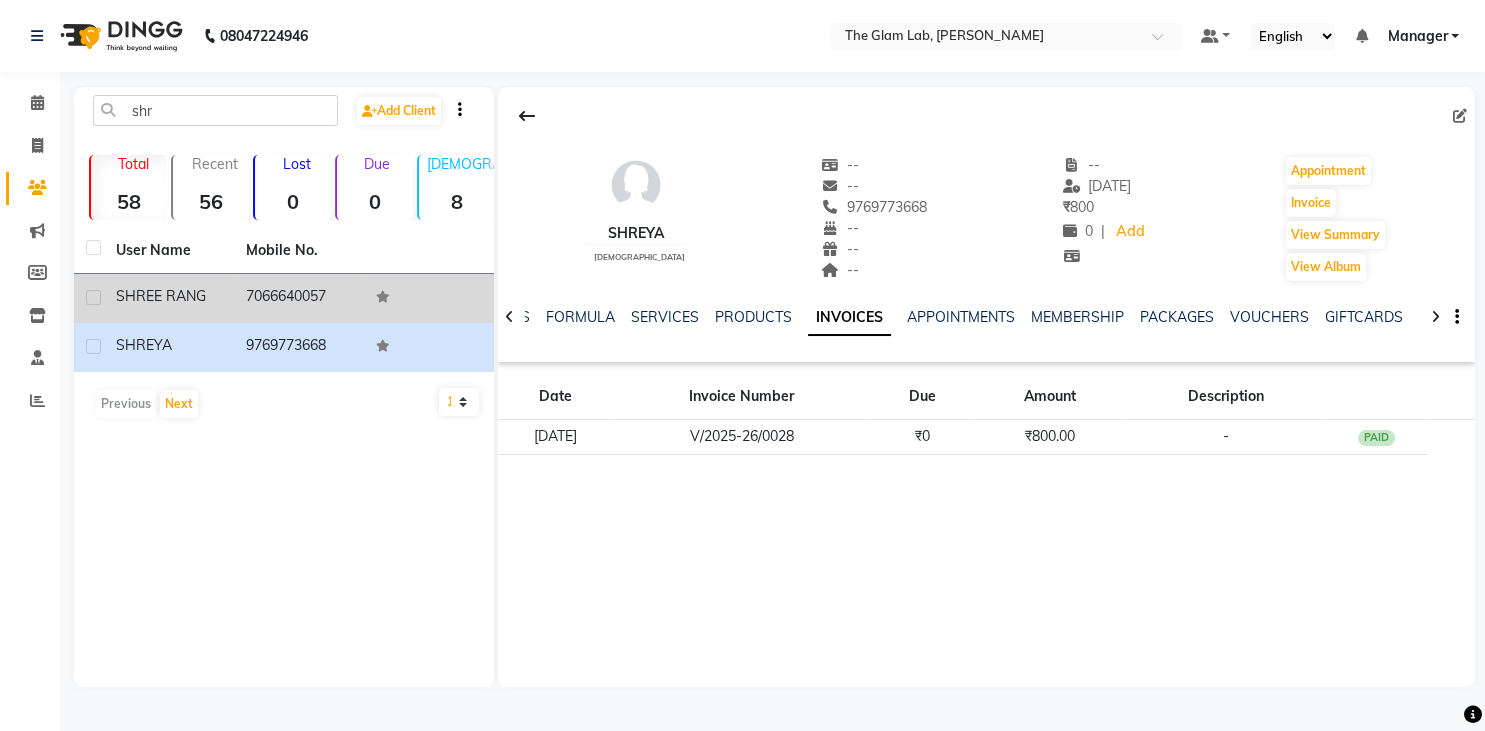 click on "SHREE RANG" 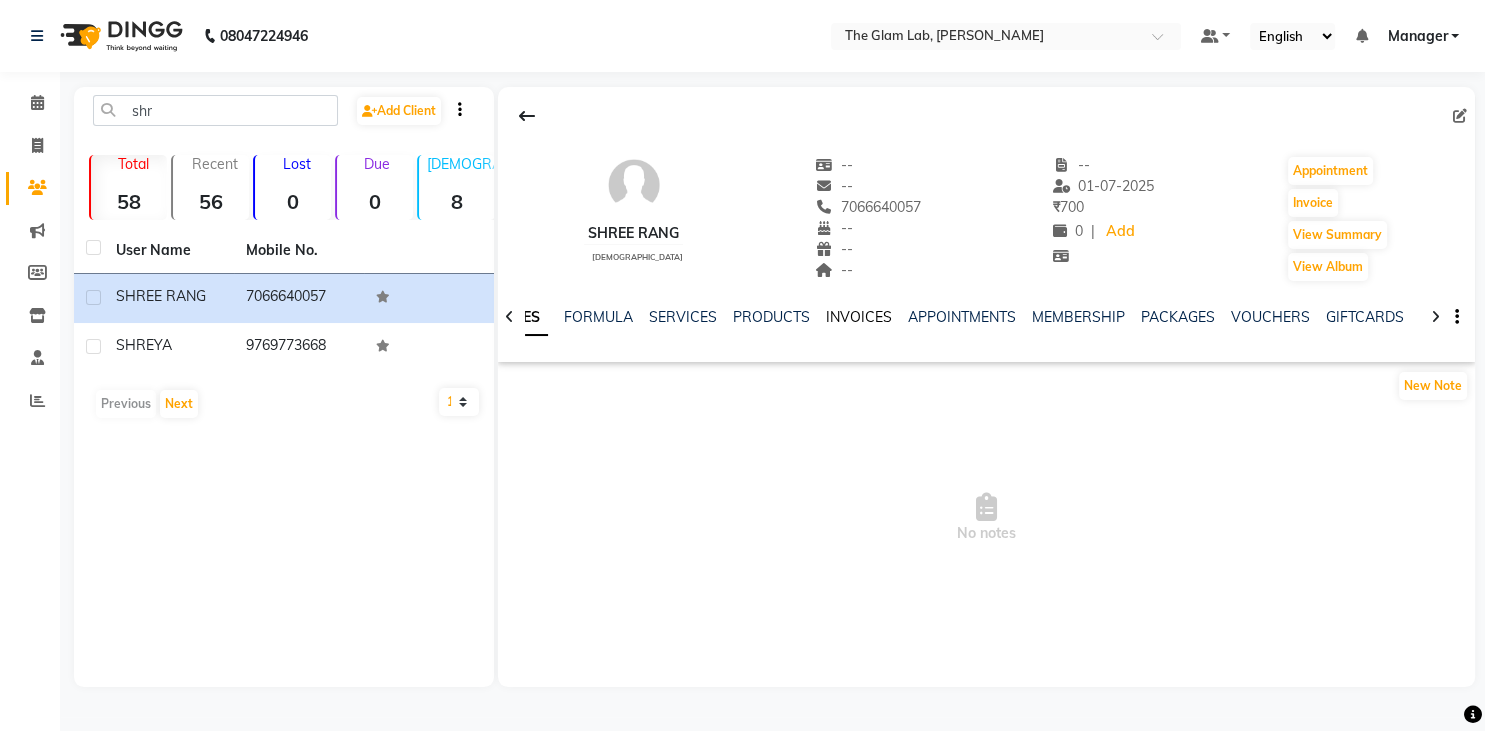 click on "INVOICES" 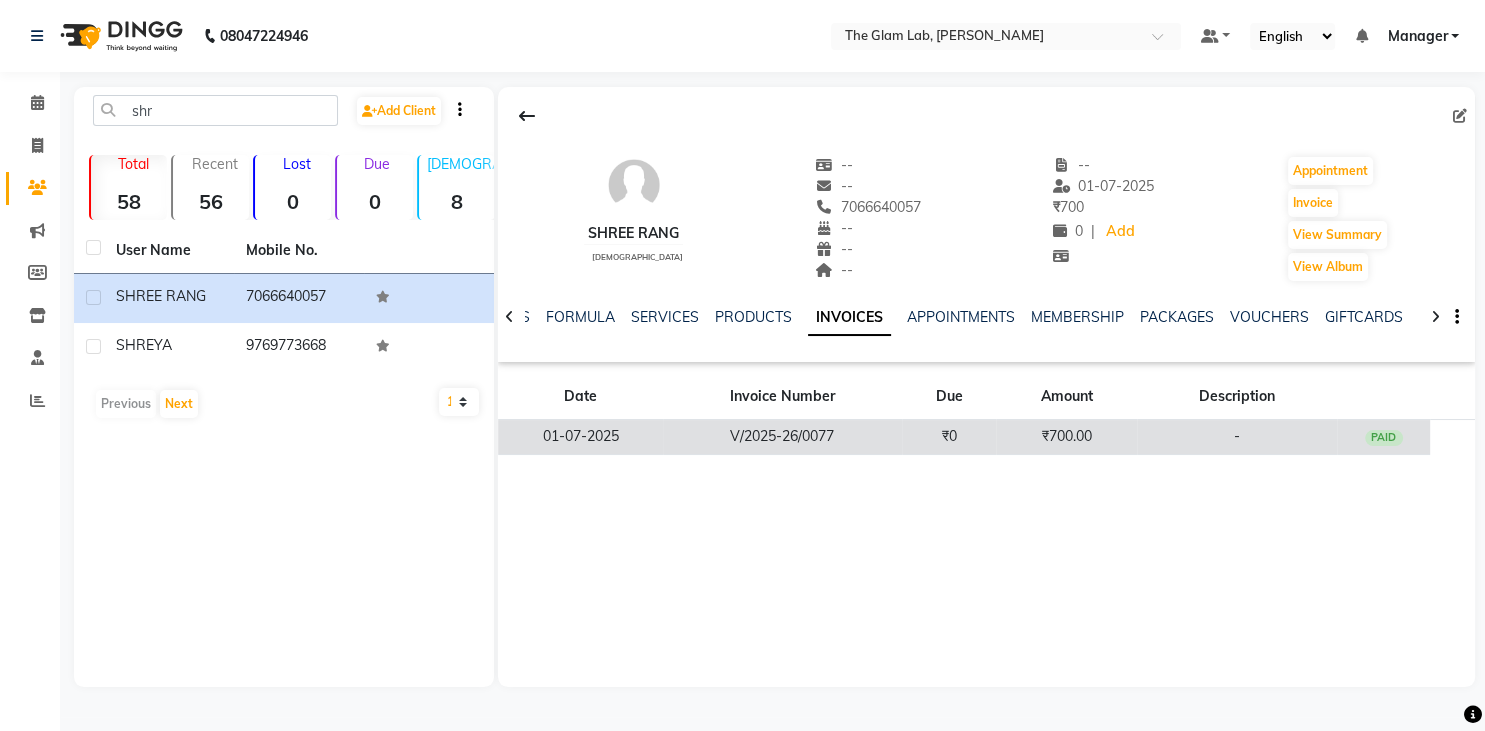click on "V/2025-26/0077" 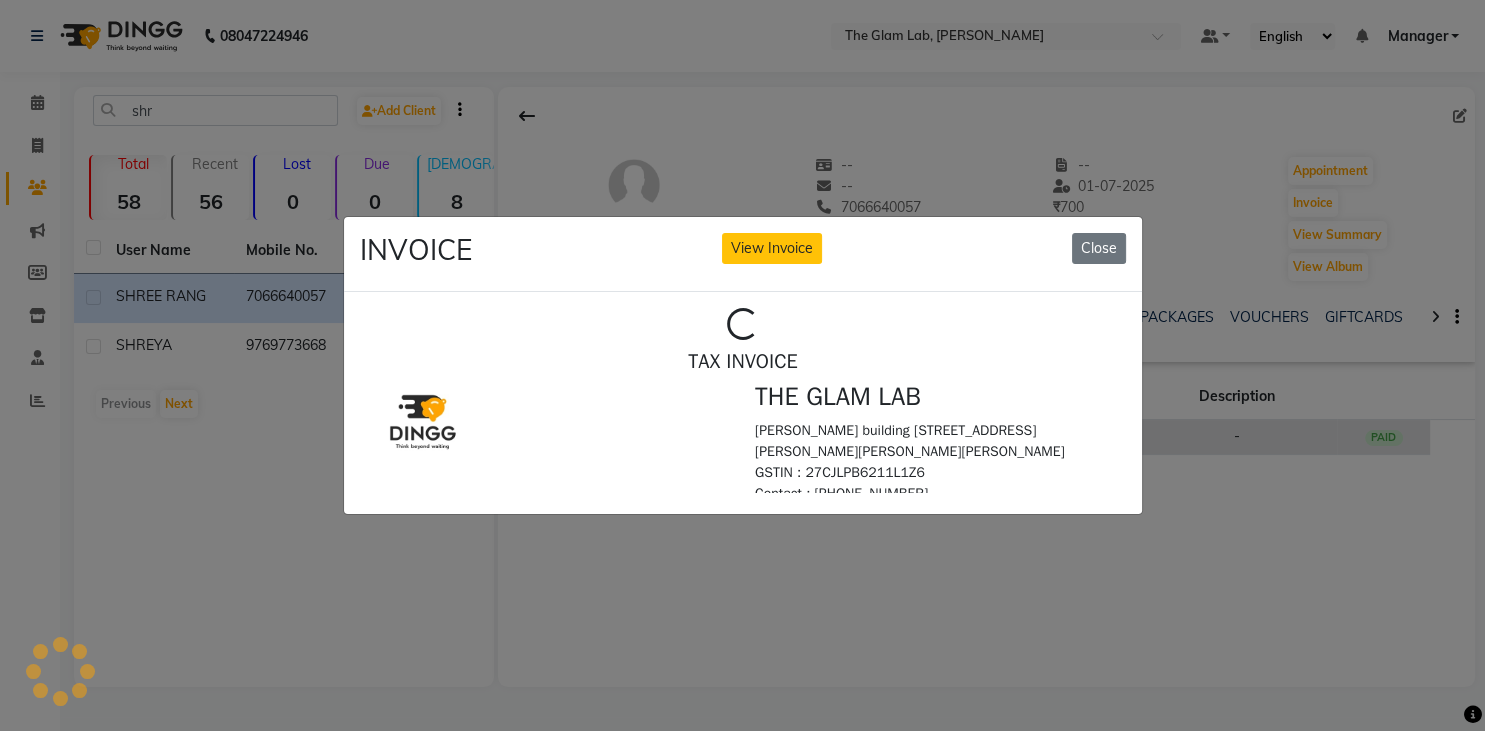scroll, scrollTop: 0, scrollLeft: 0, axis: both 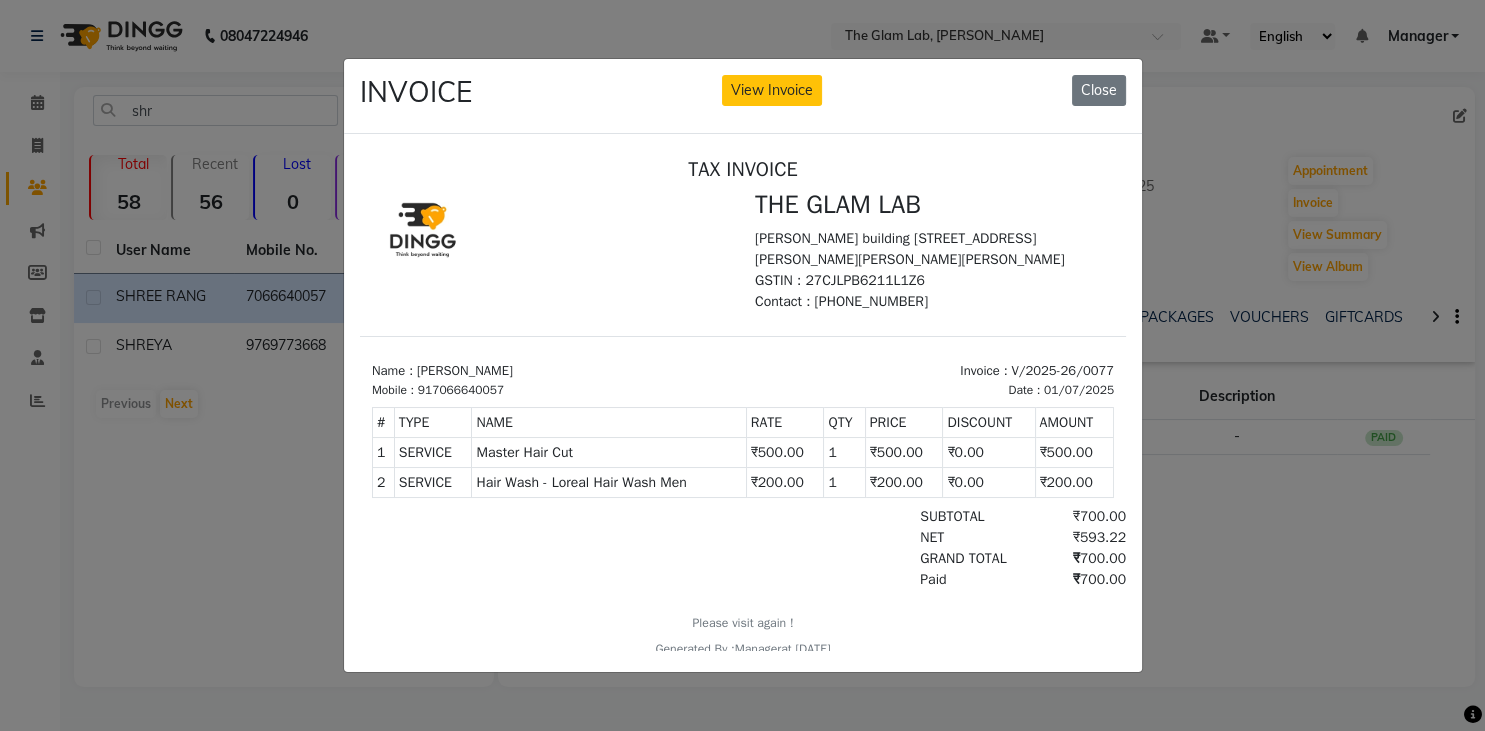 click on "INVOICE View Invoice Close" 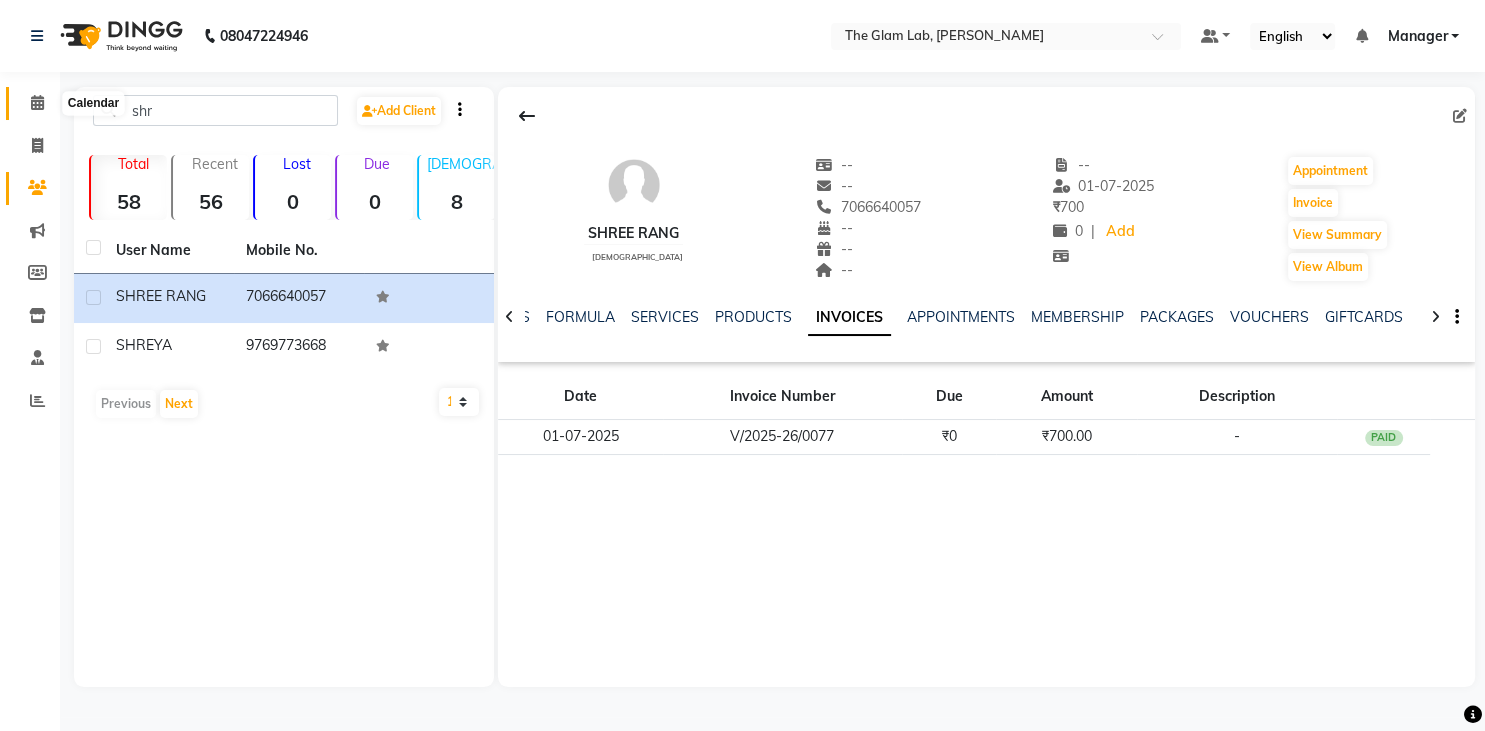 click 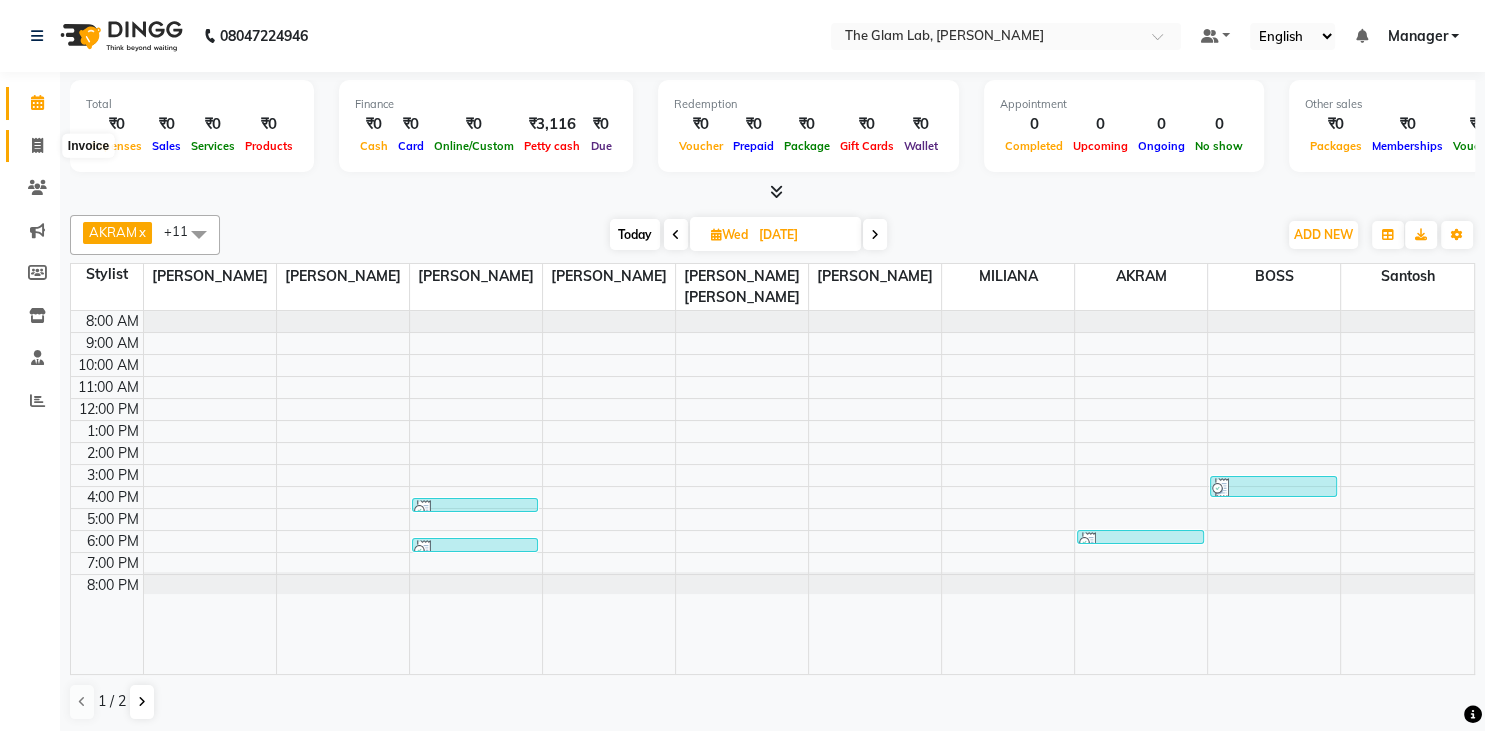 click 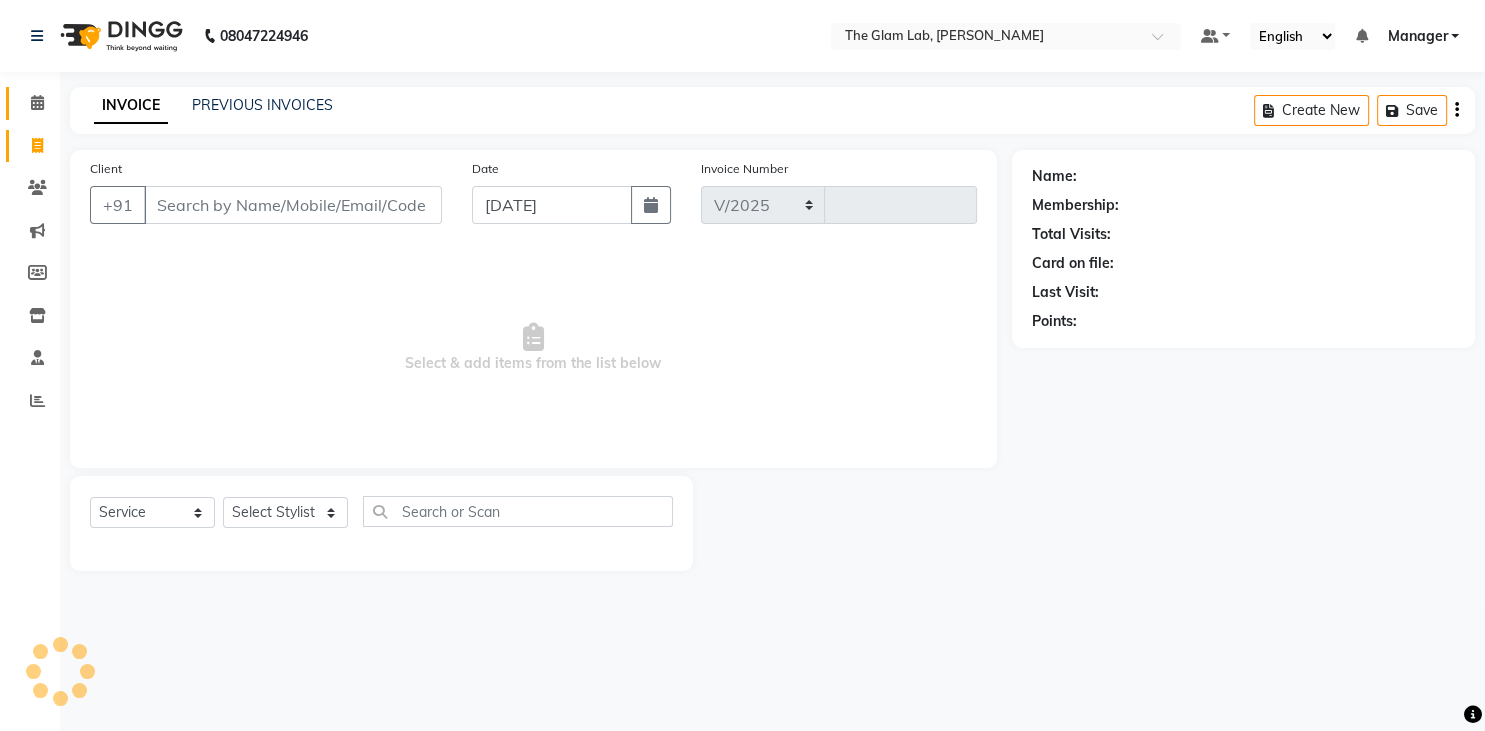 select on "8277" 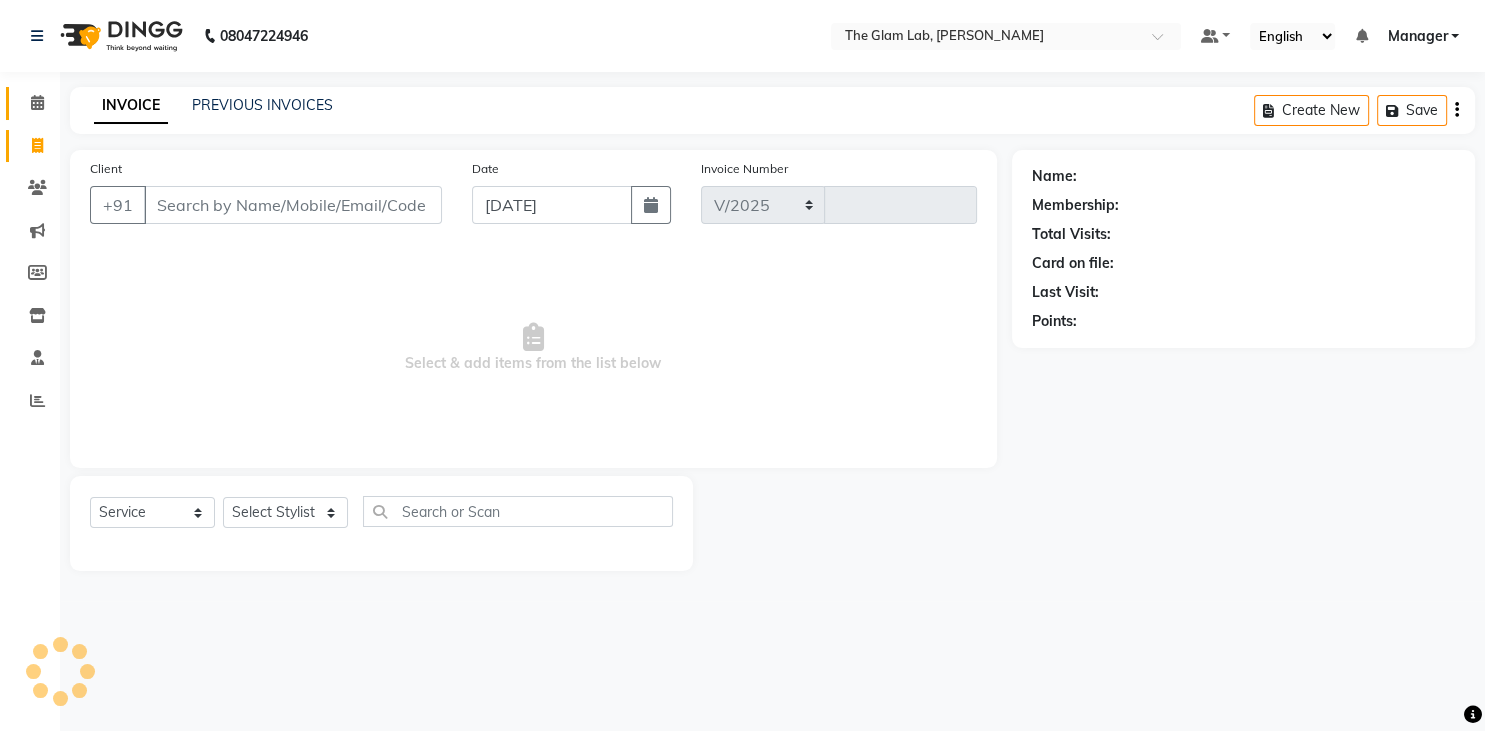 type on "0084" 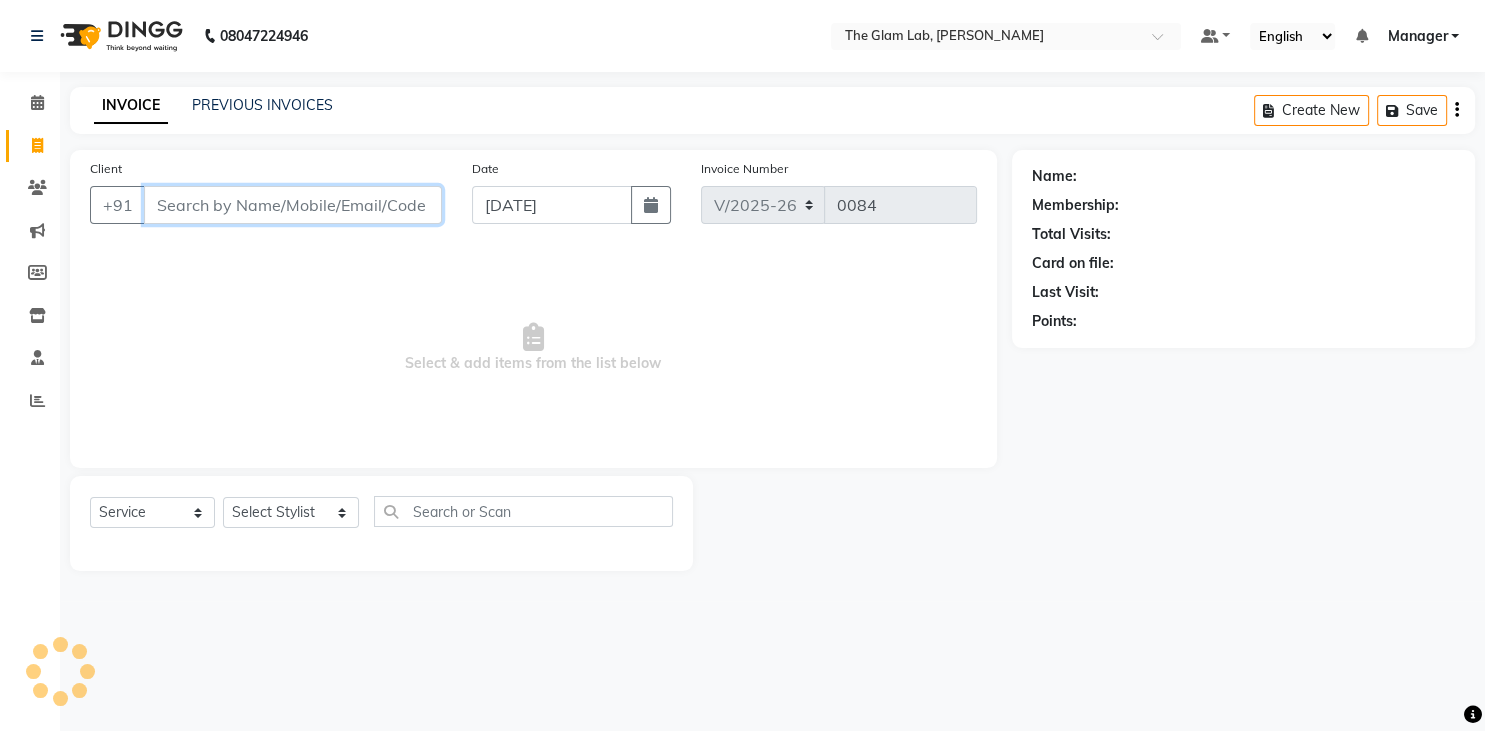 click on "Client" at bounding box center [293, 205] 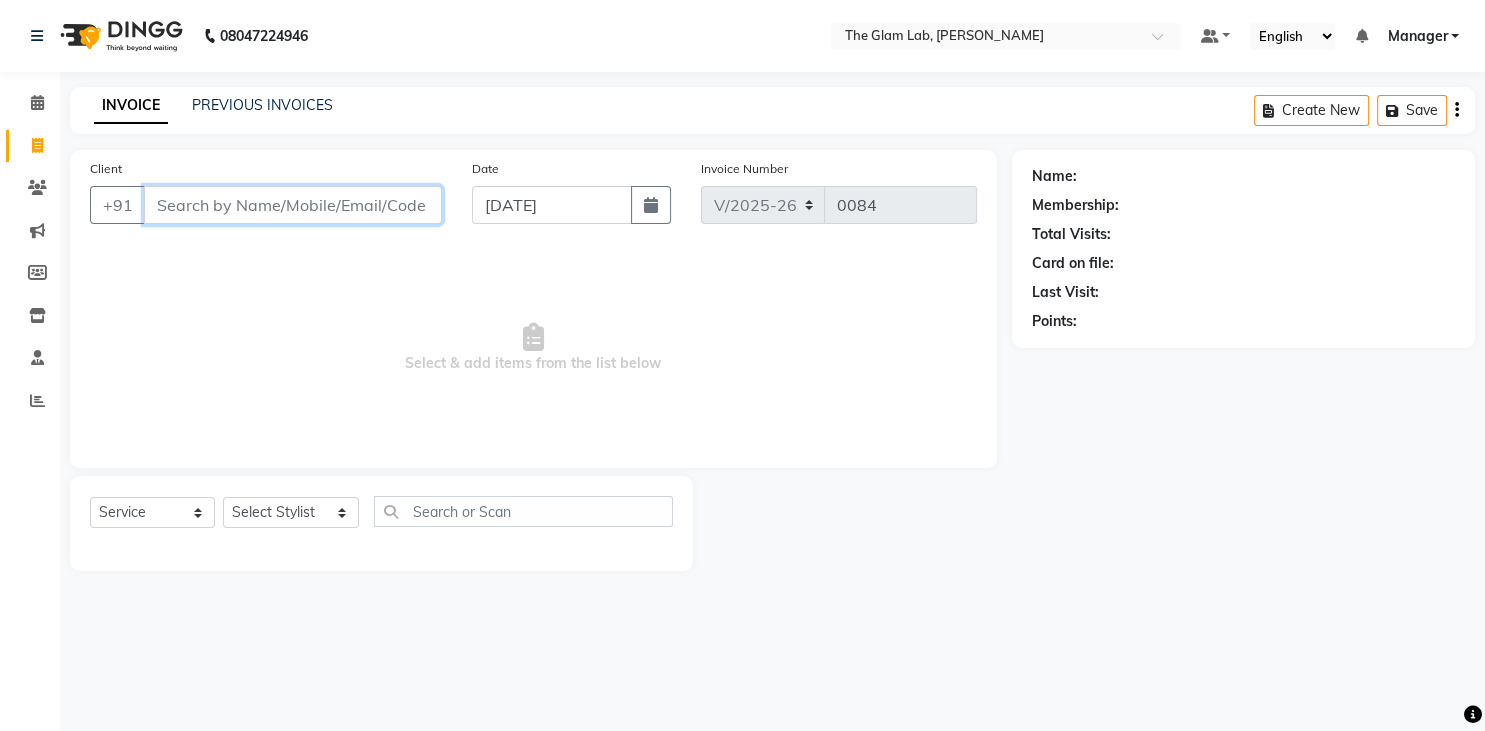 type on "i" 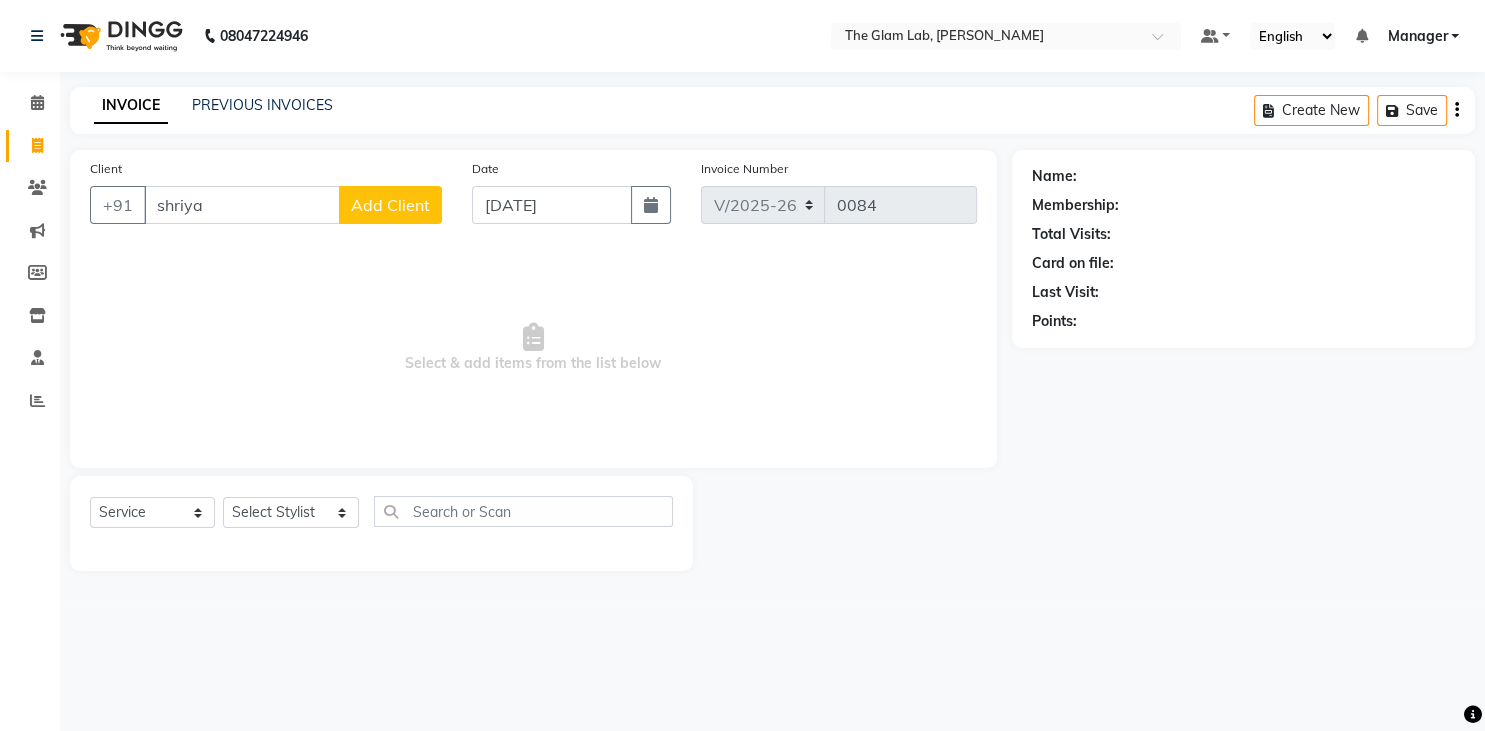 click on "Client +91 shriya Add Client" 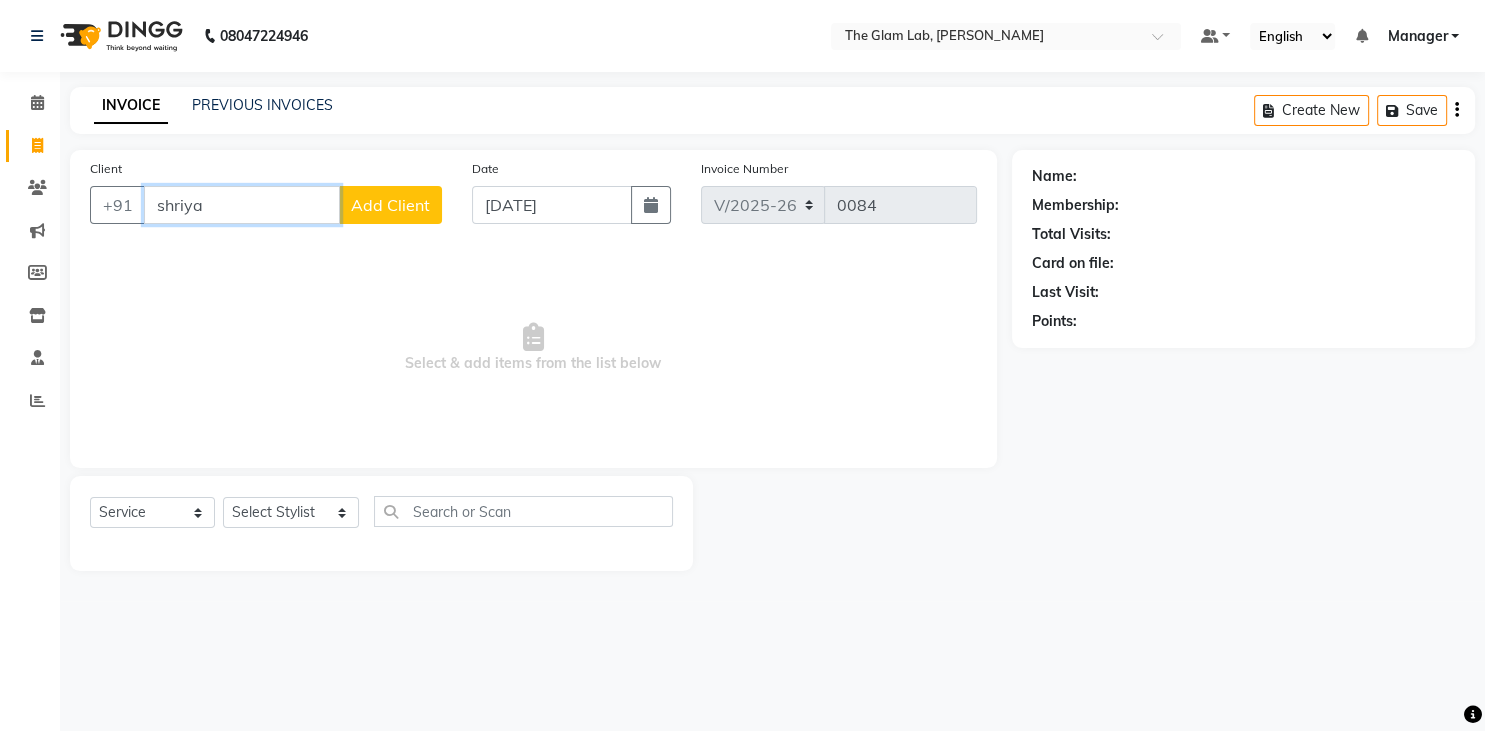 click on "shriya" at bounding box center [242, 205] 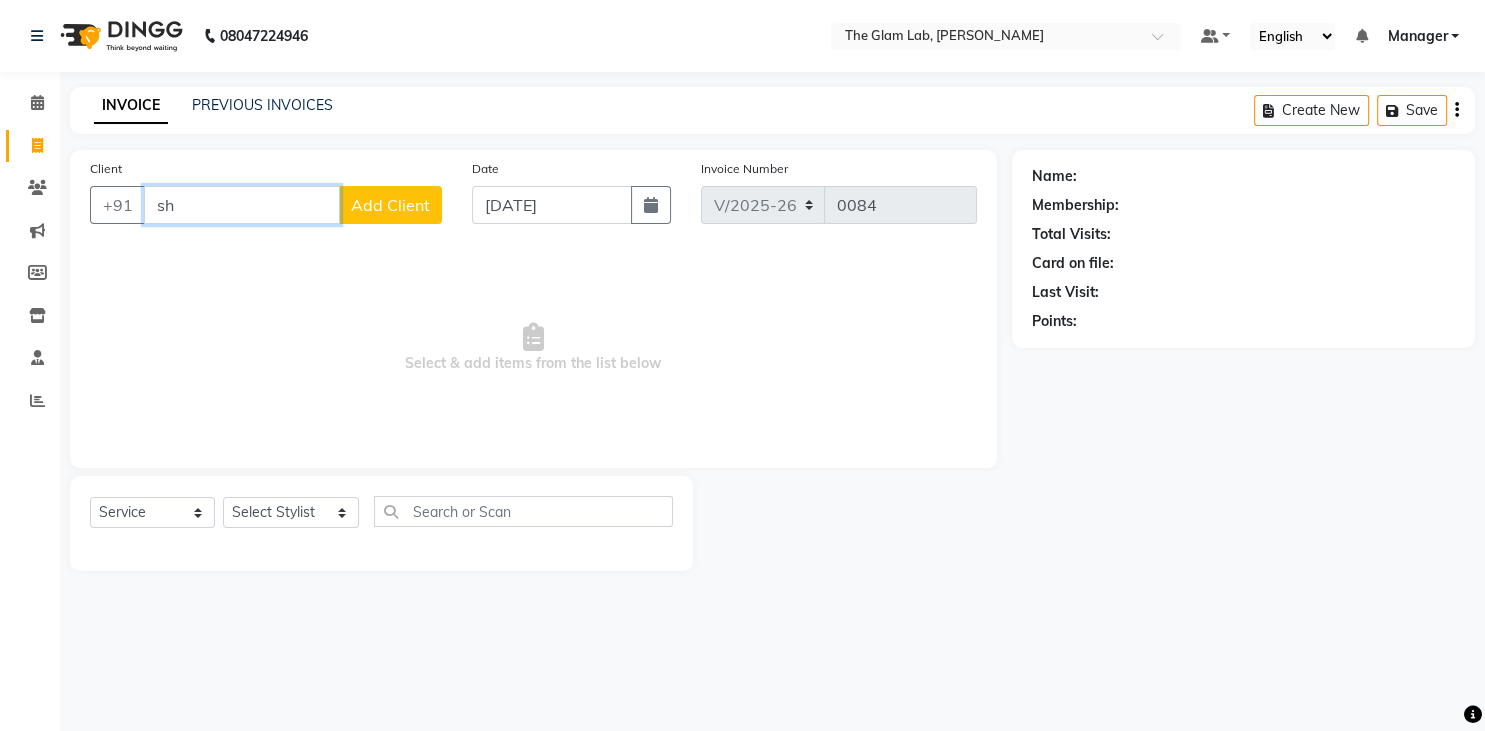 type on "s" 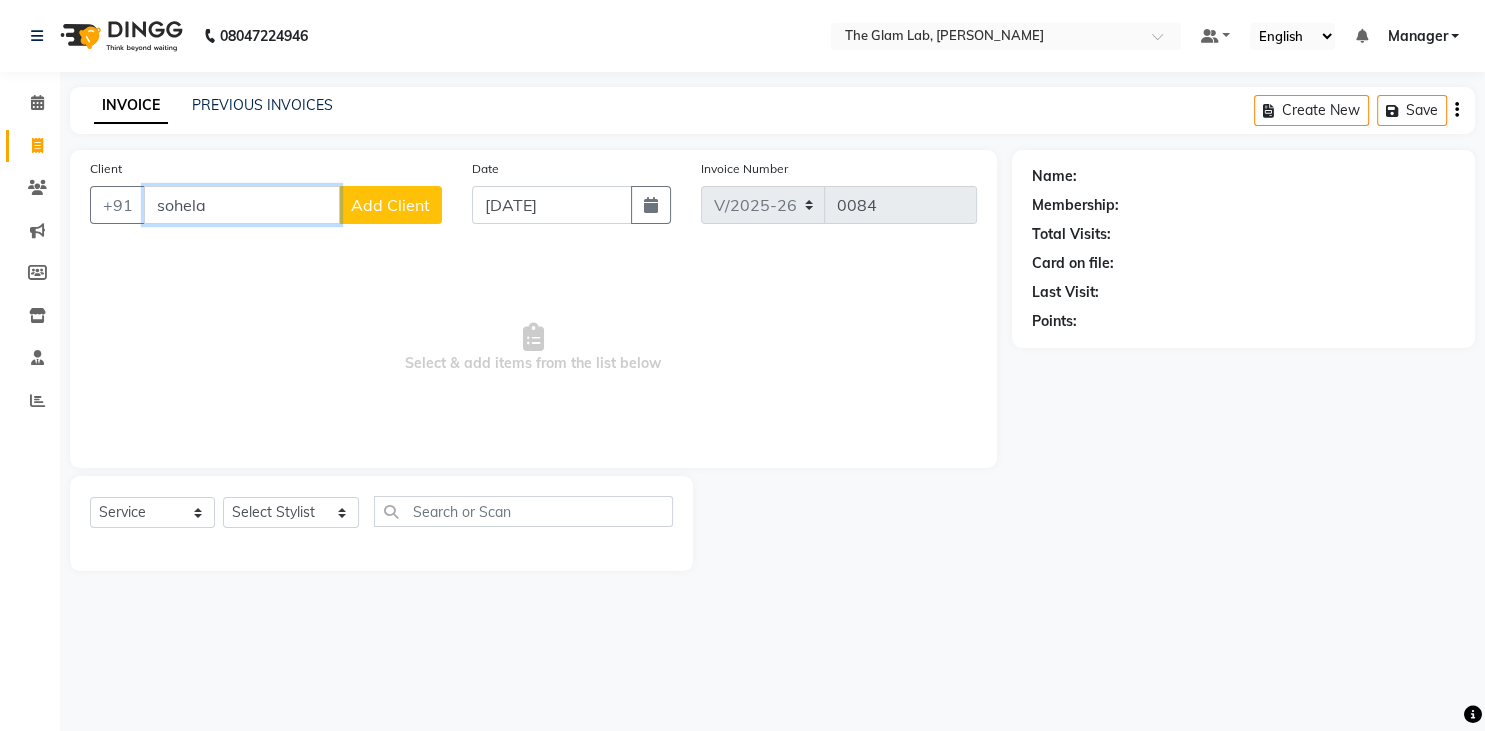 type on "sohela" 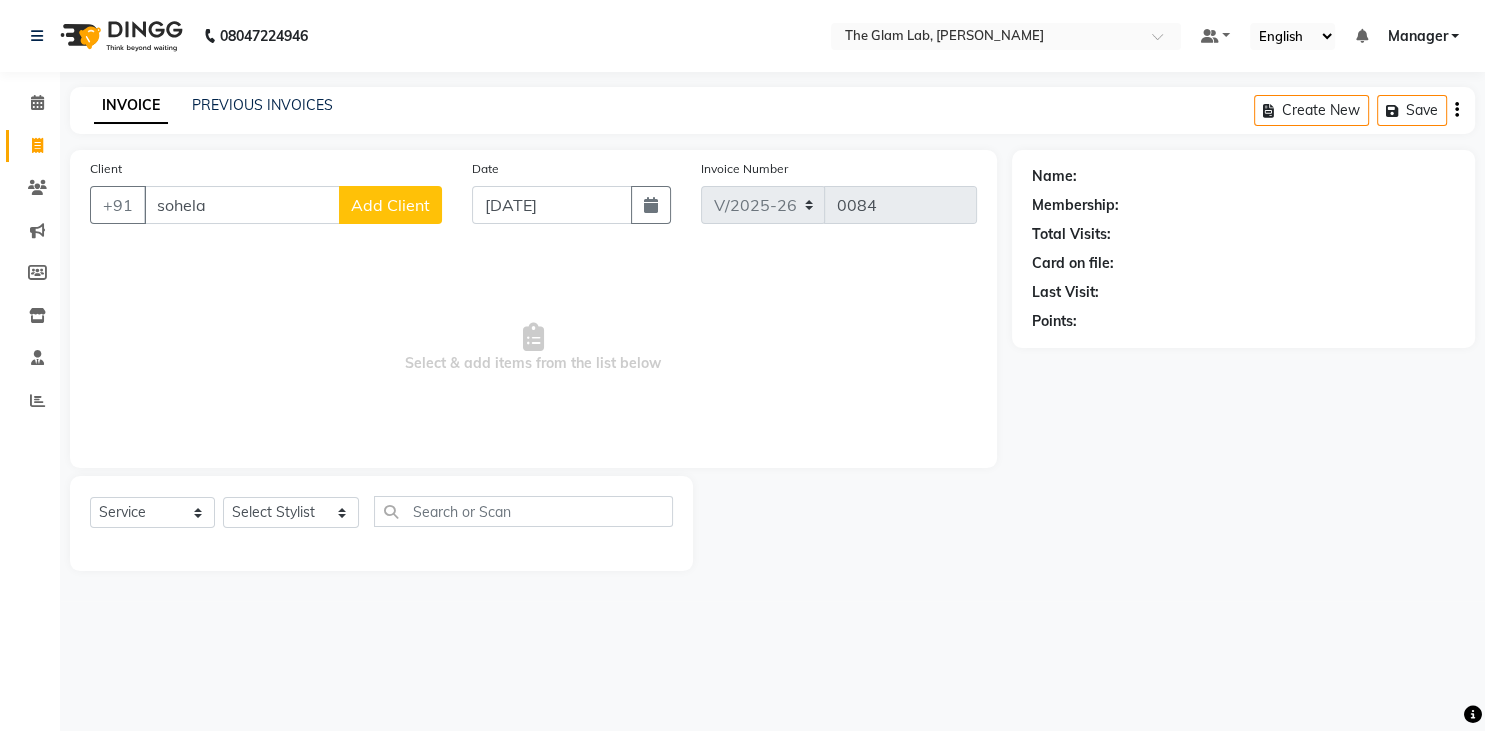 click on "Add Client" 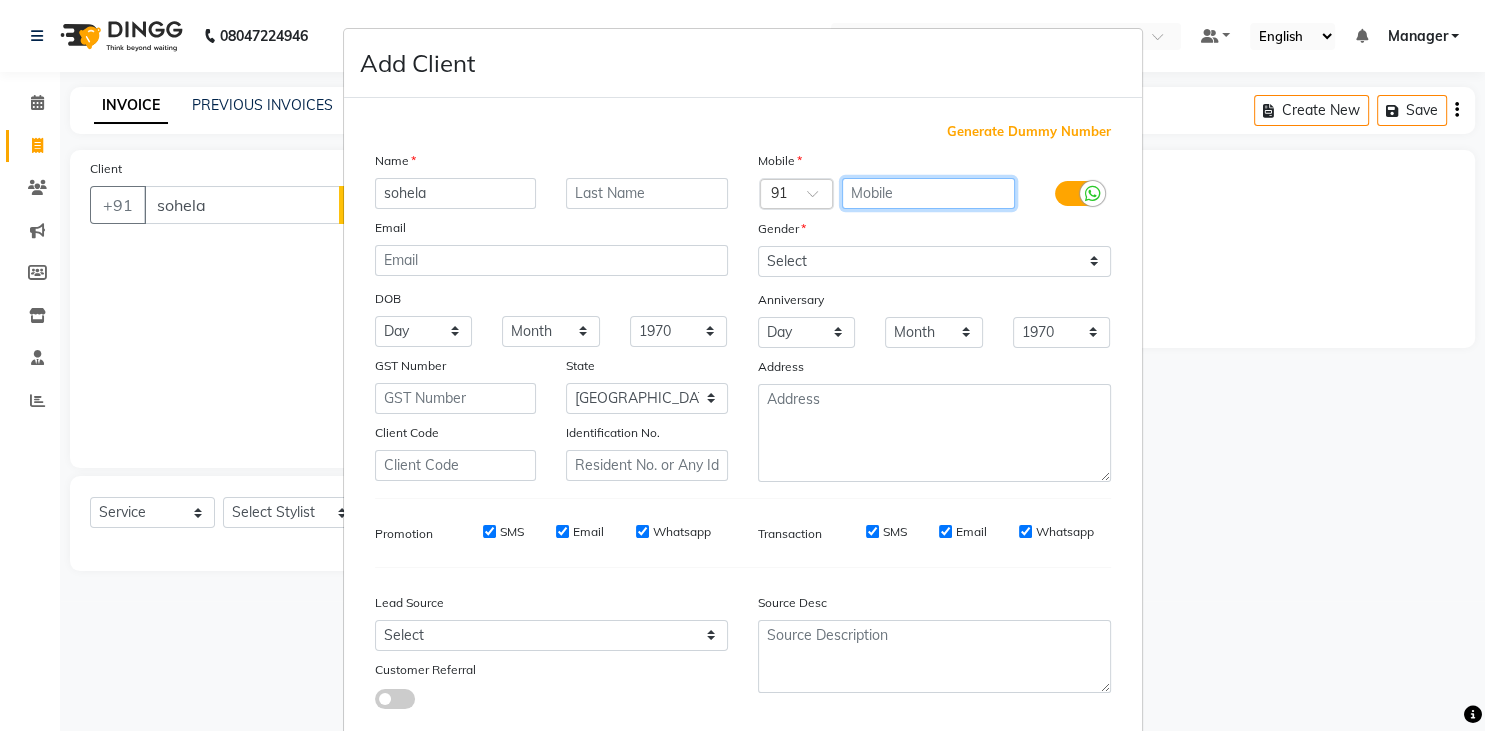 click at bounding box center [928, 193] 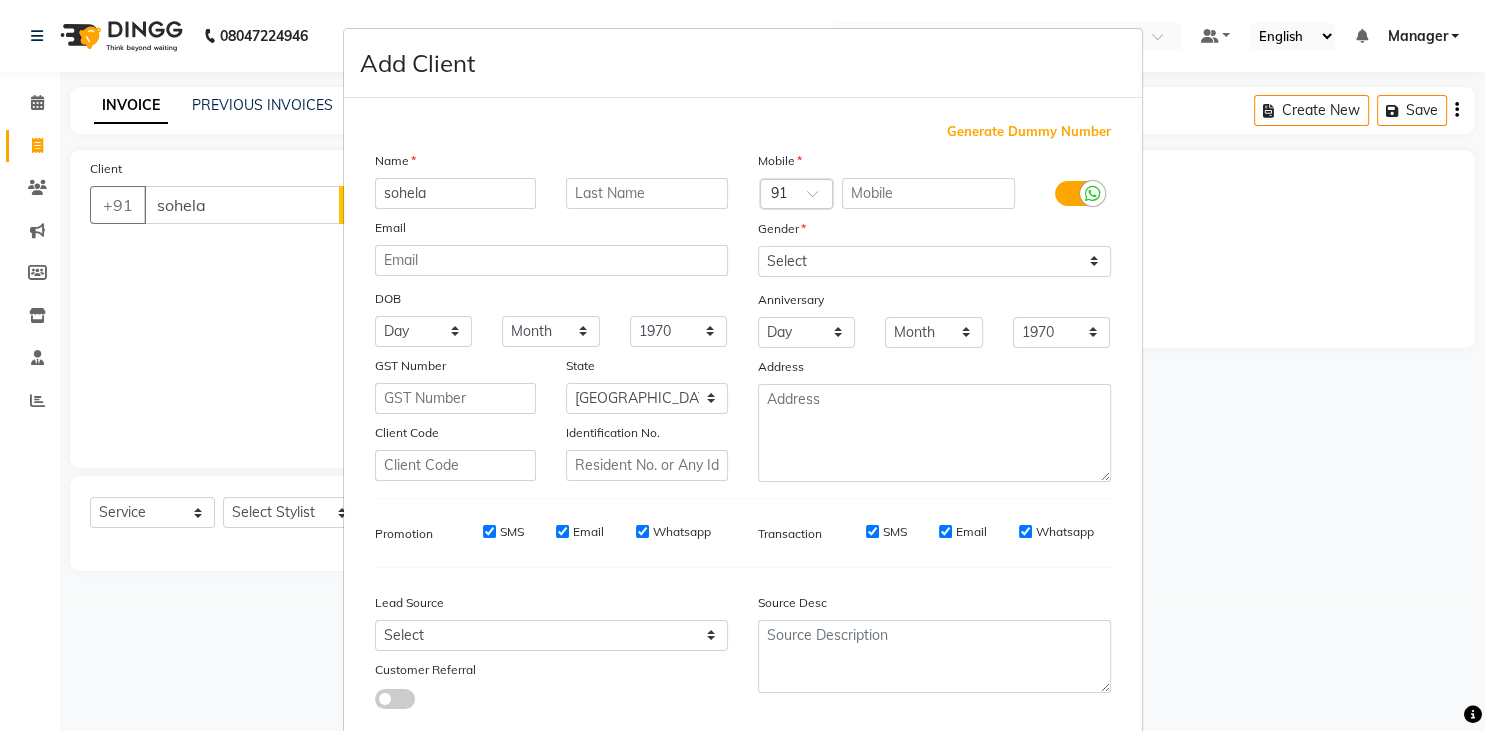 click on "Name" at bounding box center (551, 164) 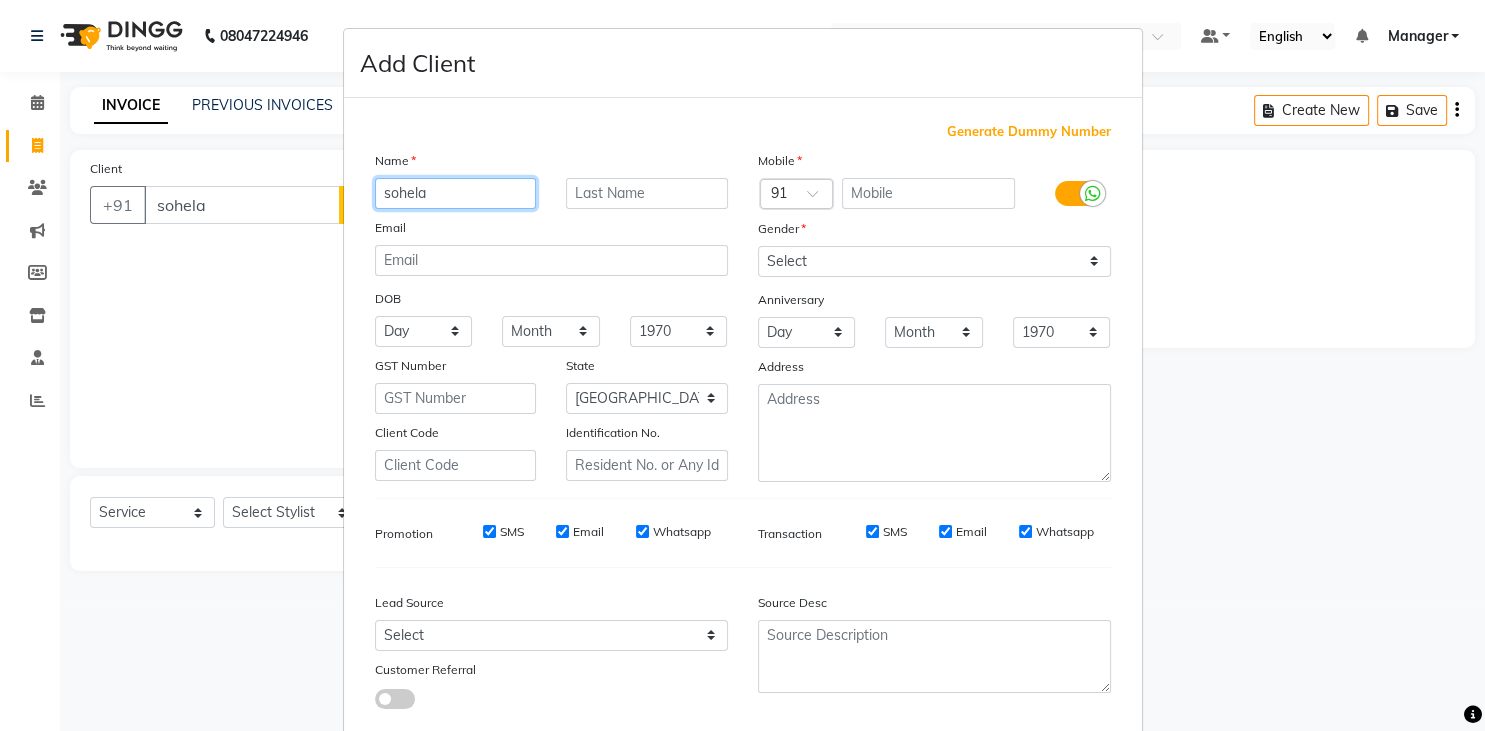 click on "sohela" at bounding box center [456, 193] 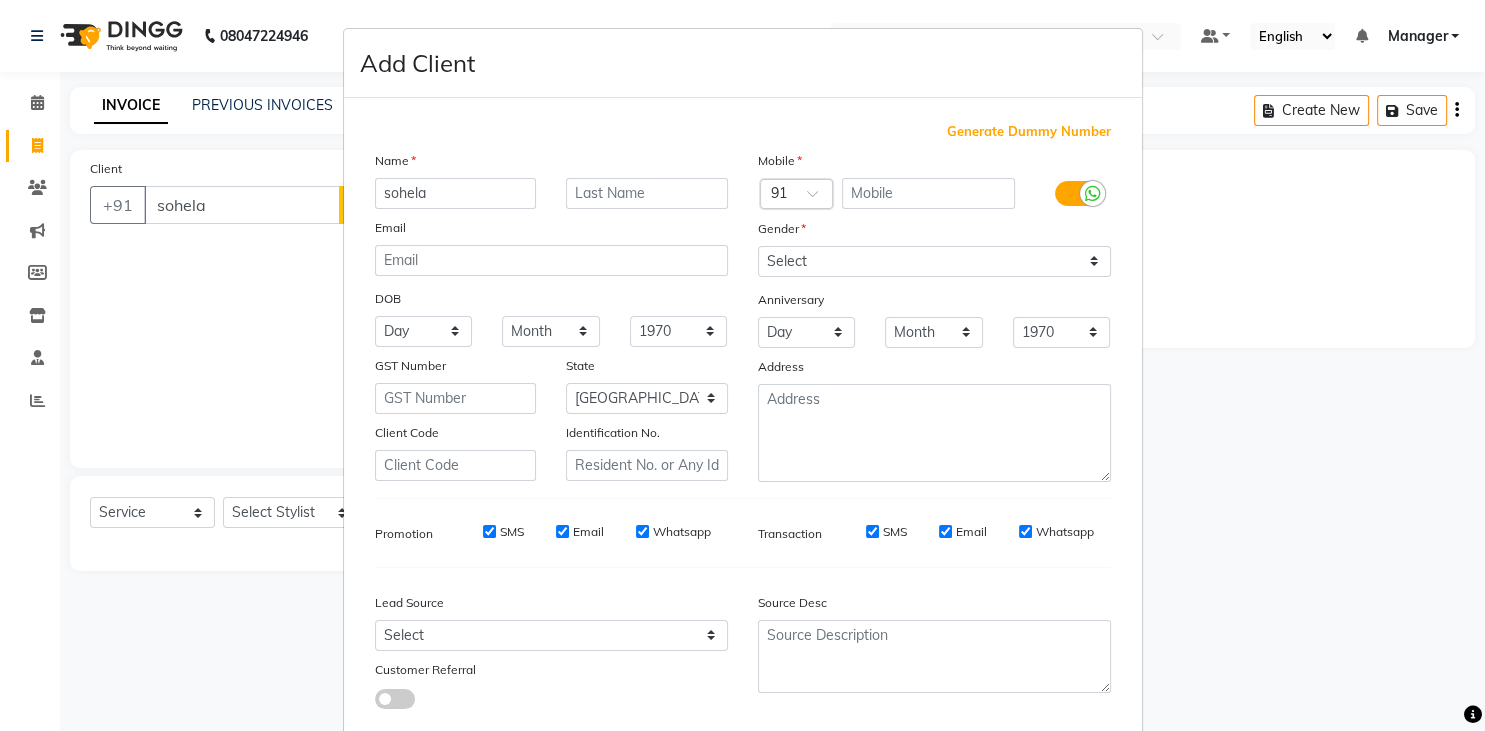 click on "Add Client Generate Dummy Number Name sohela Email DOB Day 01 02 03 04 05 06 07 08 09 10 11 12 13 14 15 16 17 18 19 20 21 22 23 24 25 26 27 28 29 30 31 Month January February March April May June July August September October November December 1940 1941 1942 1943 1944 1945 1946 1947 1948 1949 1950 1951 1952 1953 1954 1955 1956 1957 1958 1959 1960 1961 1962 1963 1964 1965 1966 1967 1968 1969 1970 1971 1972 1973 1974 1975 1976 1977 1978 1979 1980 1981 1982 1983 1984 1985 1986 1987 1988 1989 1990 1991 1992 1993 1994 1995 1996 1997 1998 1999 2000 2001 2002 2003 2004 2005 2006 2007 2008 2009 2010 2011 2012 2013 2014 2015 2016 2017 2018 2019 2020 2021 2022 2023 2024 GST Number State Select Andaman and Nicobar Islands Andhra Pradesh Arunachal Pradesh Assam Bihar Chandigarh Chhattisgarh Dadra and Nagar Haveli Daman and Diu Delhi Goa Gujarat Haryana Himachal Pradesh Jammu and Kashmir Jharkhand Karnataka Kerala Lakshadweep Madhya Pradesh Maharashtra Manipur Meghalaya Mizoram Nagaland Odisha Pondicherry Punjab Rajasthan" at bounding box center (742, 365) 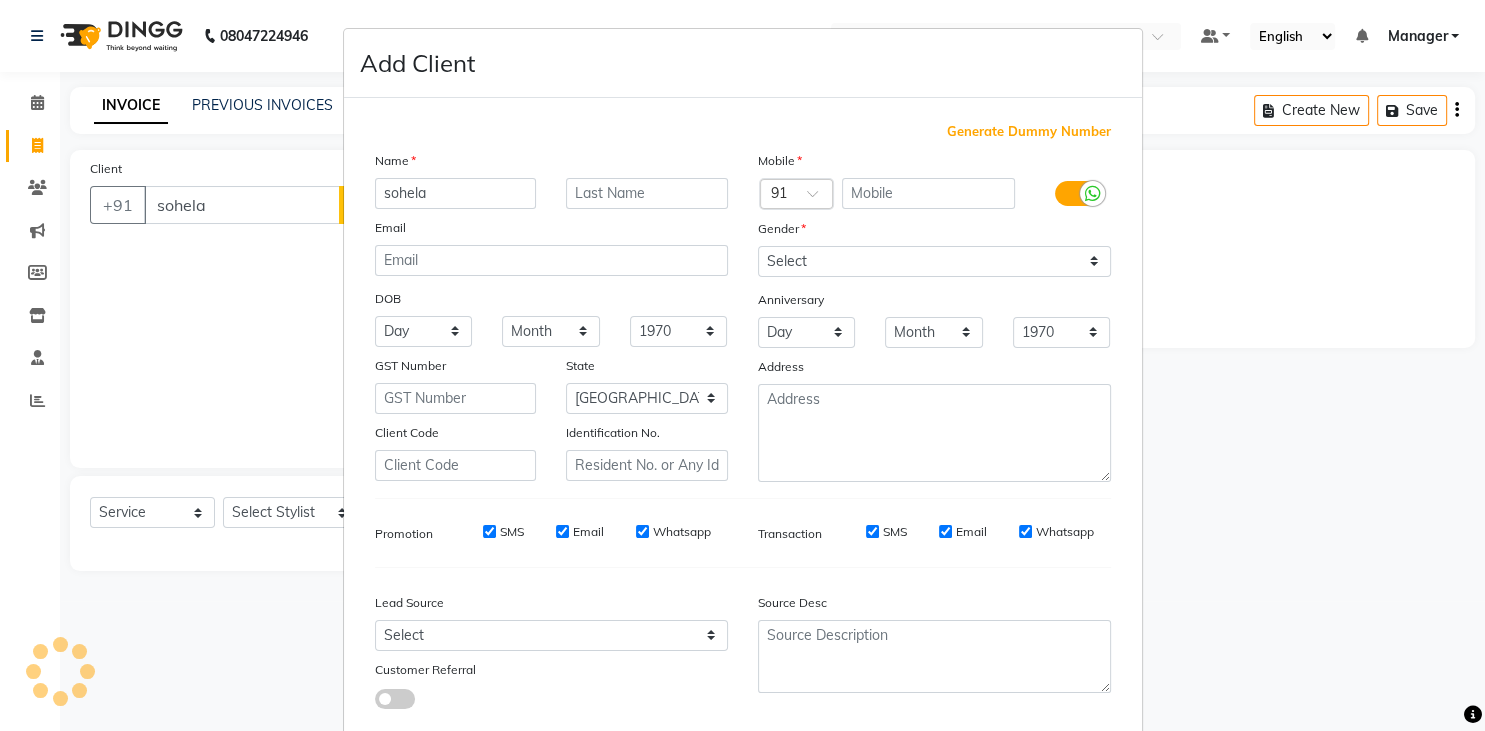 scroll, scrollTop: 121, scrollLeft: 0, axis: vertical 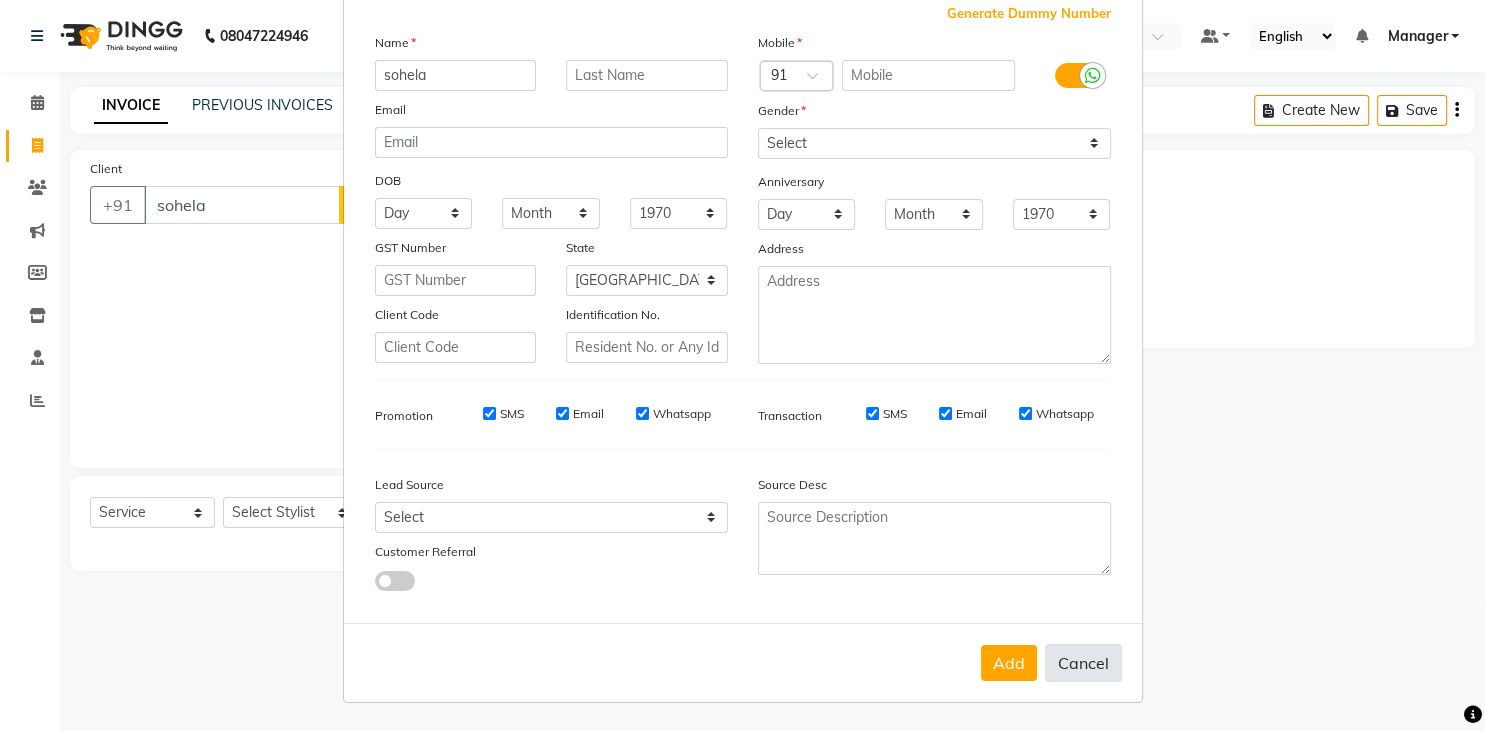 click on "Cancel" at bounding box center (1083, 663) 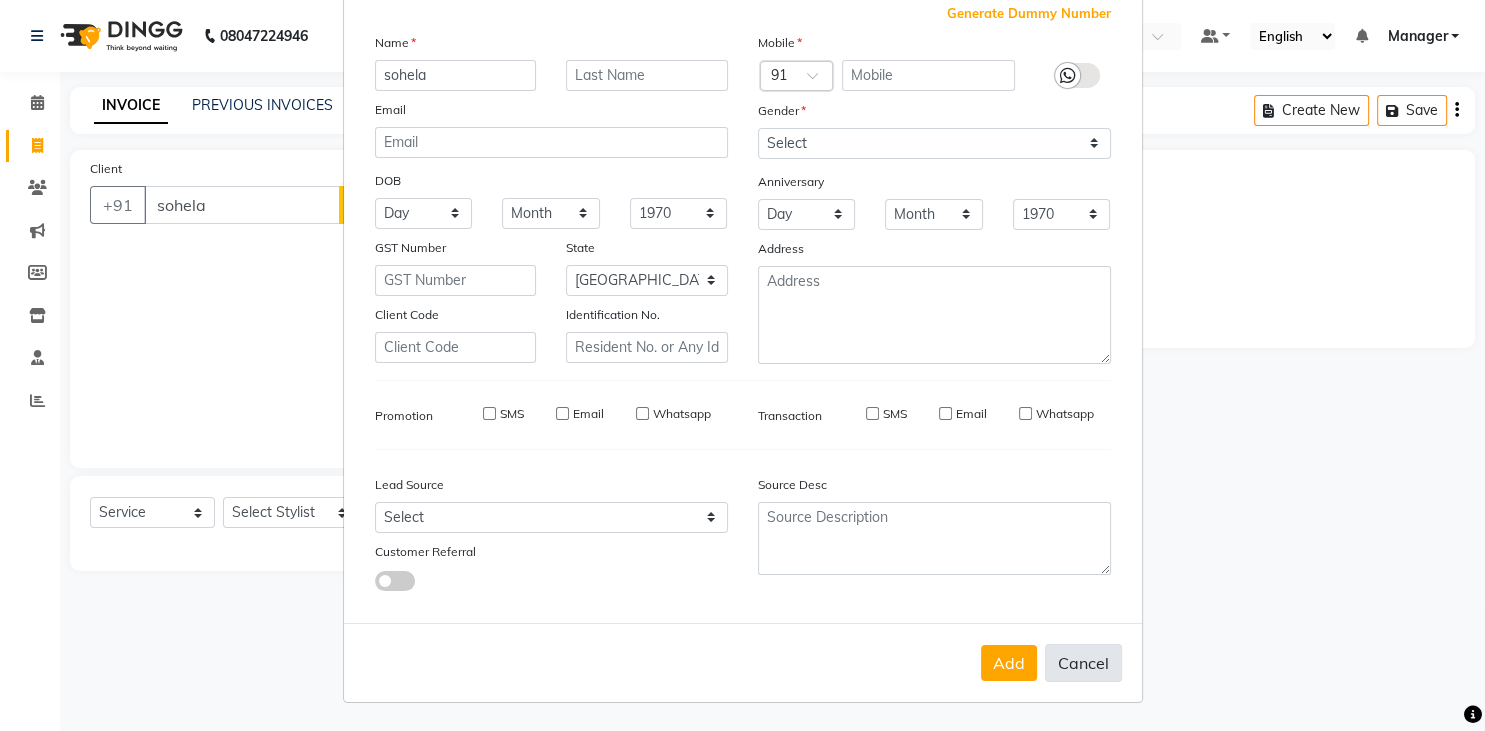type 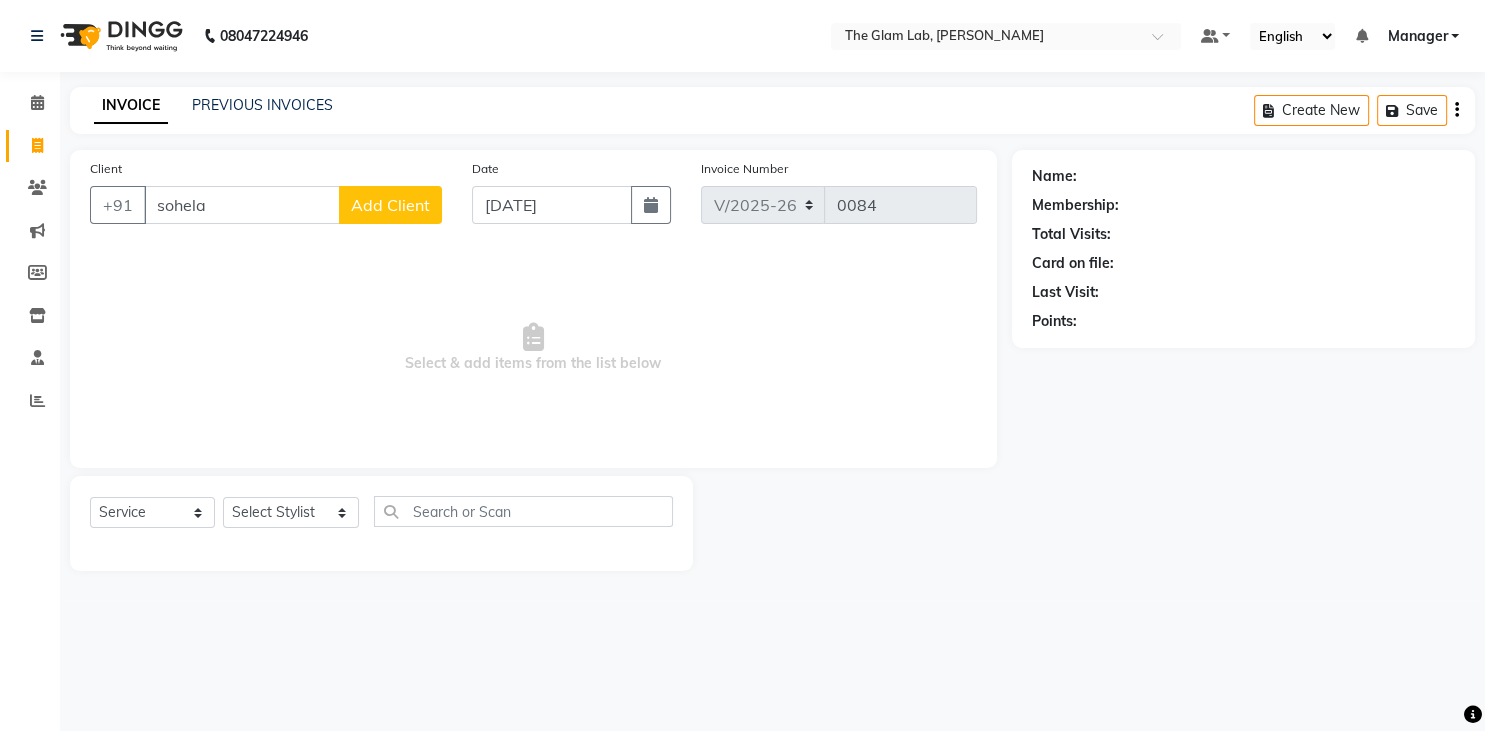 drag, startPoint x: 225, startPoint y: 227, endPoint x: 234, endPoint y: 214, distance: 15.811388 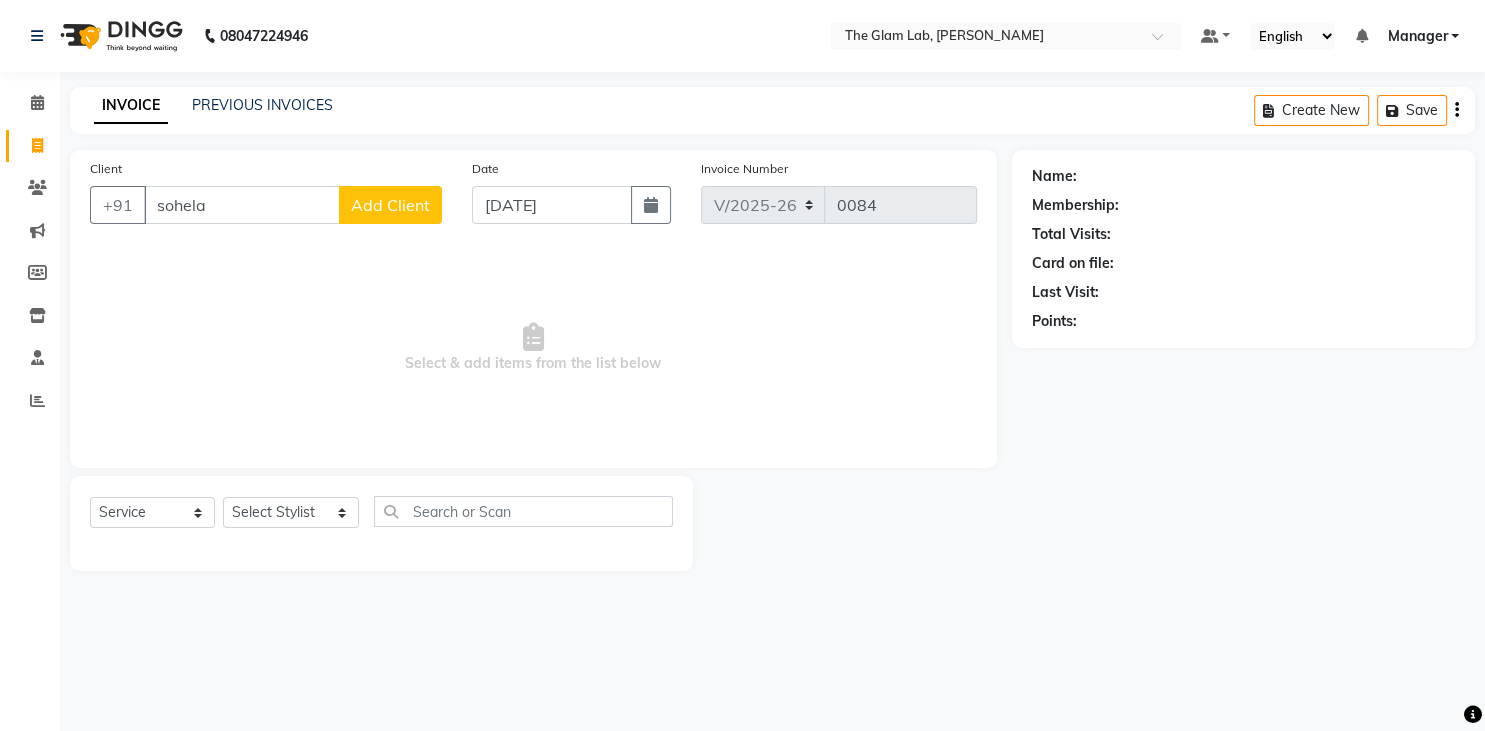 click on "Client +91 sohela Add Client" 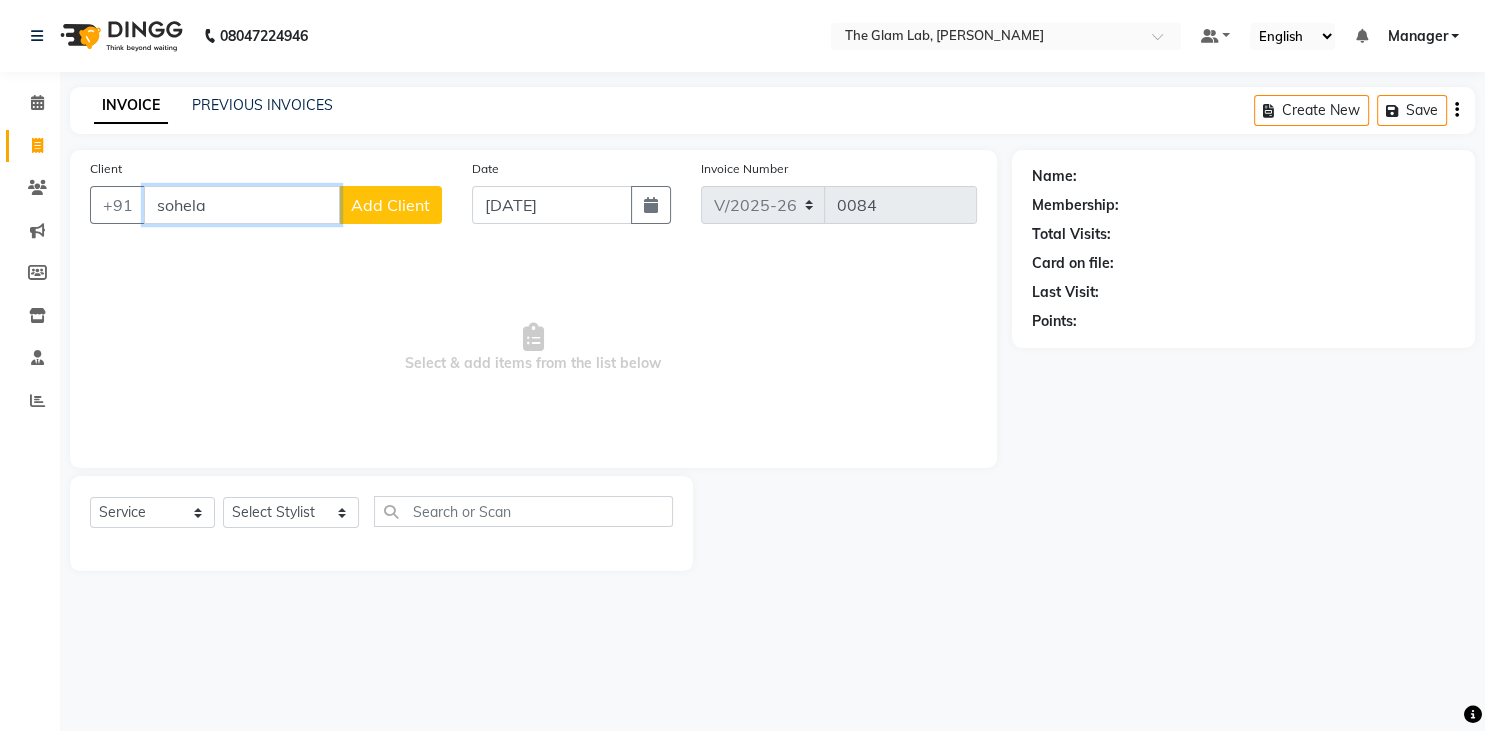 click on "sohela" at bounding box center [242, 205] 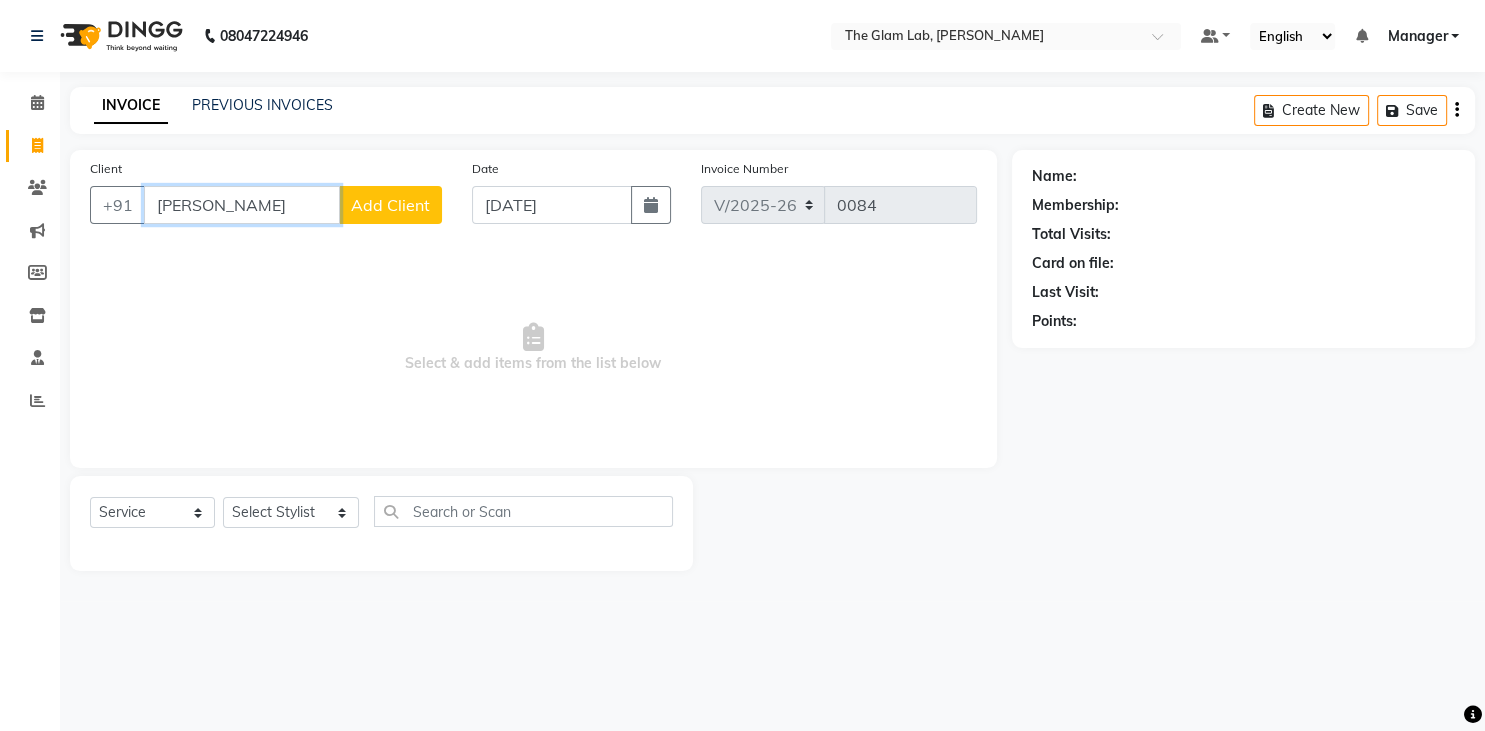 type on "soheyla" 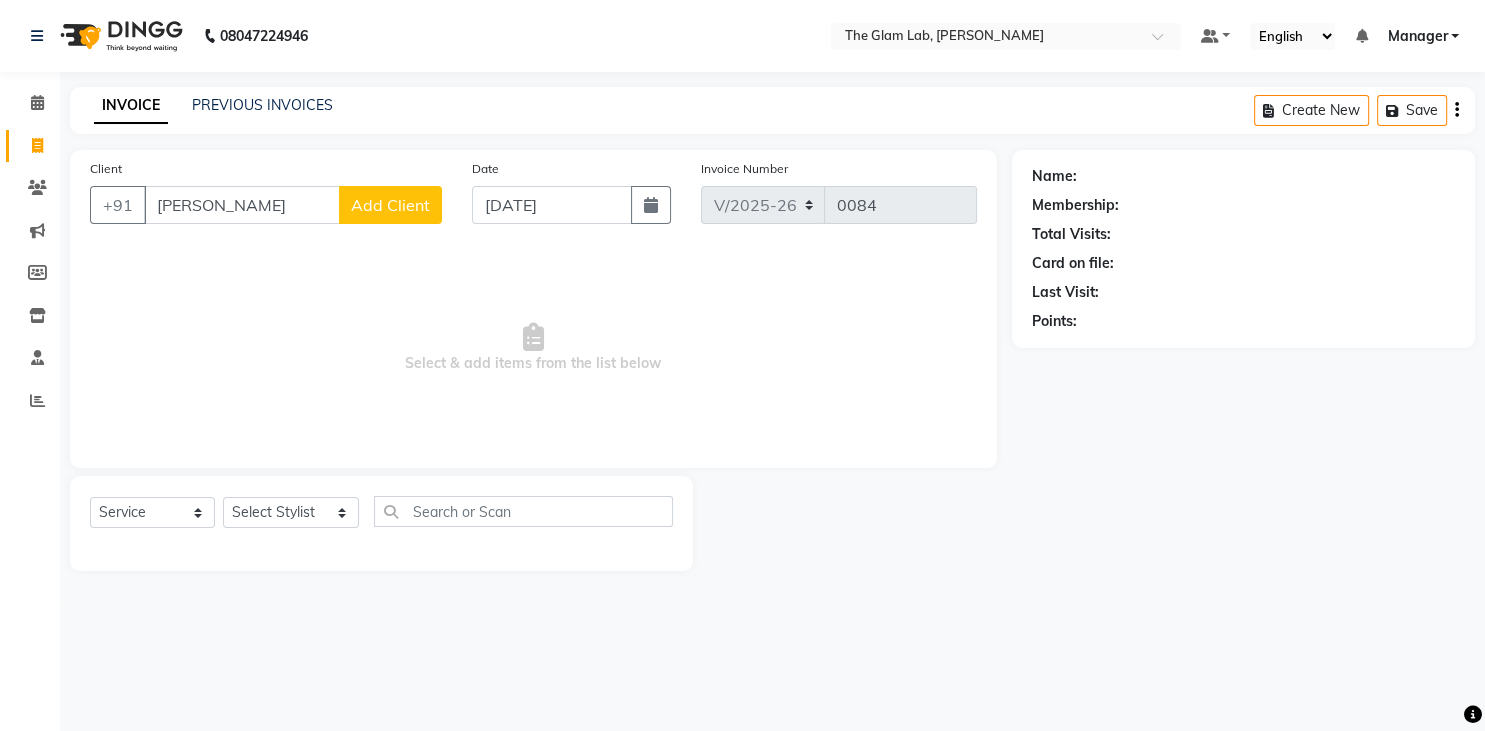 click on "Add Client" 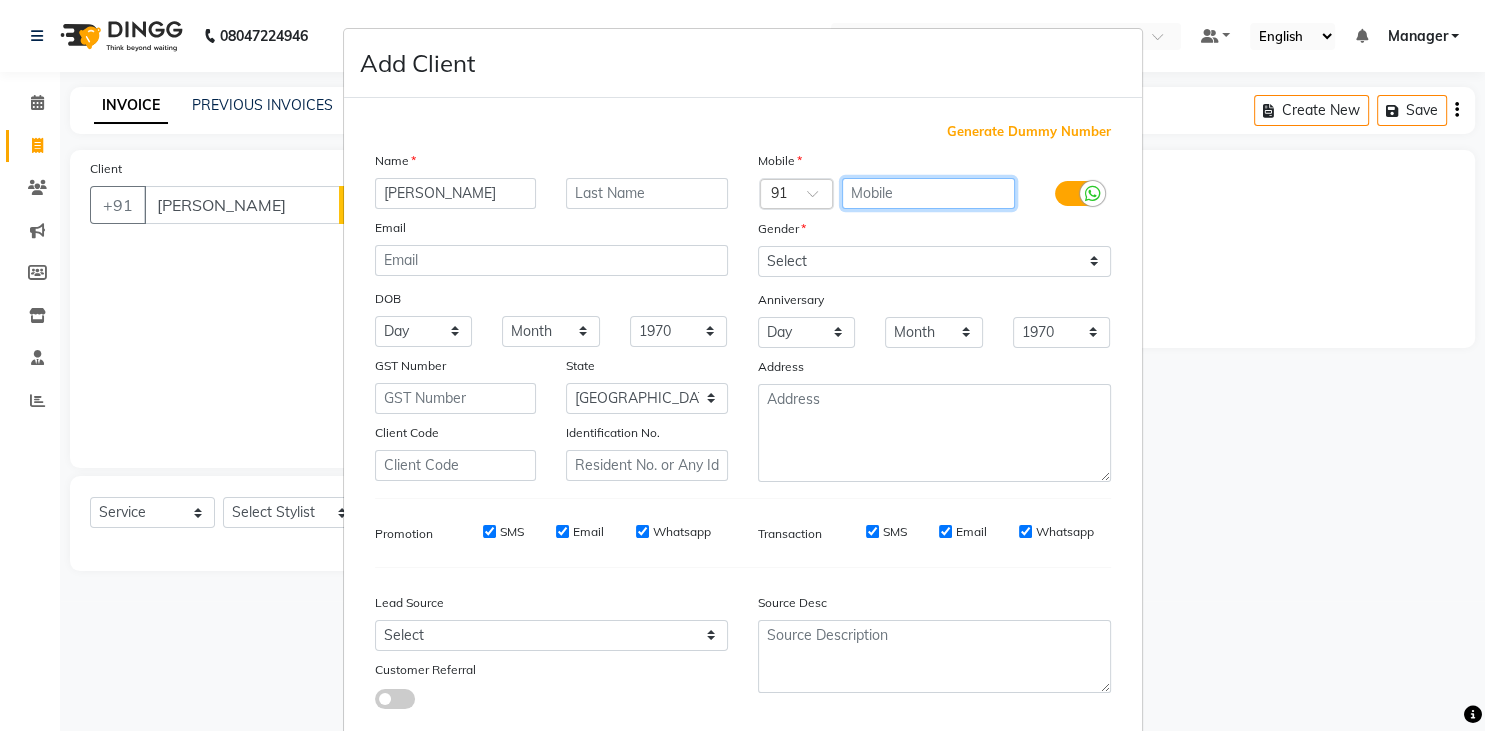 click at bounding box center (928, 193) 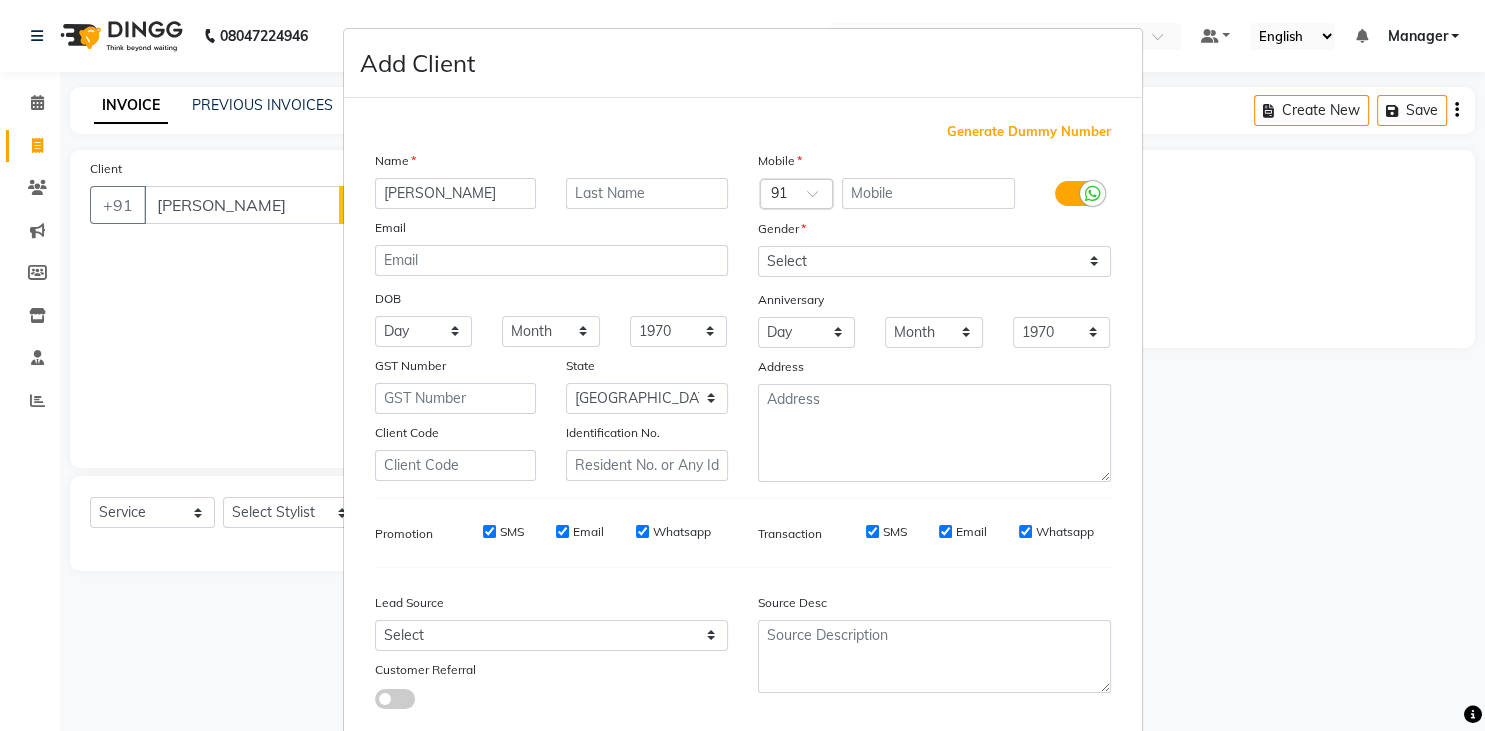 click on "Add Client Generate Dummy Number Name soheyla Email DOB Day 01 02 03 04 05 06 07 08 09 10 11 12 13 14 15 16 17 18 19 20 21 22 23 24 25 26 27 28 29 30 31 Month January February March April May June July August September October November December 1940 1941 1942 1943 1944 1945 1946 1947 1948 1949 1950 1951 1952 1953 1954 1955 1956 1957 1958 1959 1960 1961 1962 1963 1964 1965 1966 1967 1968 1969 1970 1971 1972 1973 1974 1975 1976 1977 1978 1979 1980 1981 1982 1983 1984 1985 1986 1987 1988 1989 1990 1991 1992 1993 1994 1995 1996 1997 1998 1999 2000 2001 2002 2003 2004 2005 2006 2007 2008 2009 2010 2011 2012 2013 2014 2015 2016 2017 2018 2019 2020 2021 2022 2023 2024 GST Number State Select Andaman and Nicobar Islands Andhra Pradesh Arunachal Pradesh Assam Bihar Chandigarh Chhattisgarh Dadra and Nagar Haveli Daman and Diu Delhi Goa Gujarat Haryana Himachal Pradesh Jammu and Kashmir Jharkhand Karnataka Kerala Lakshadweep Madhya Pradesh Maharashtra Manipur Meghalaya Mizoram Nagaland Odisha Pondicherry Punjab Sikkim" at bounding box center (742, 365) 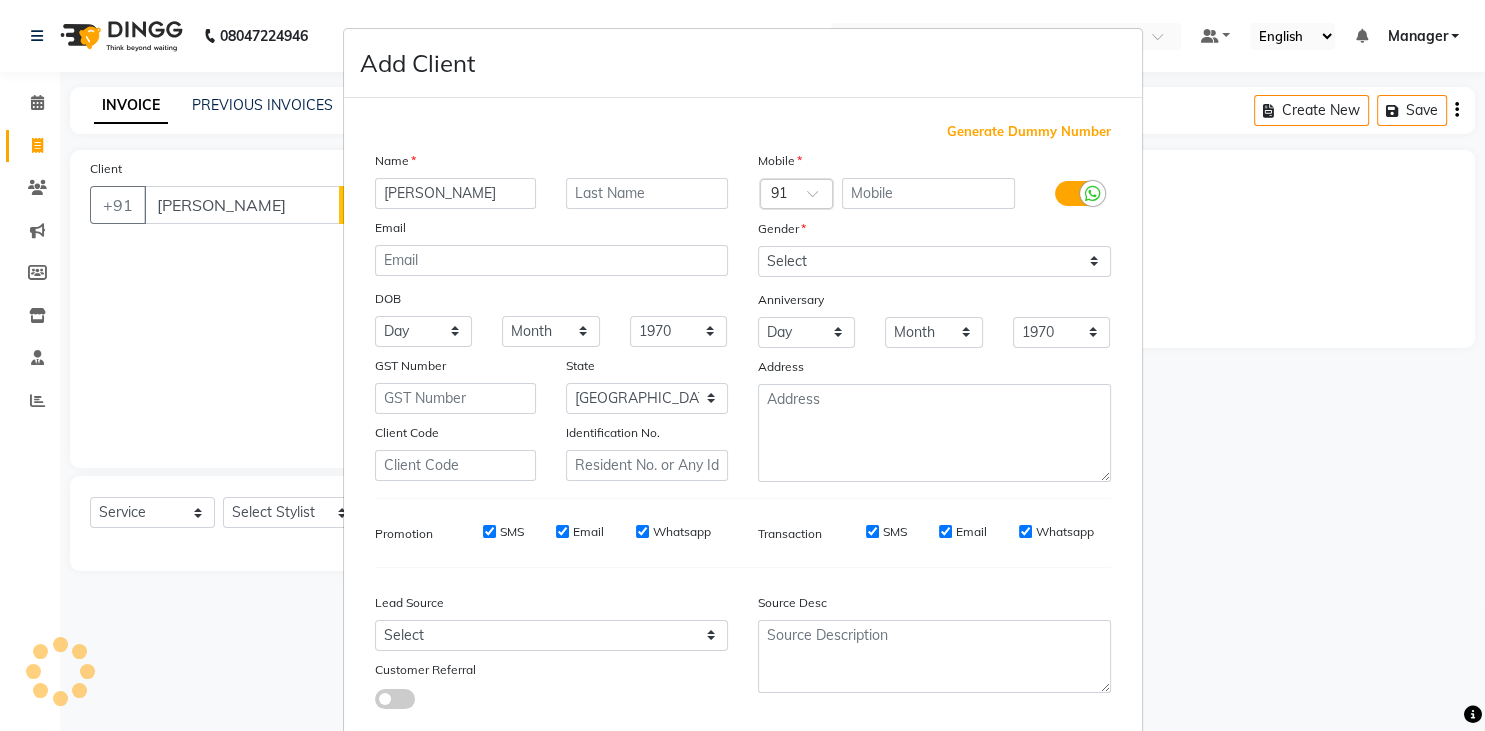 scroll, scrollTop: 121, scrollLeft: 0, axis: vertical 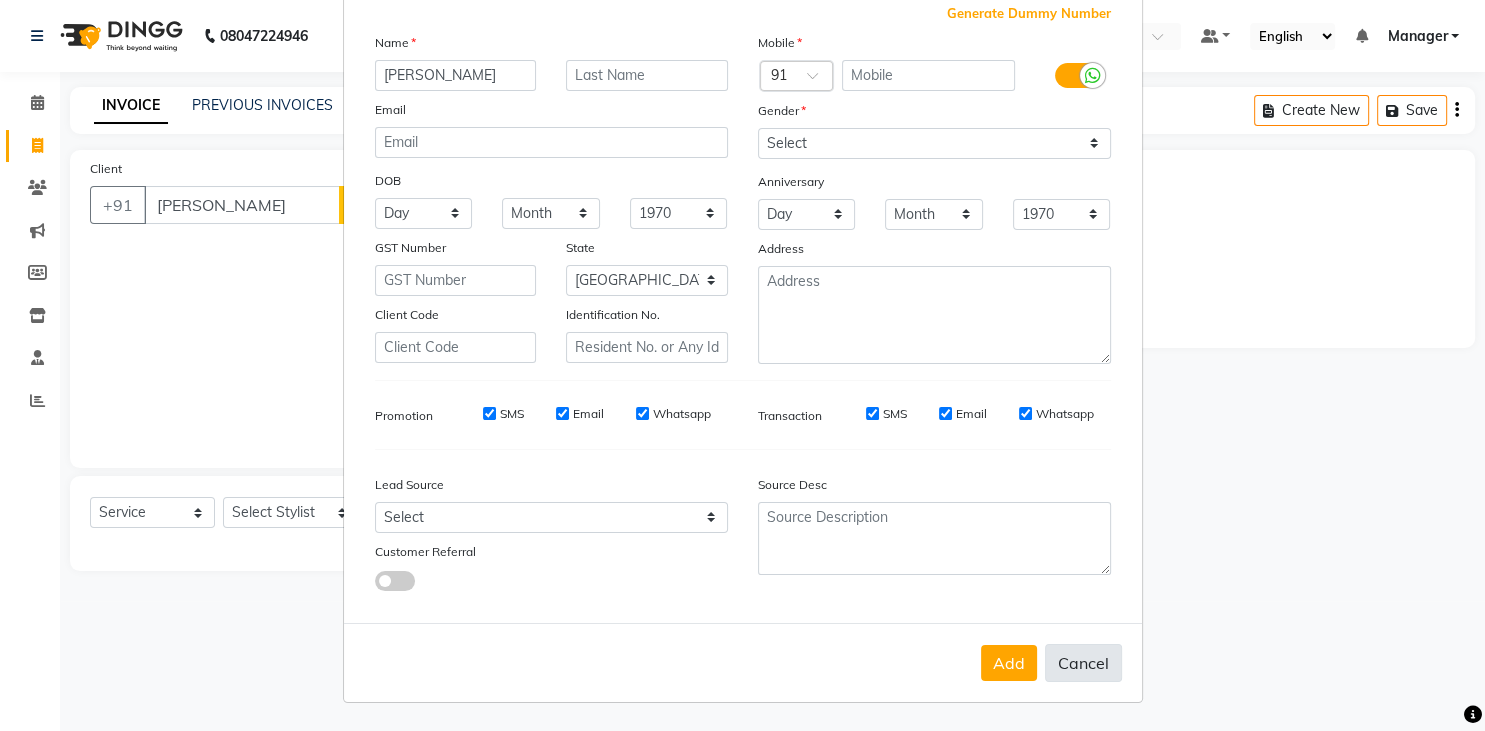 click on "Cancel" at bounding box center [1083, 663] 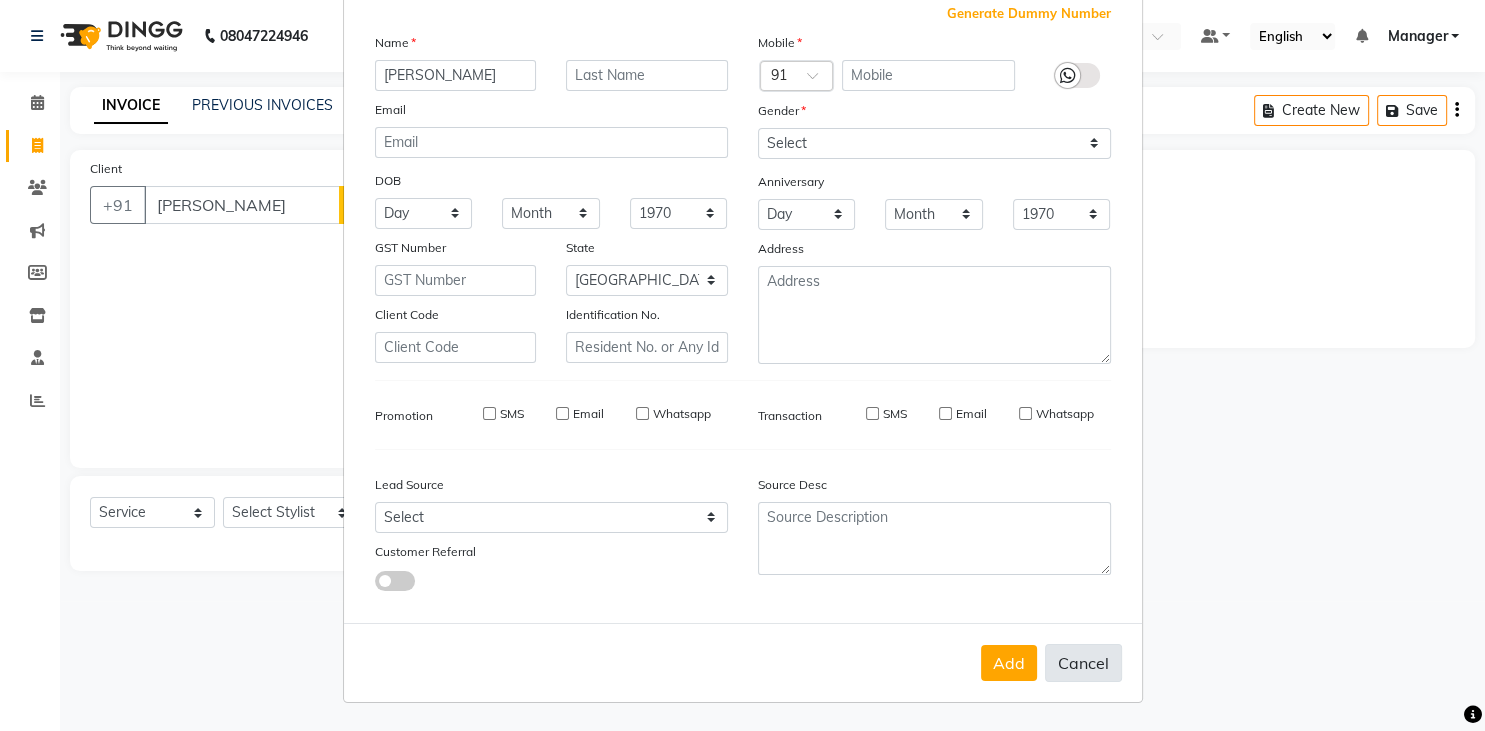 type 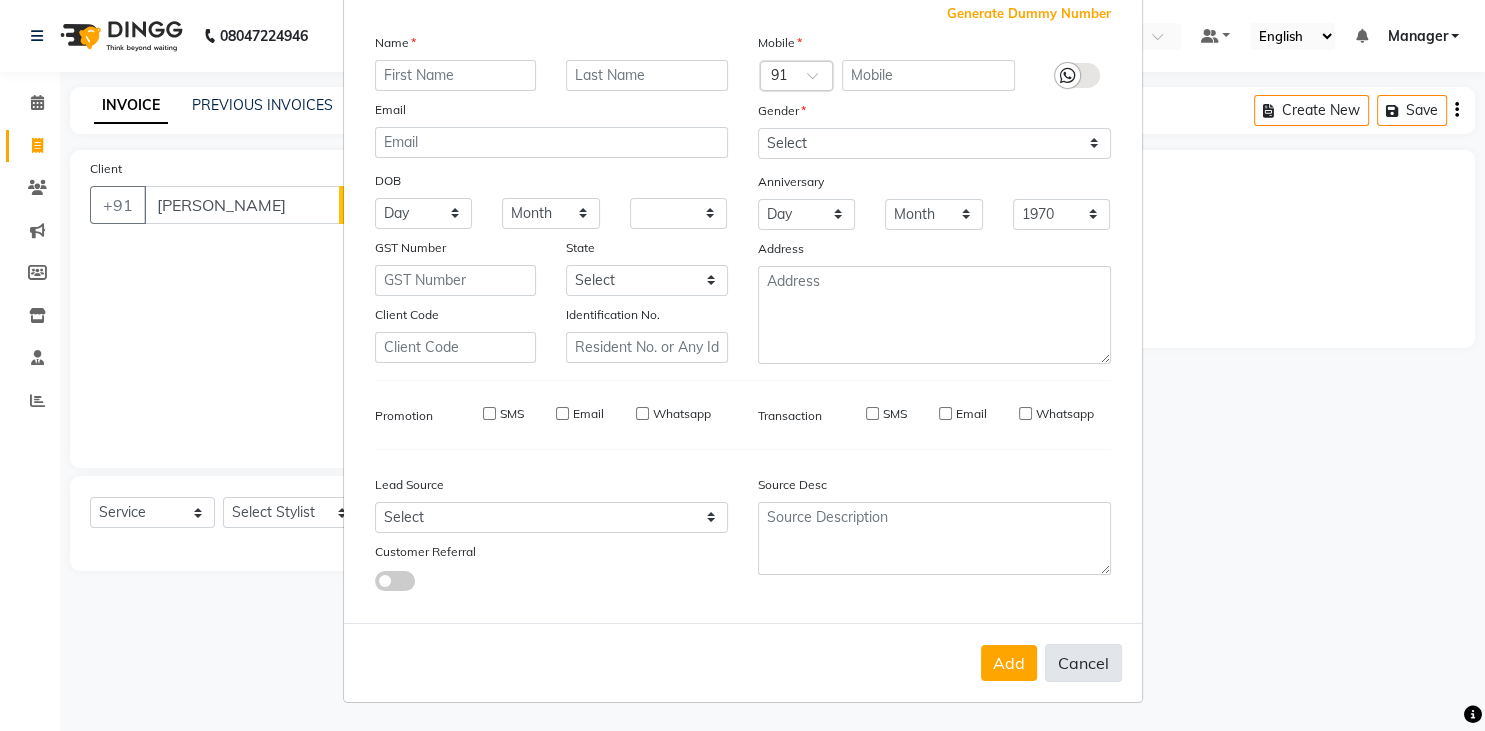 select 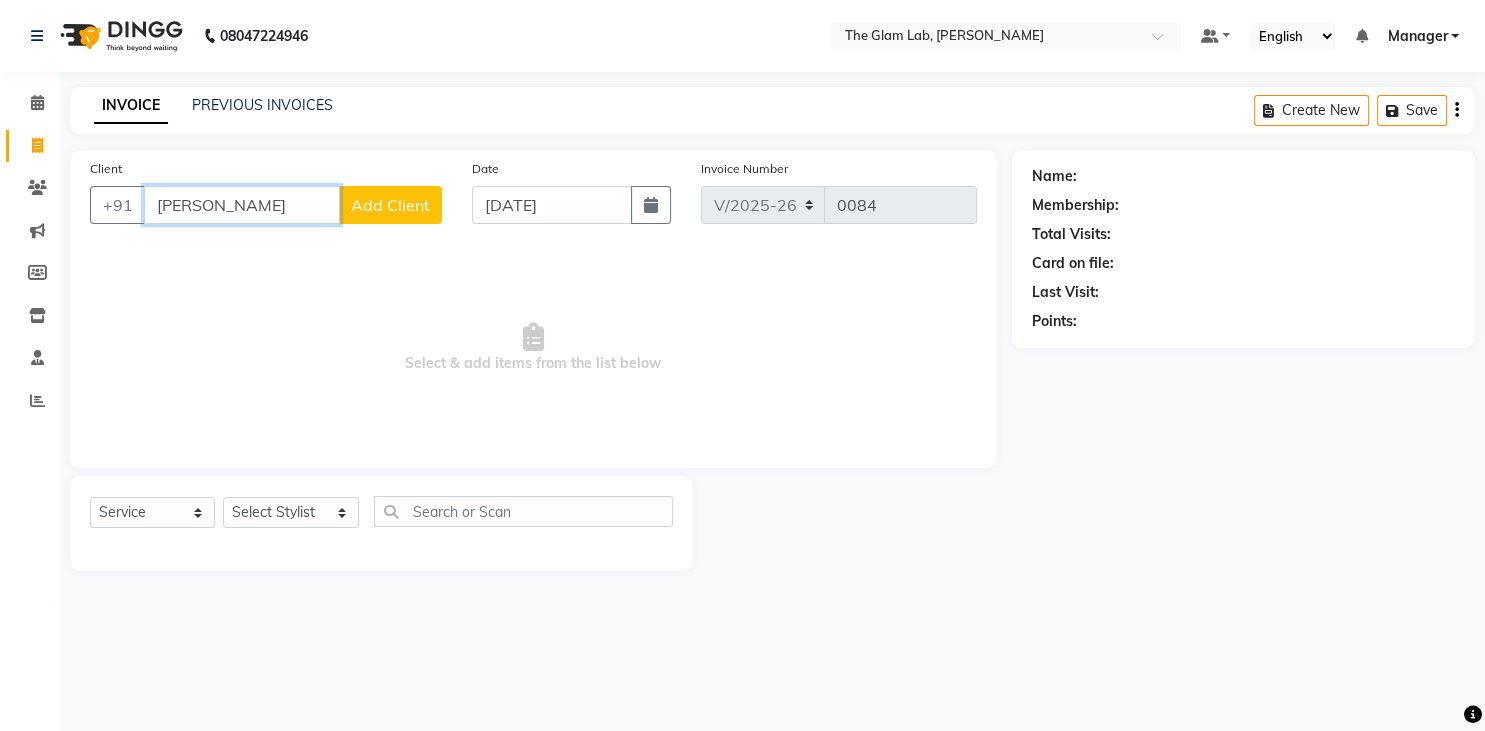 click on "soheyla" at bounding box center (242, 205) 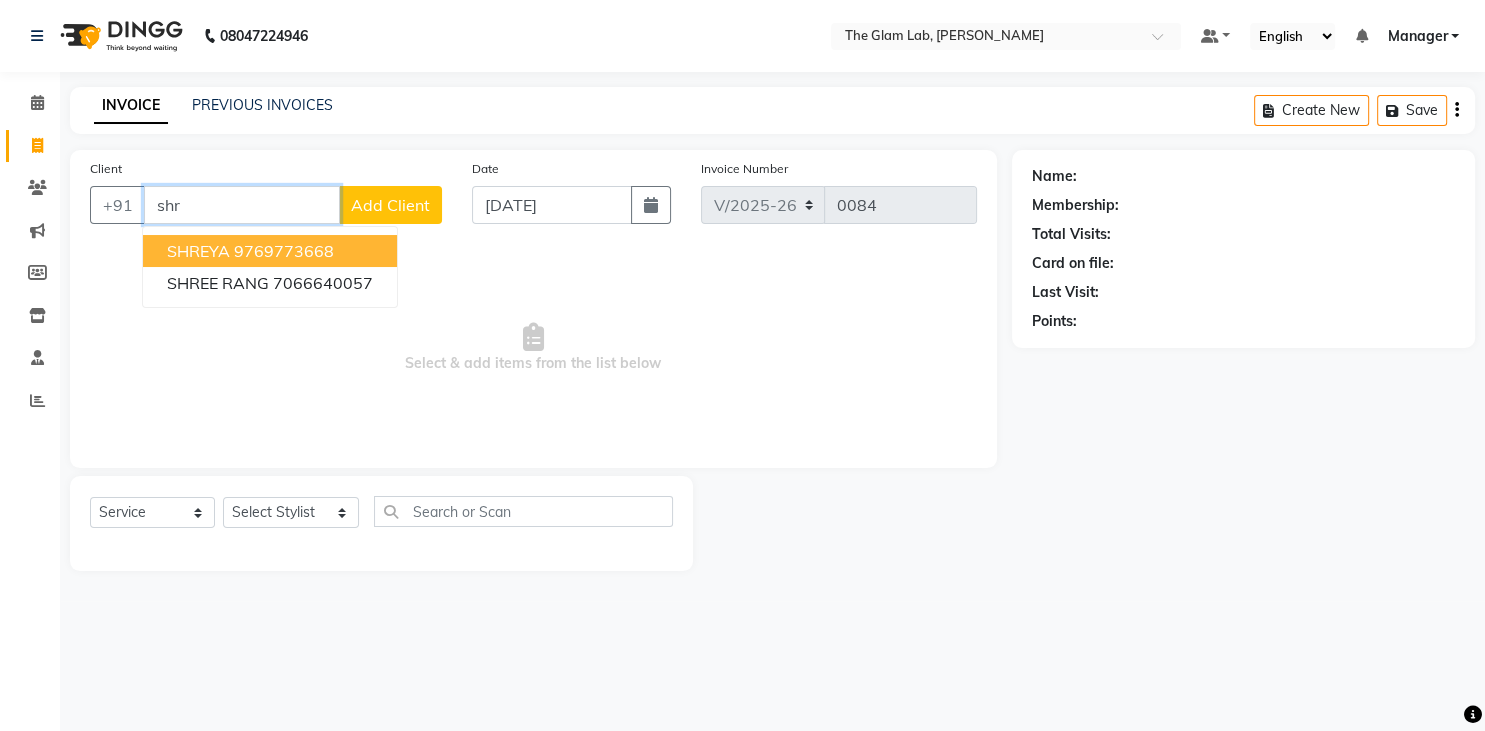 click on "SHREYA  9769773668" at bounding box center (270, 251) 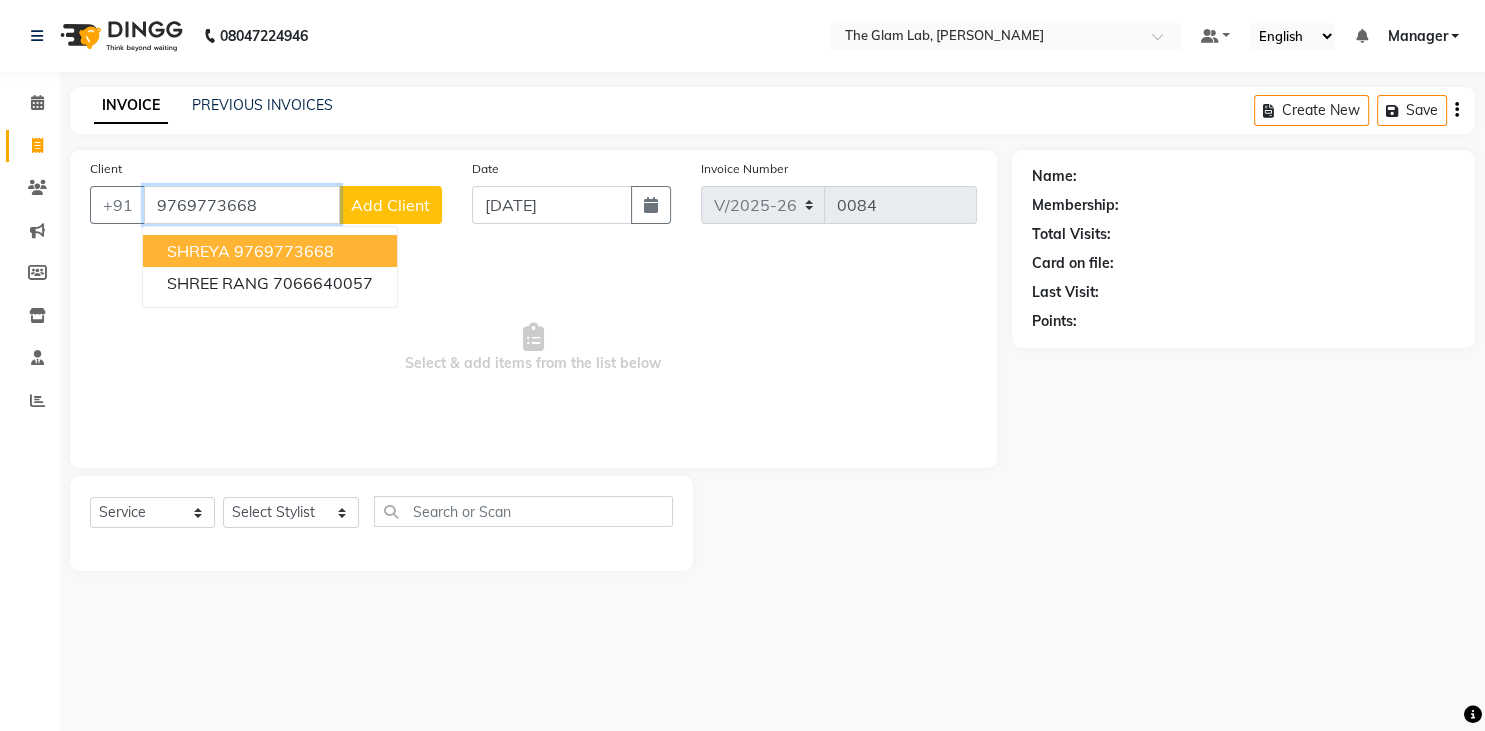 type on "9769773668" 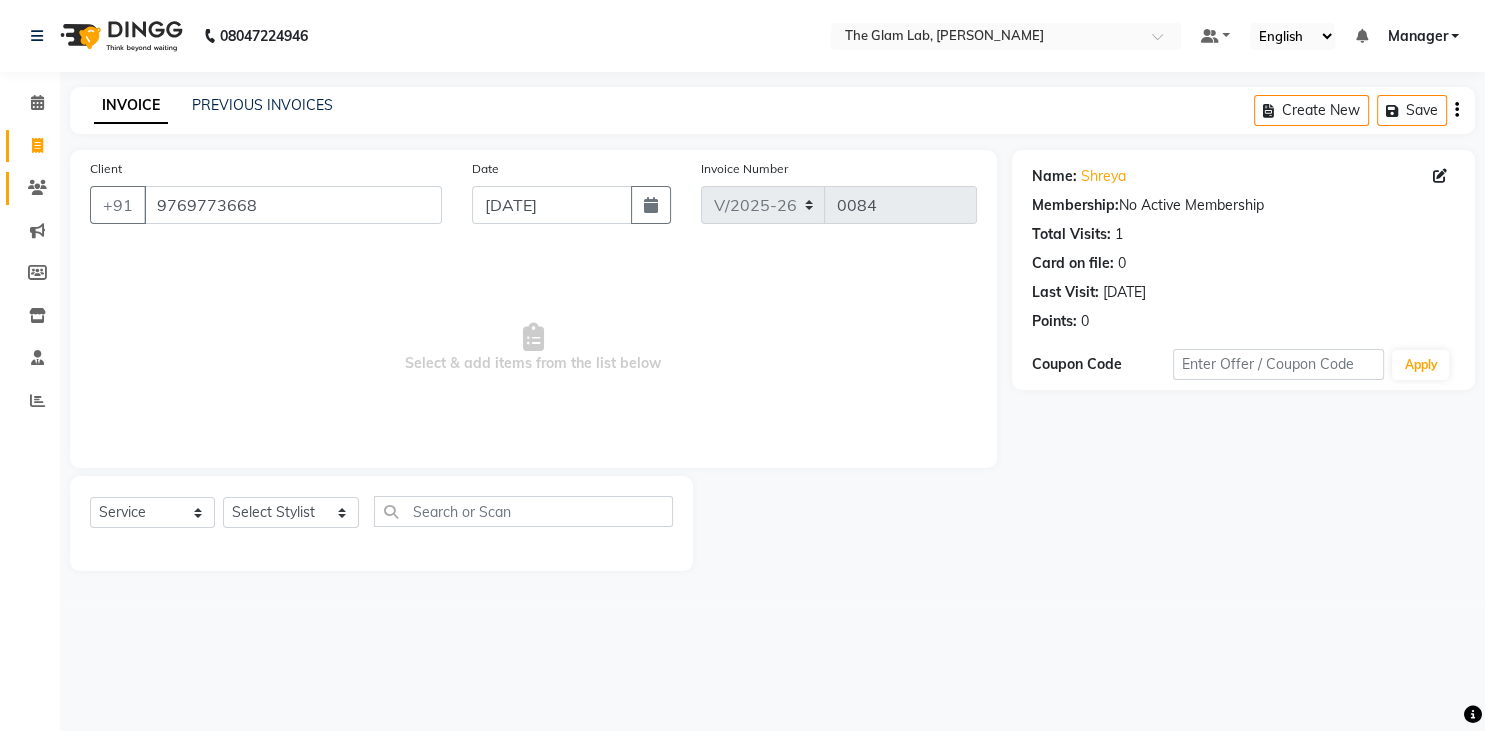 drag, startPoint x: 40, startPoint y: 170, endPoint x: 40, endPoint y: 186, distance: 16 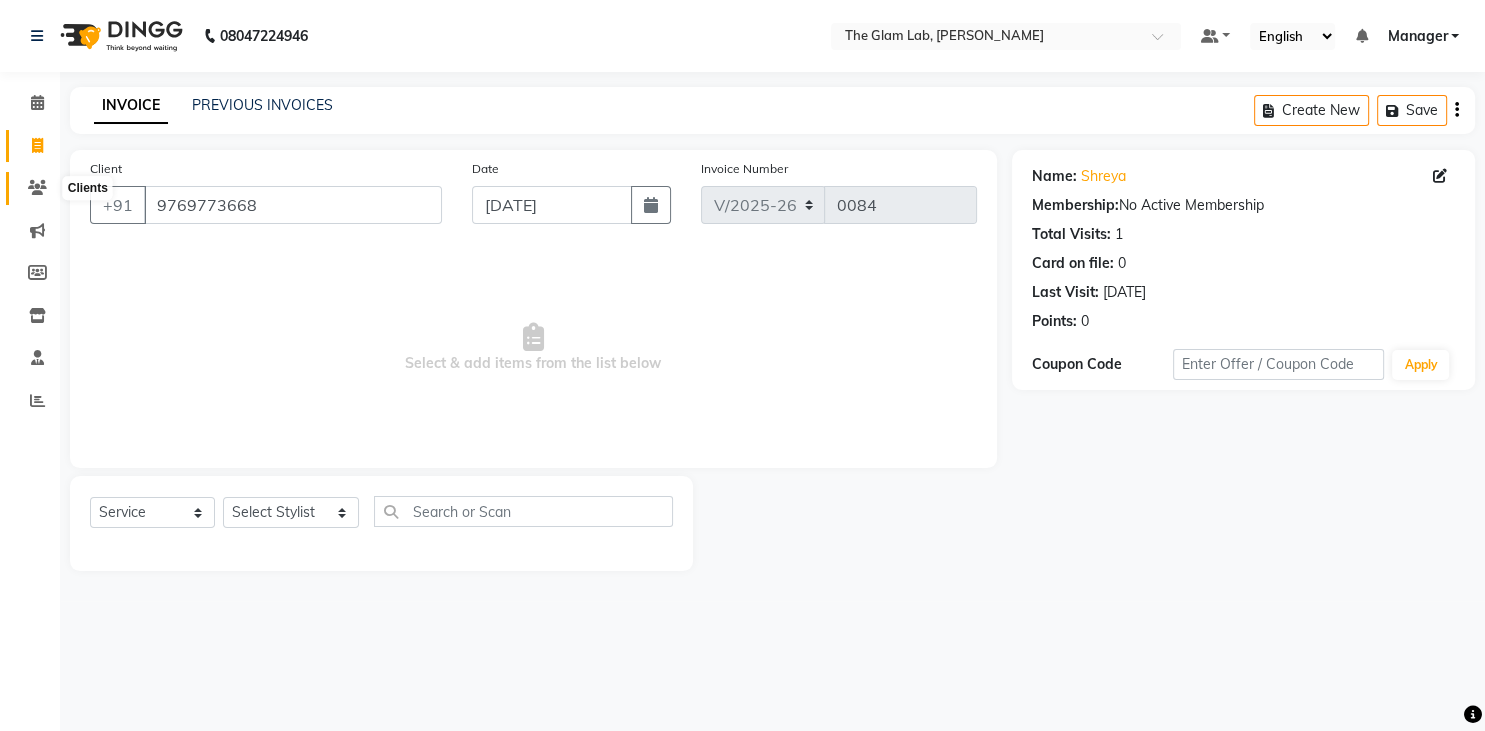 click 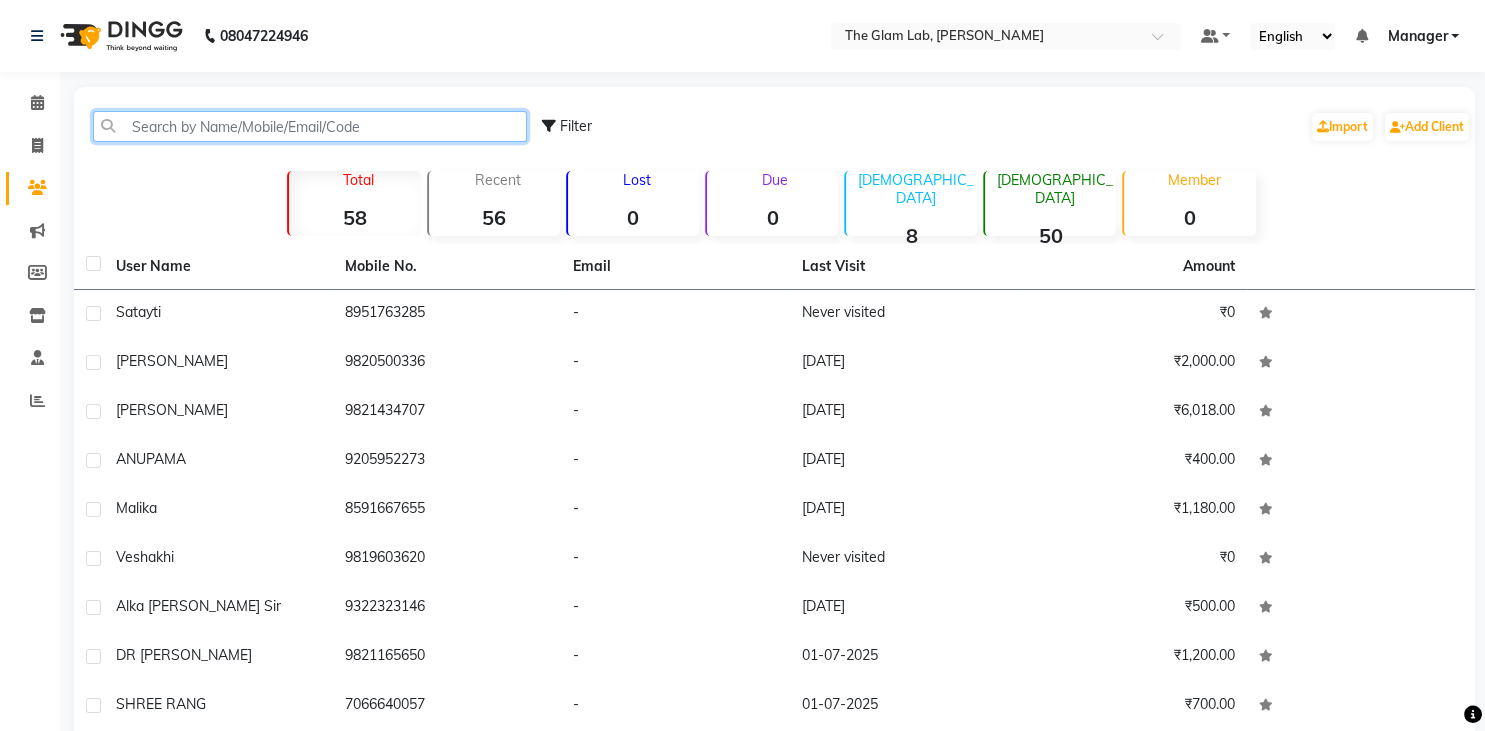 click 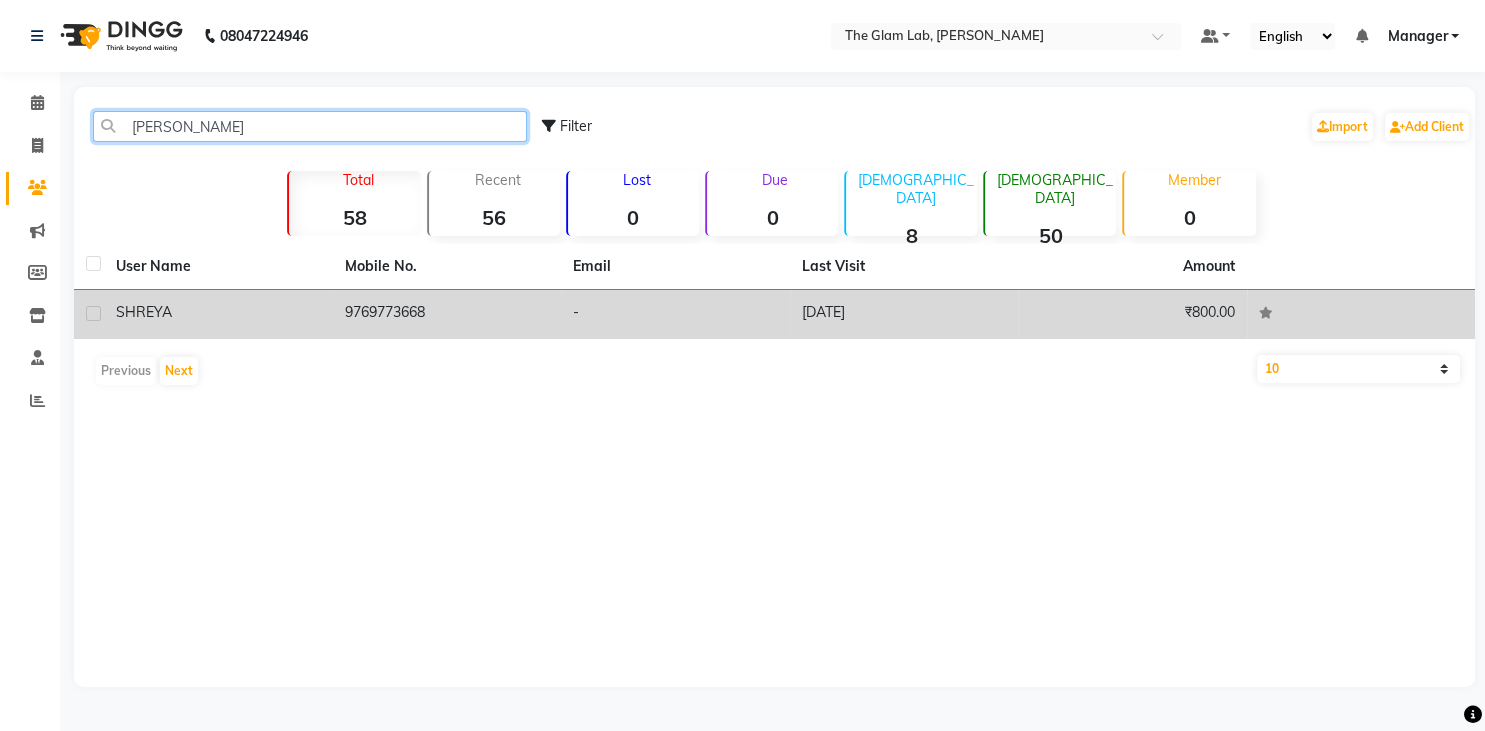 type on "shrey" 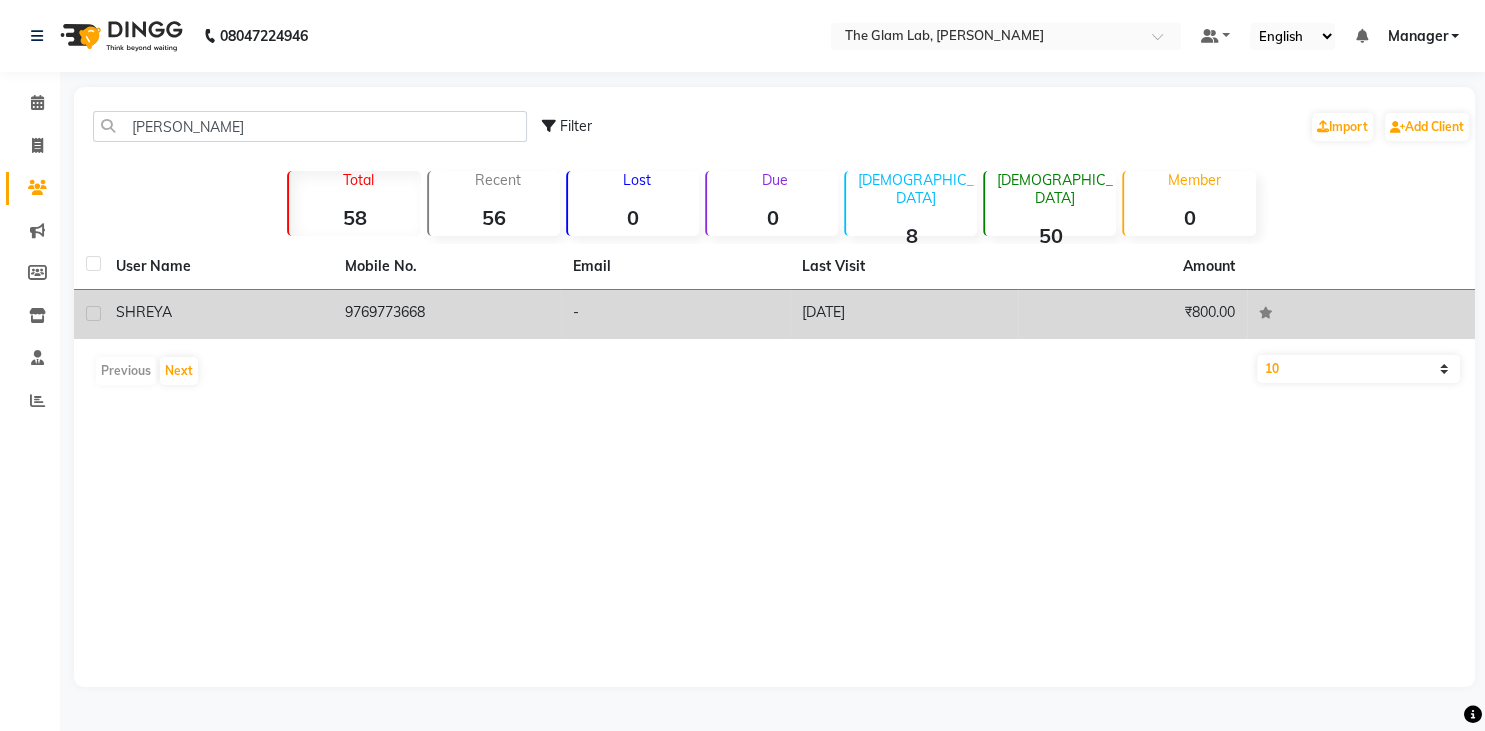 click on "9769773668" 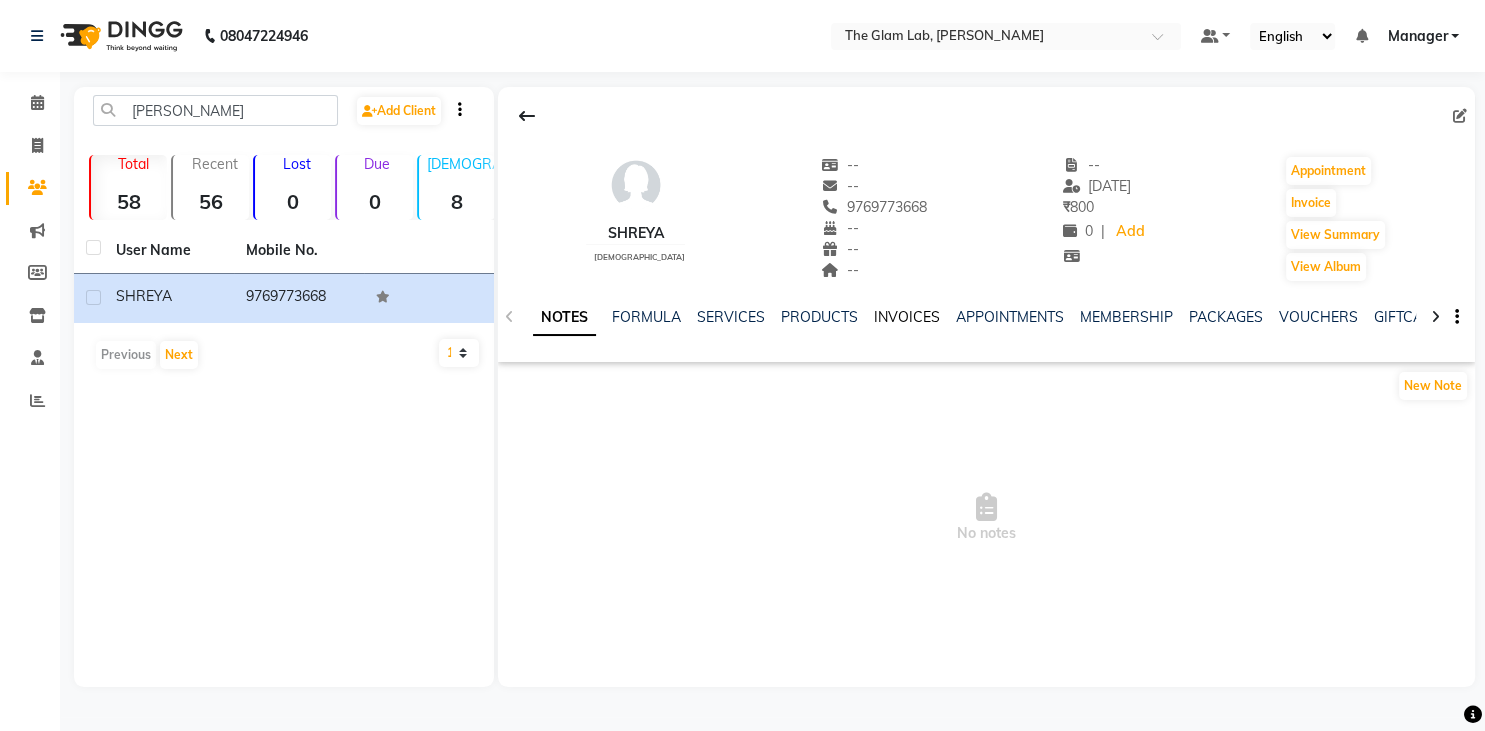 click on "INVOICES" 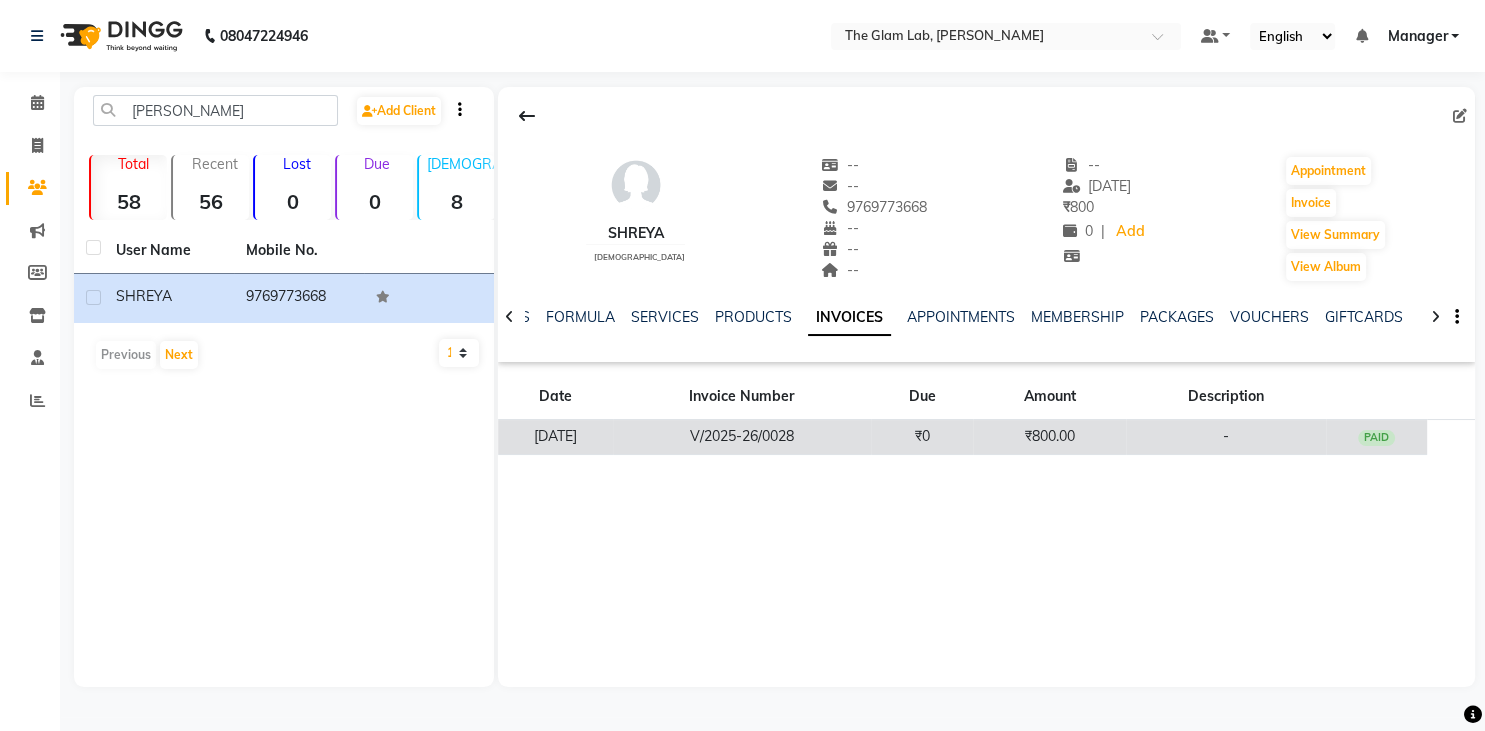 click on "V/2025-26/0028" 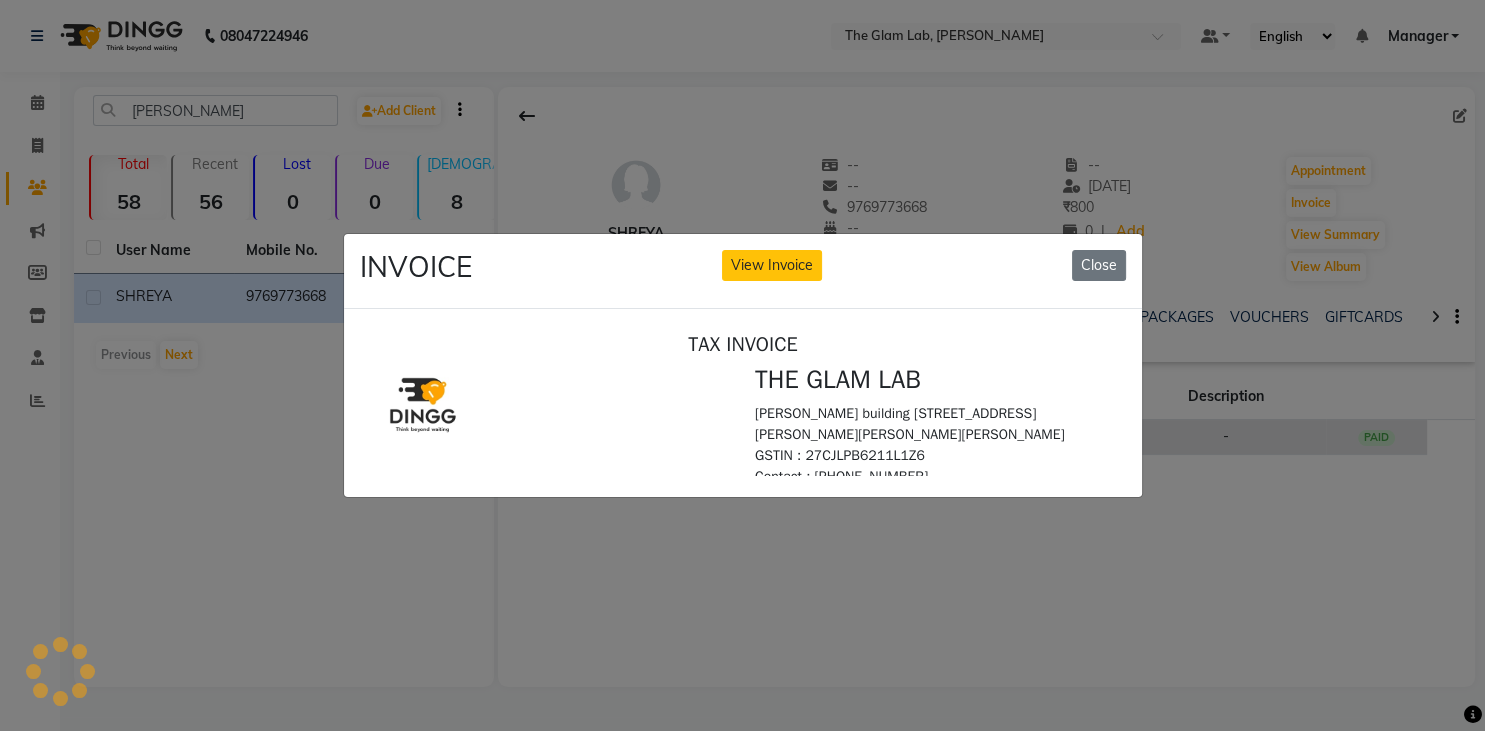 scroll, scrollTop: 0, scrollLeft: 0, axis: both 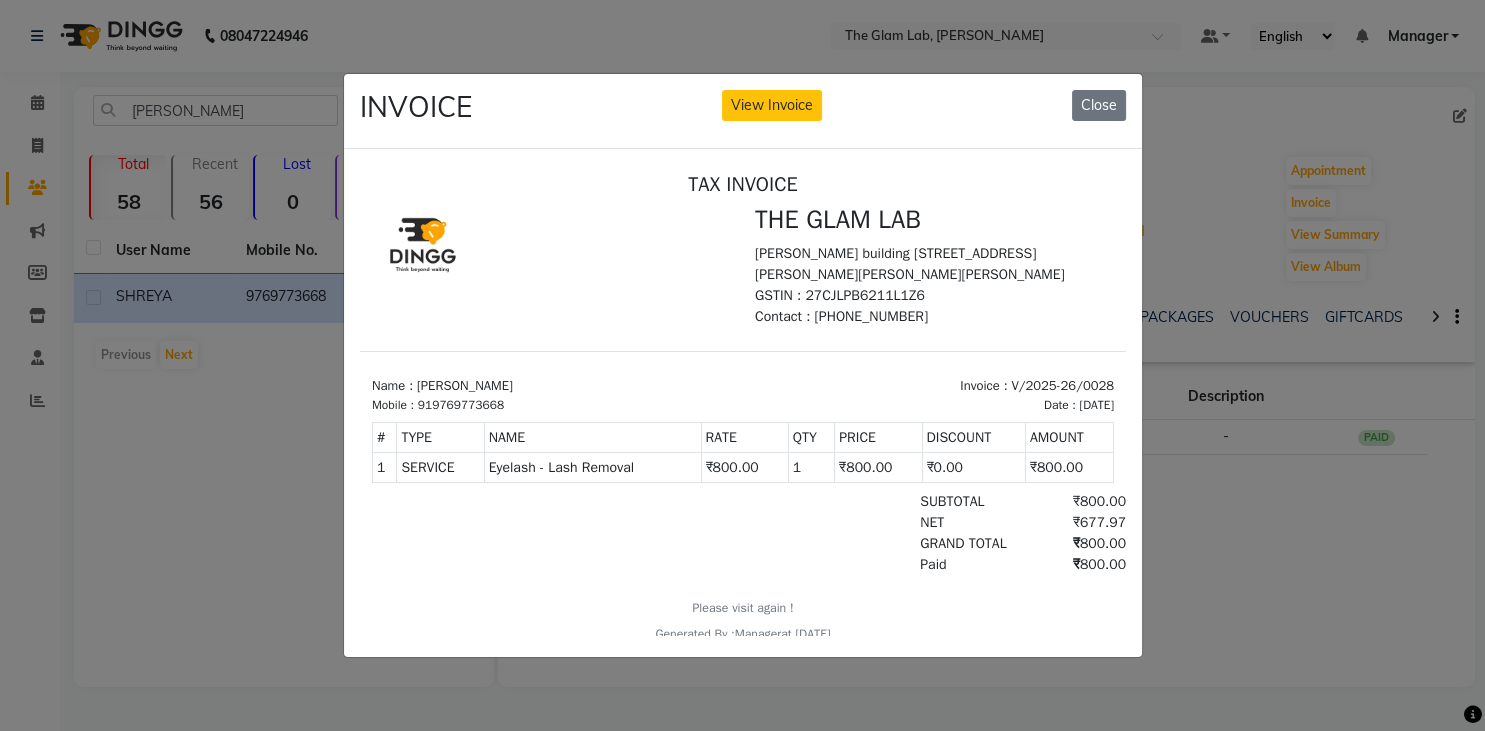 click on "INVOICE View Invoice Close" 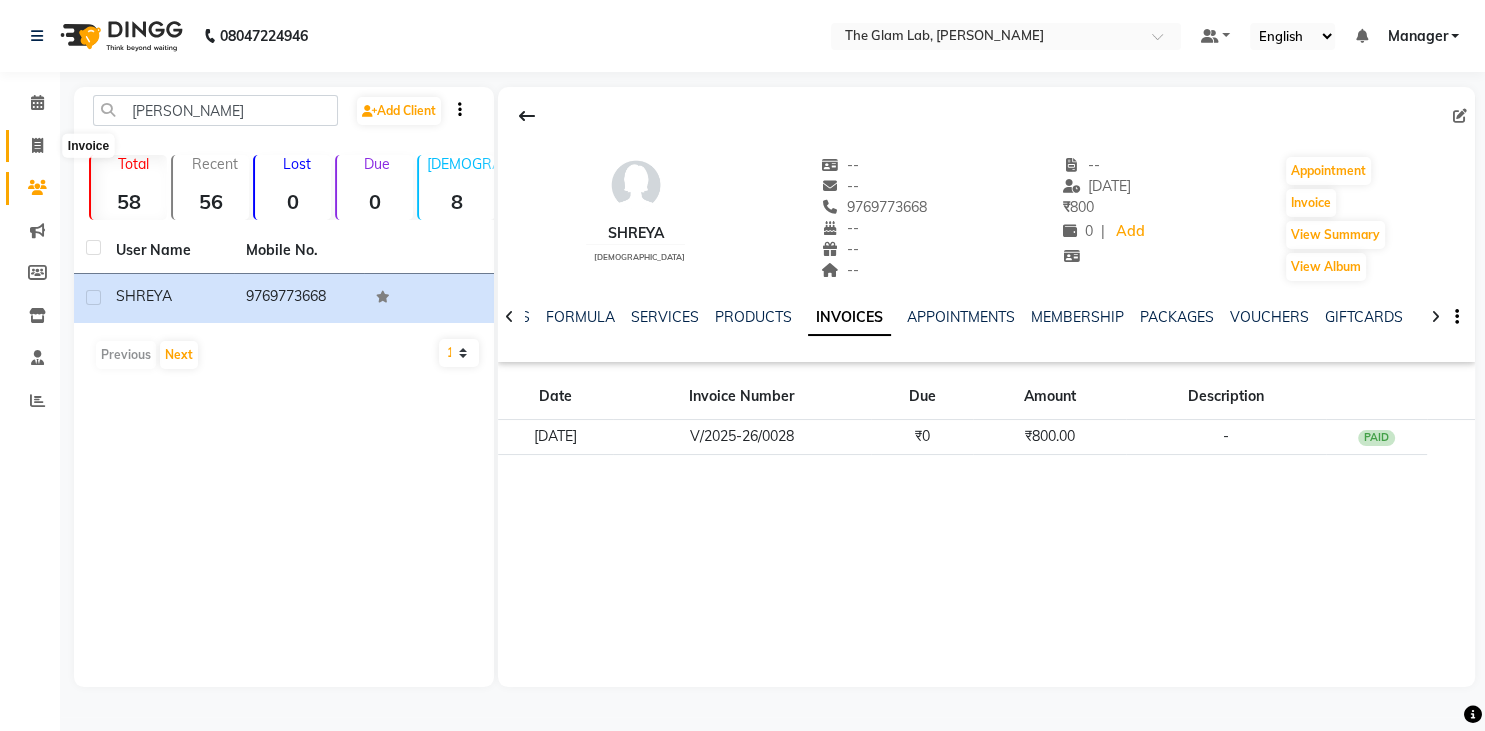 click 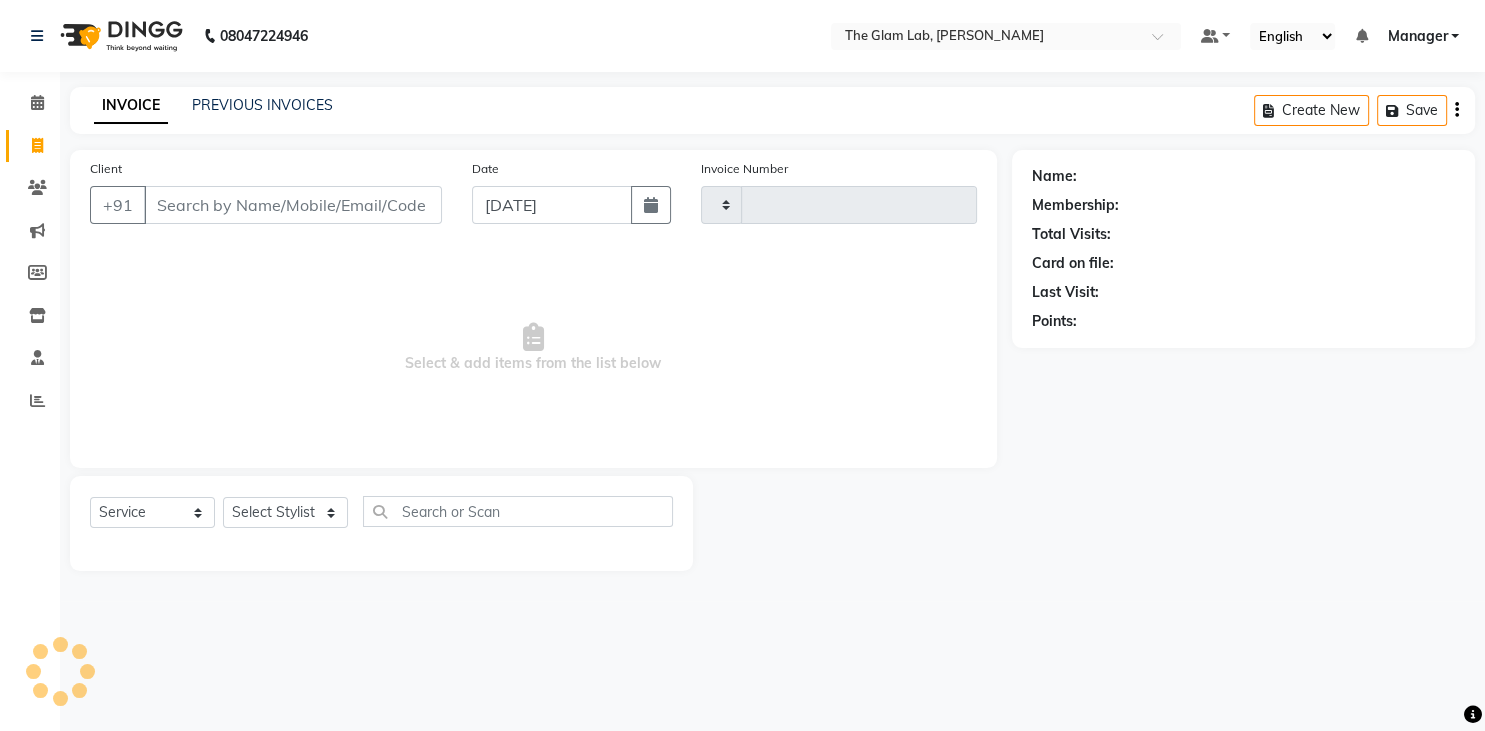 type on "0084" 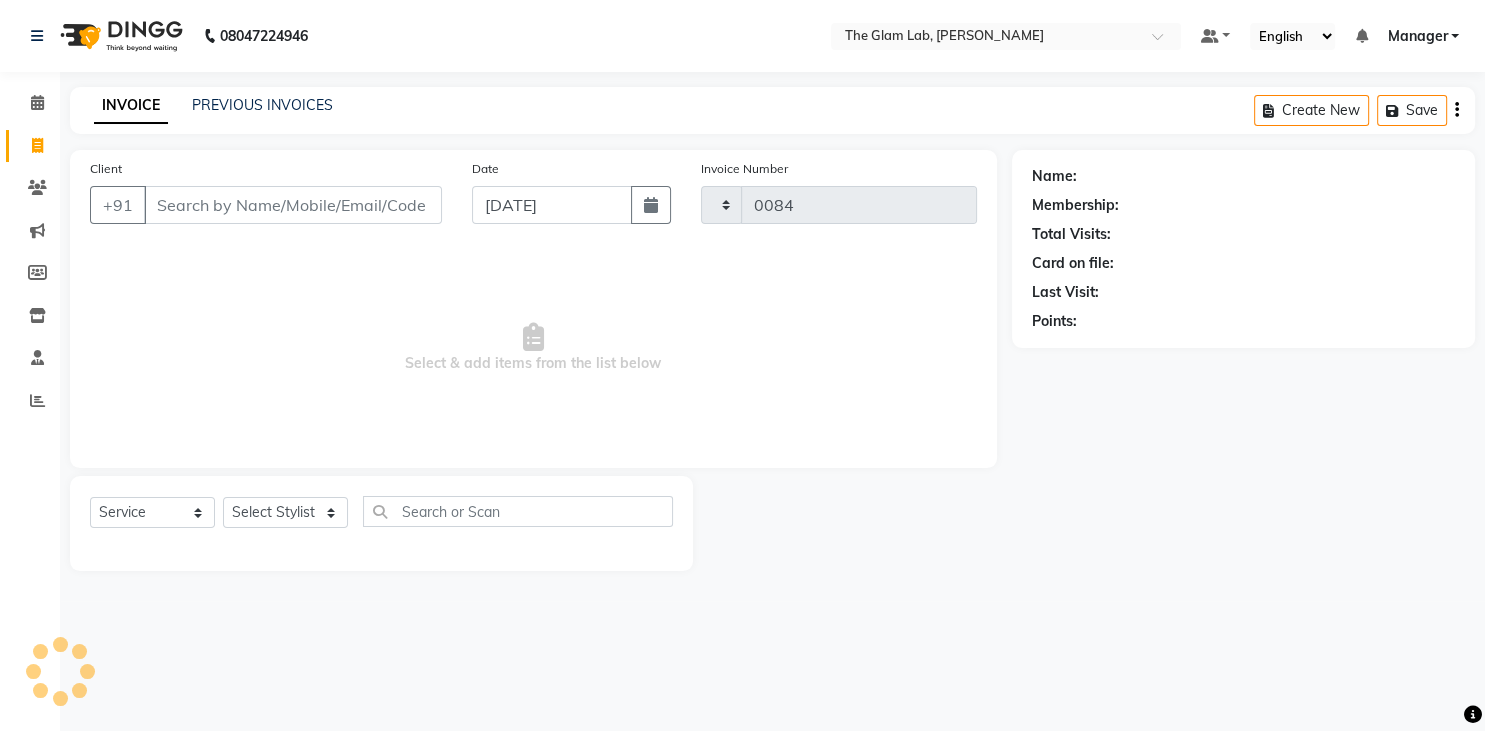 select on "8277" 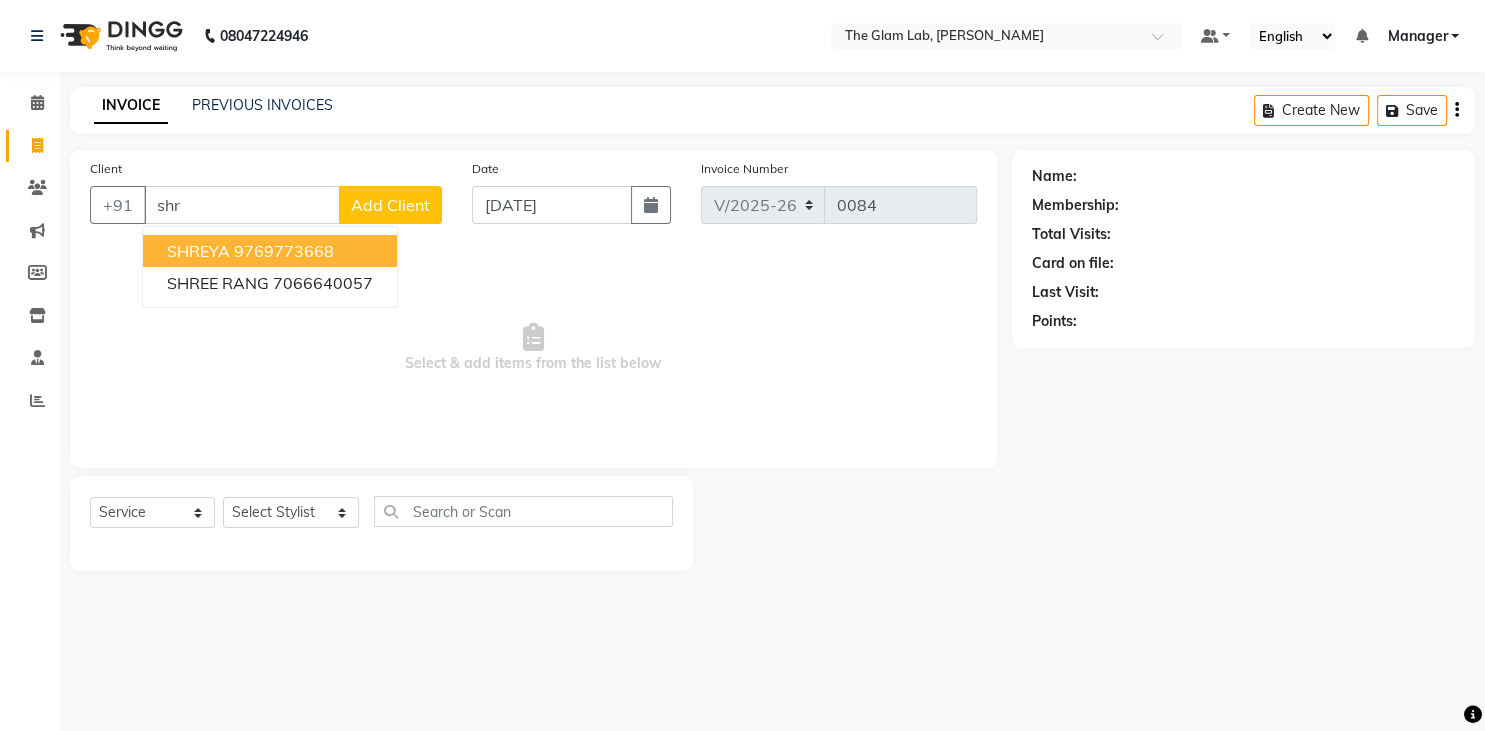 click on "9769773668" at bounding box center [284, 251] 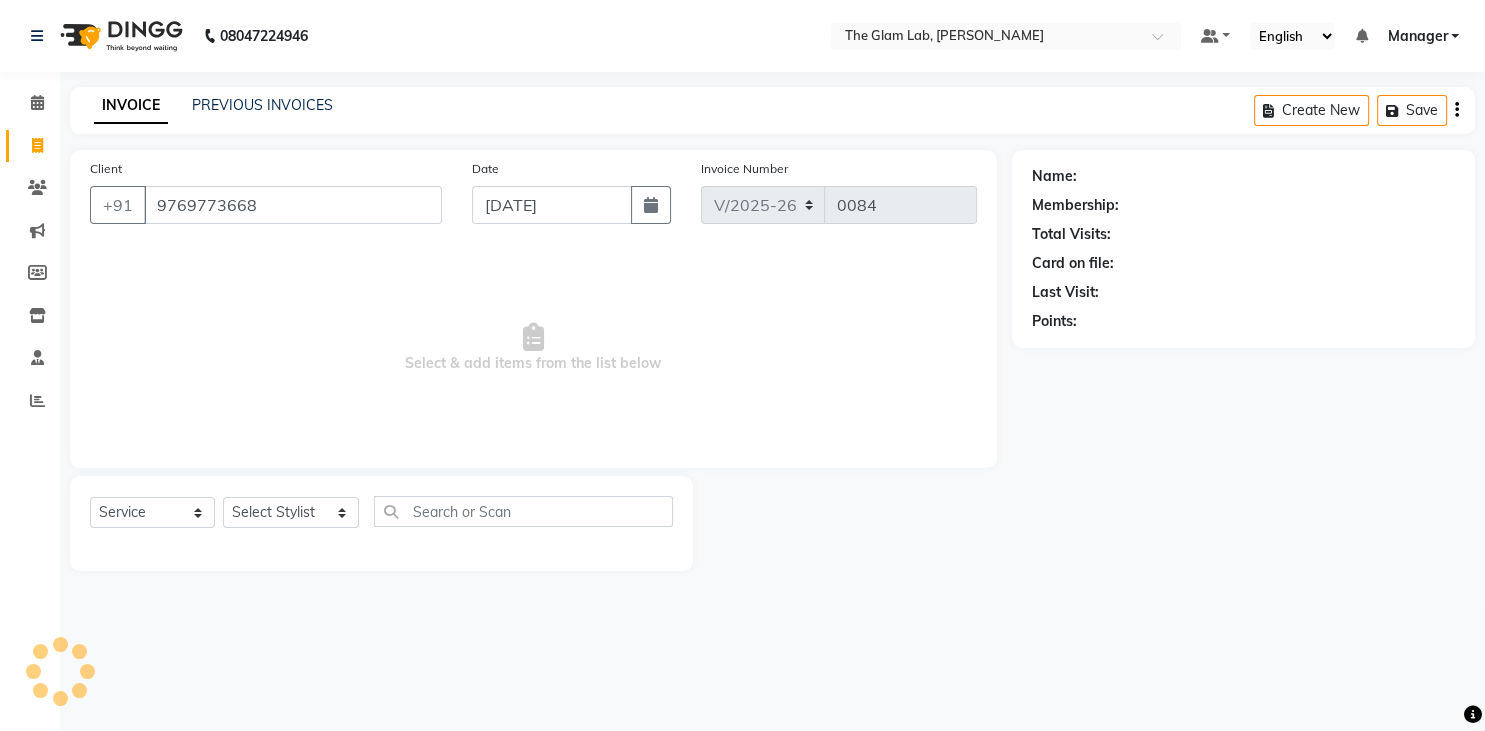type on "9769773668" 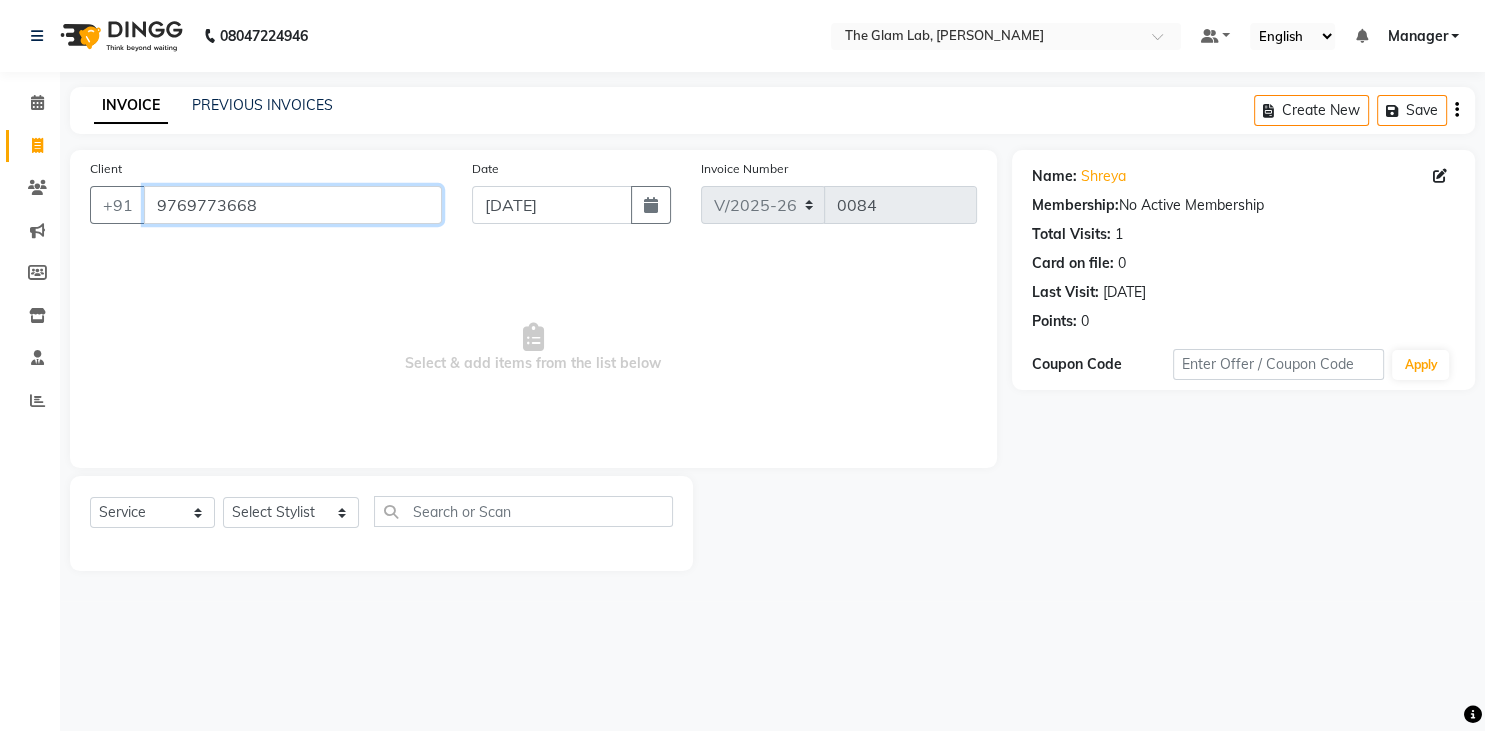 click on "9769773668" at bounding box center [293, 205] 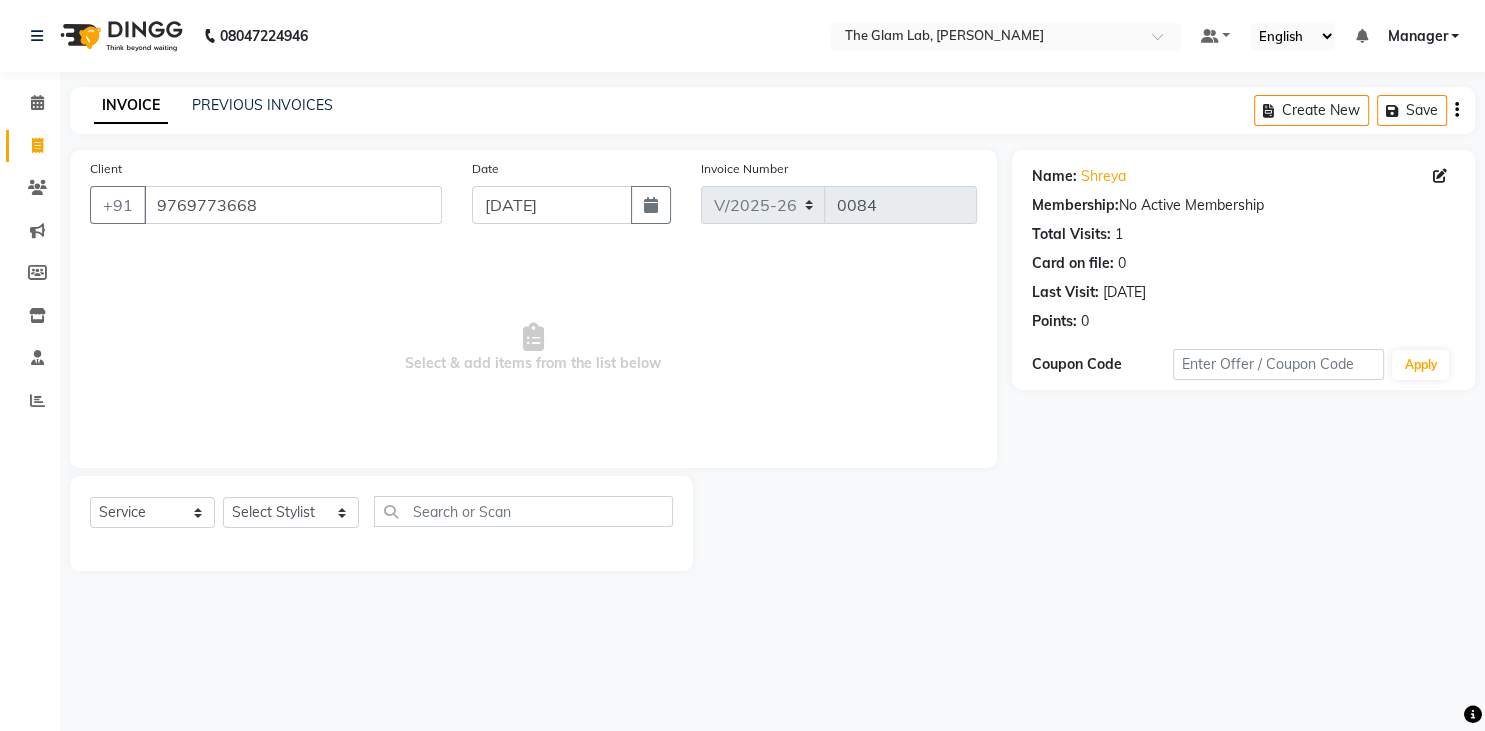 drag, startPoint x: 346, startPoint y: 506, endPoint x: 391, endPoint y: 201, distance: 308.3018 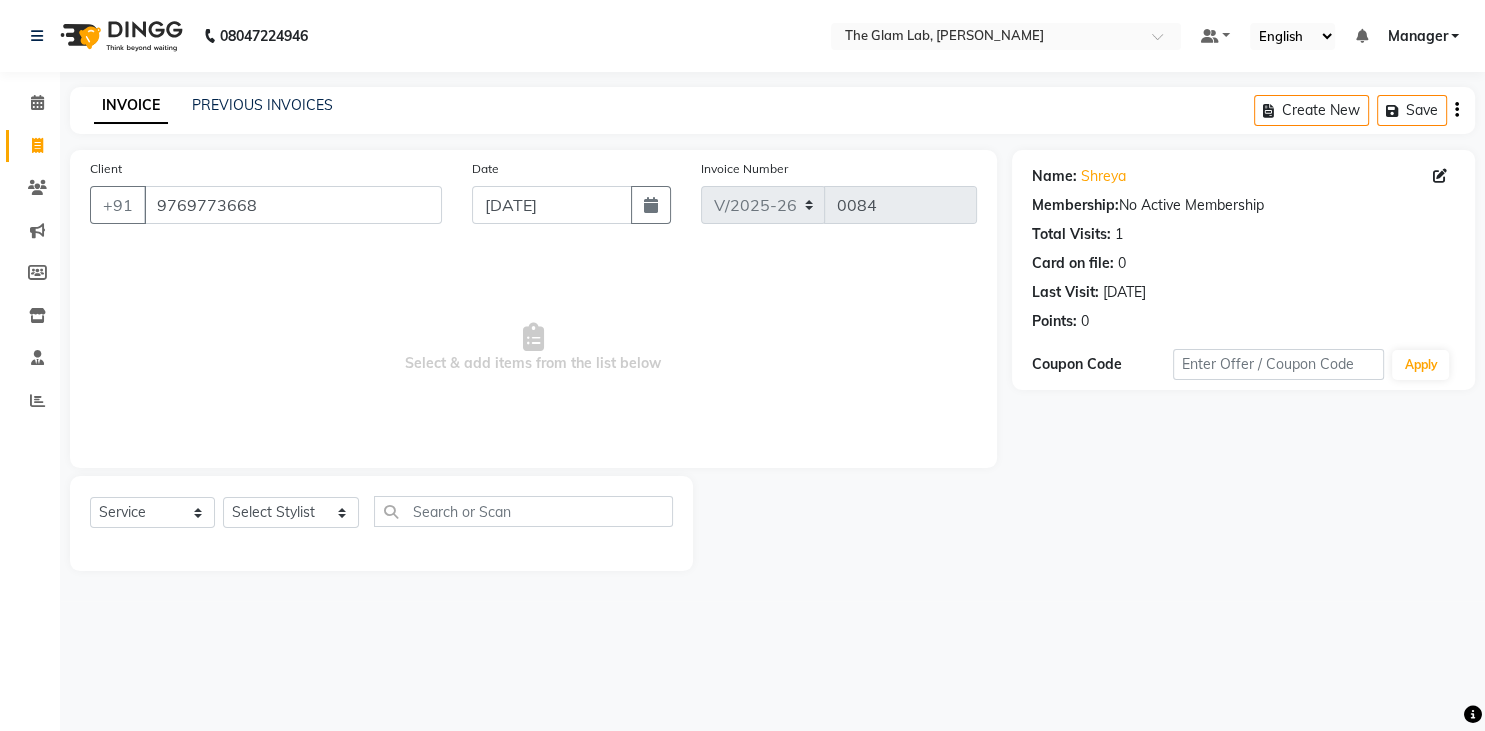 click on "Client +91 9769773668" 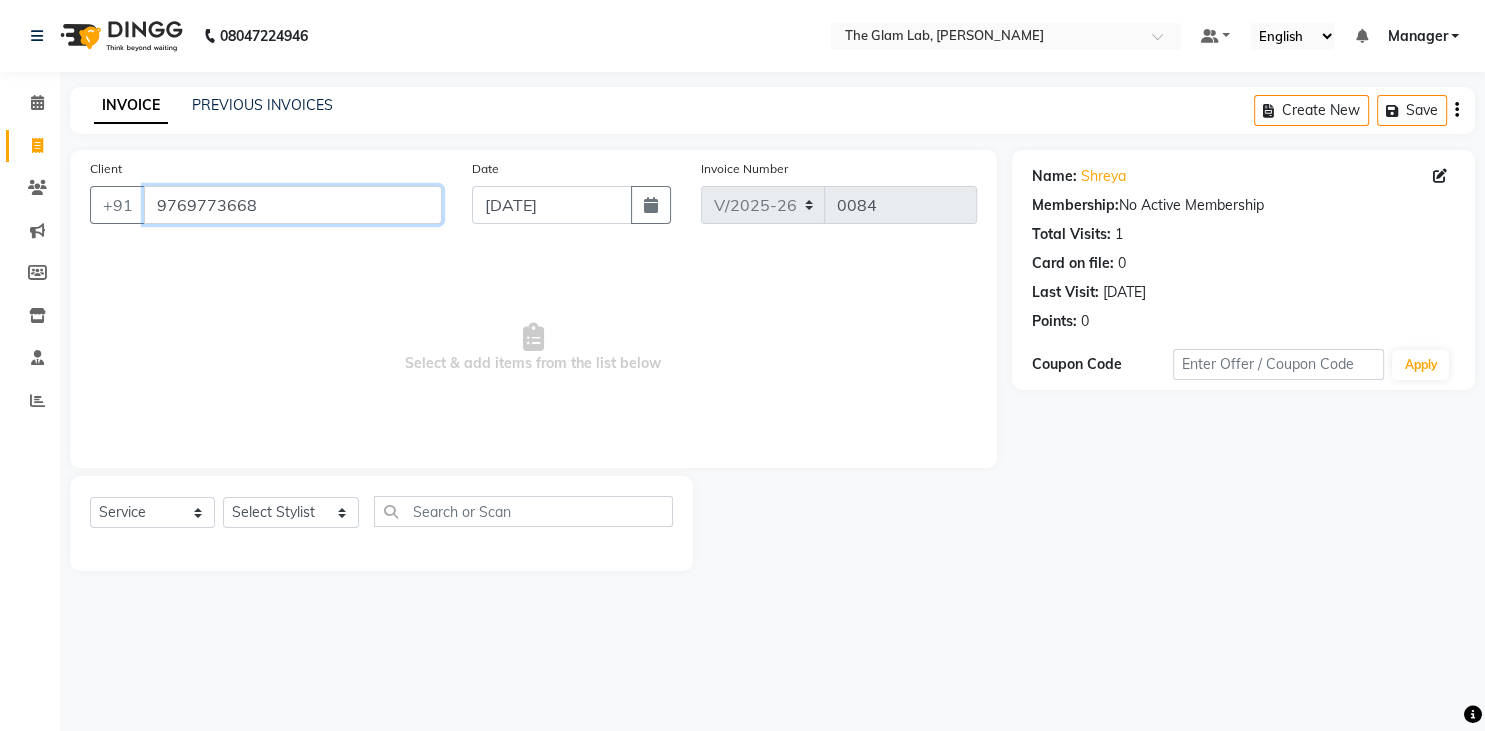click on "9769773668" at bounding box center [293, 205] 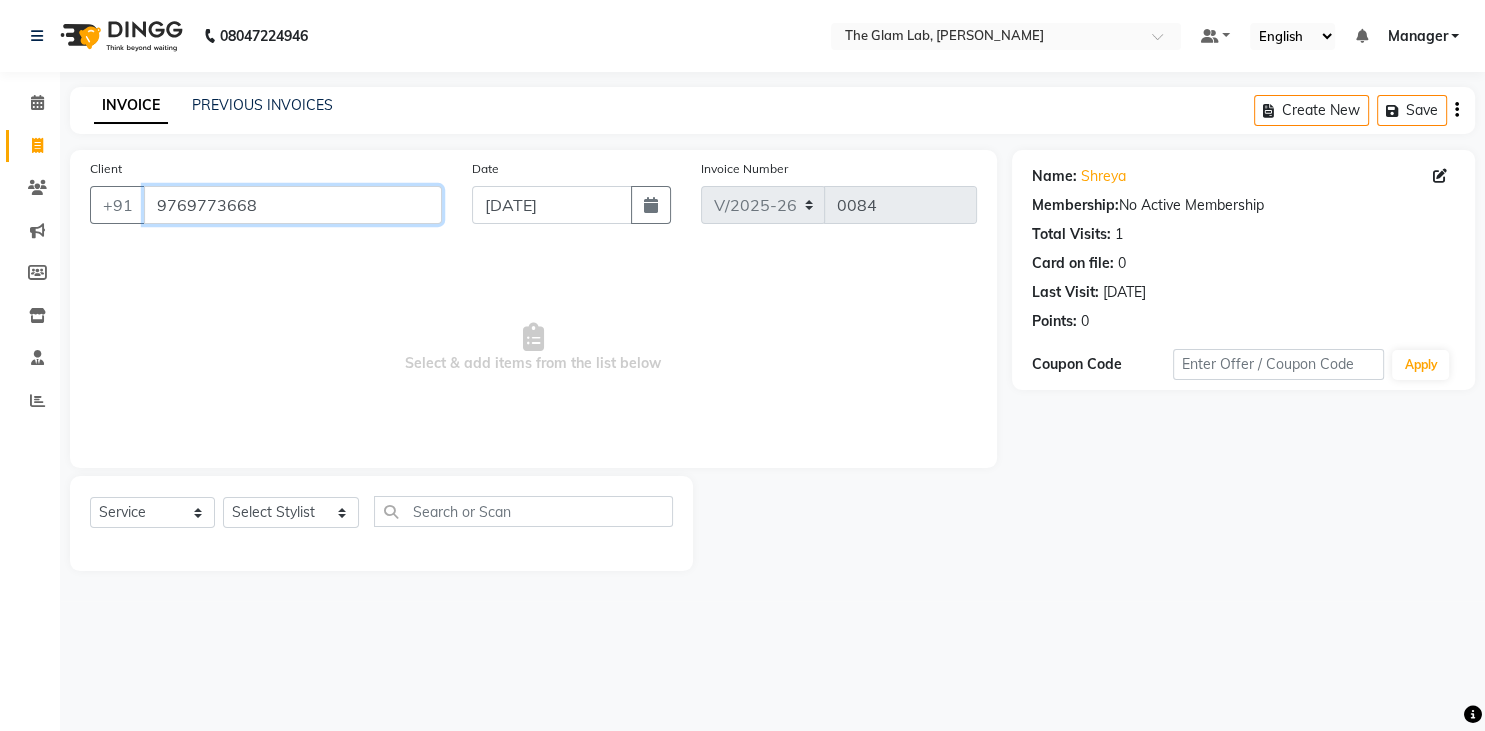 drag, startPoint x: 256, startPoint y: 202, endPoint x: 102, endPoint y: 244, distance: 159.62456 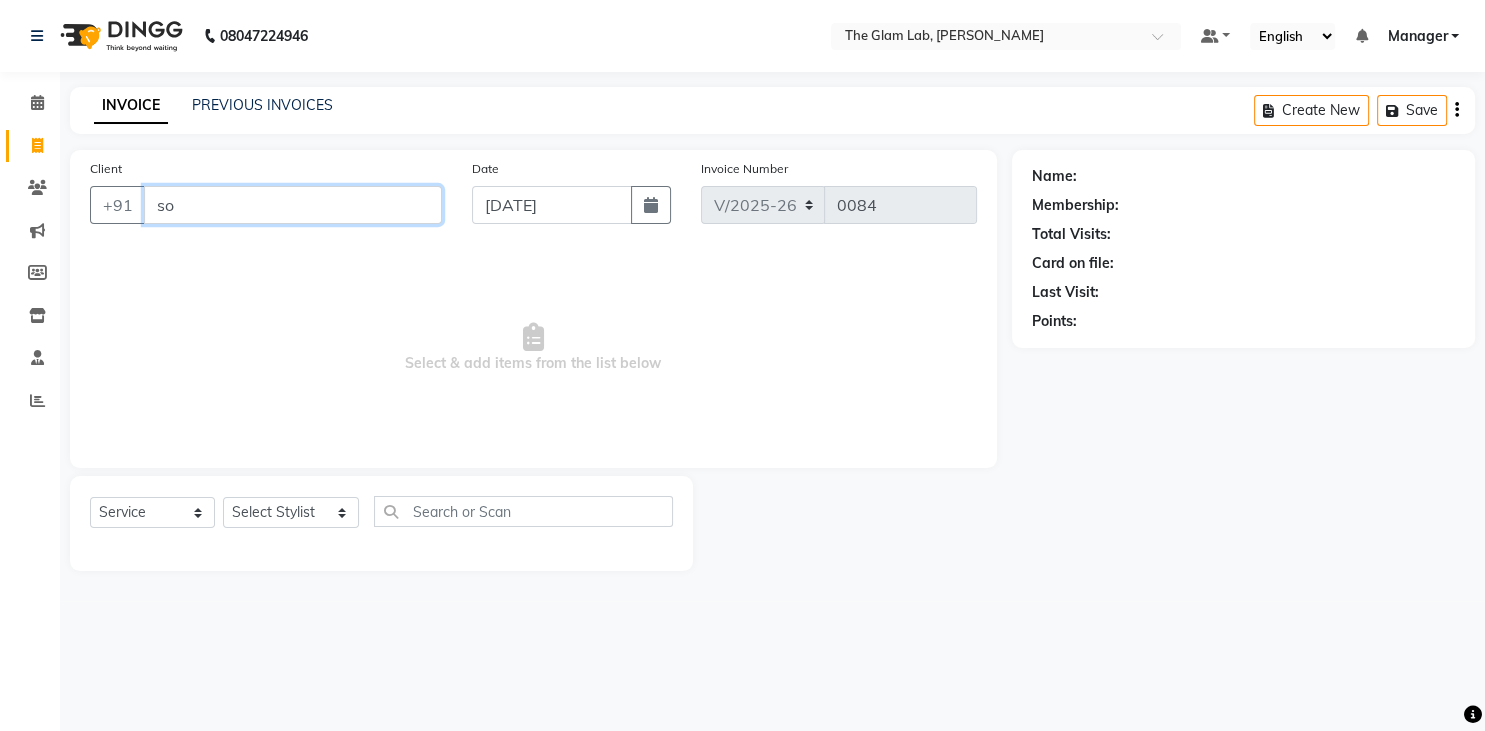 type on "s" 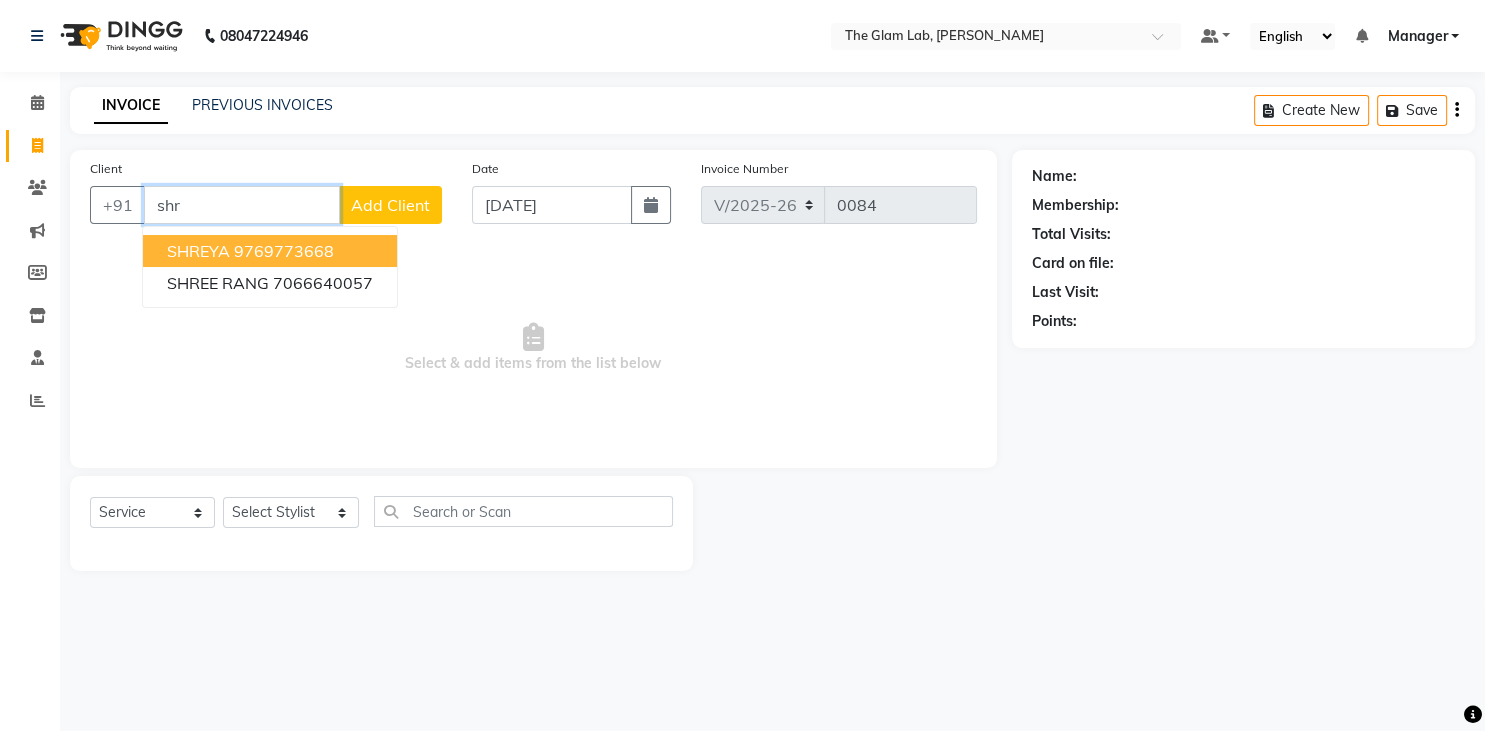 click on "9769773668" at bounding box center (284, 251) 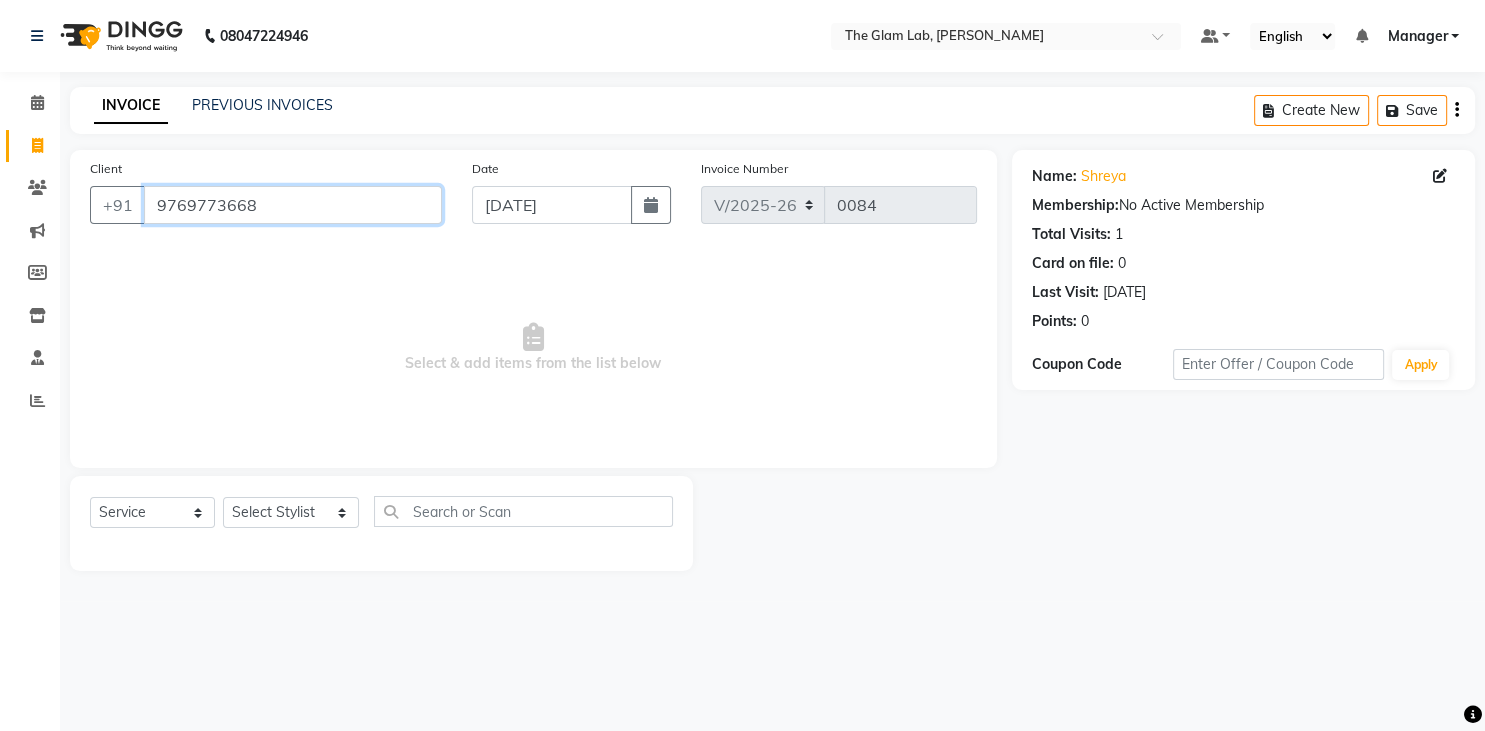 drag, startPoint x: 270, startPoint y: 210, endPoint x: 92, endPoint y: 180, distance: 180.51039 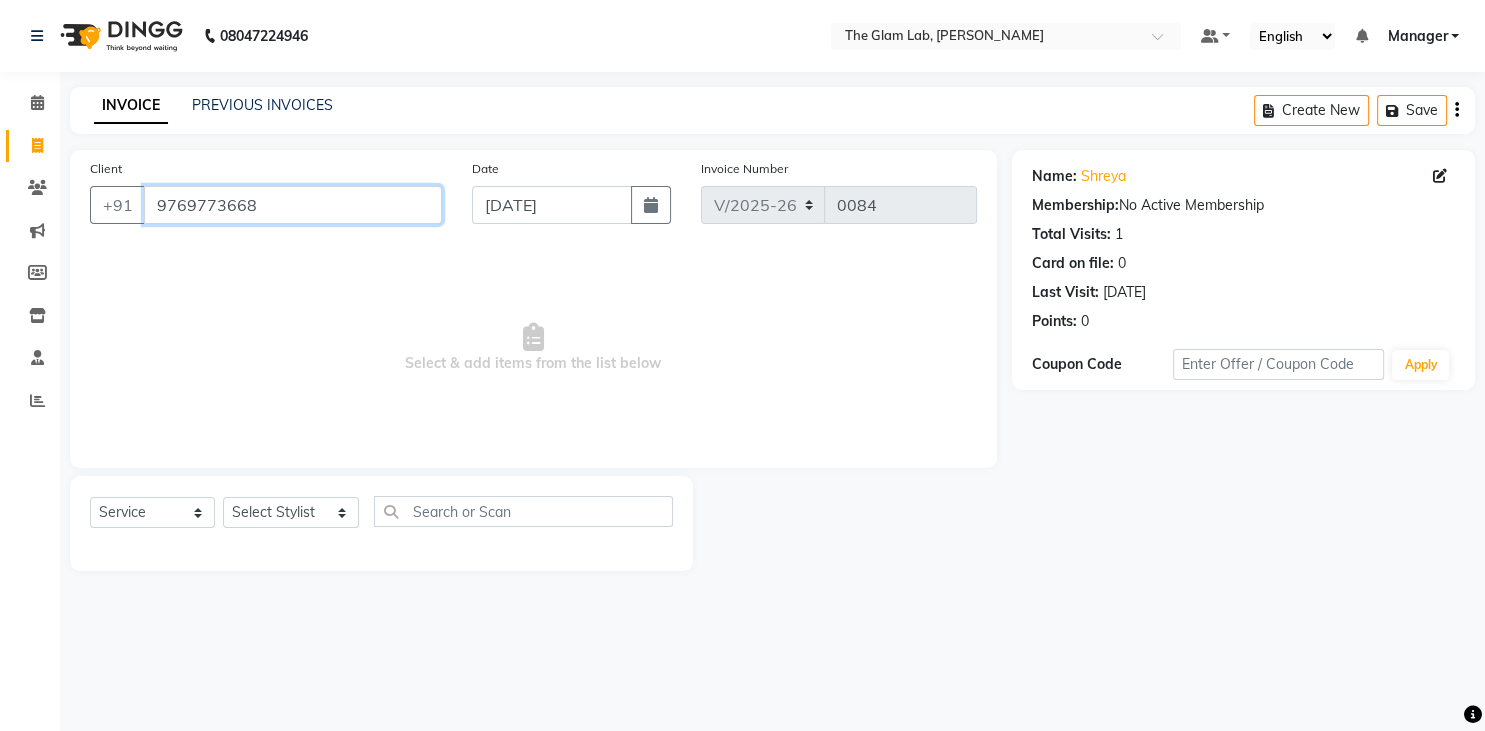 click on "9769773668" at bounding box center (293, 205) 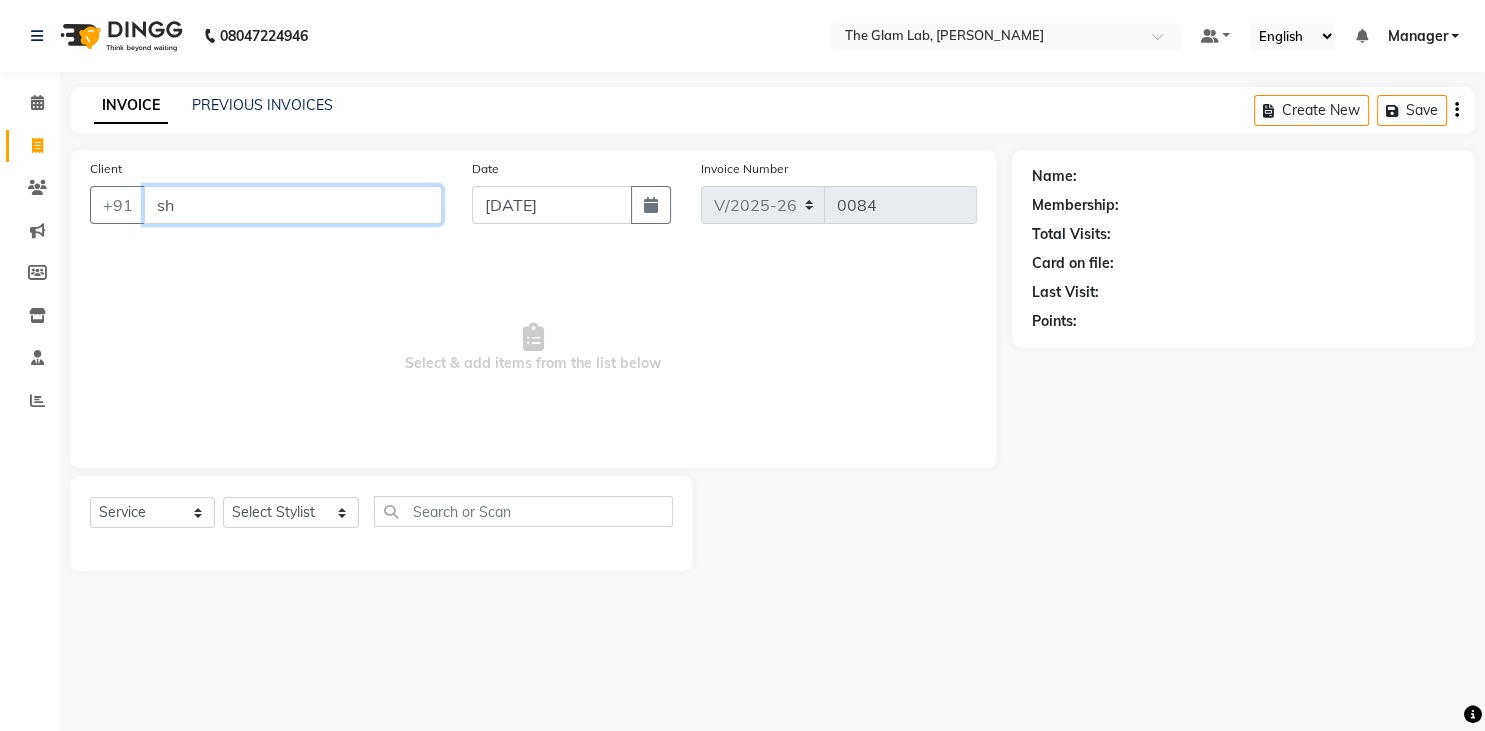 type on "s" 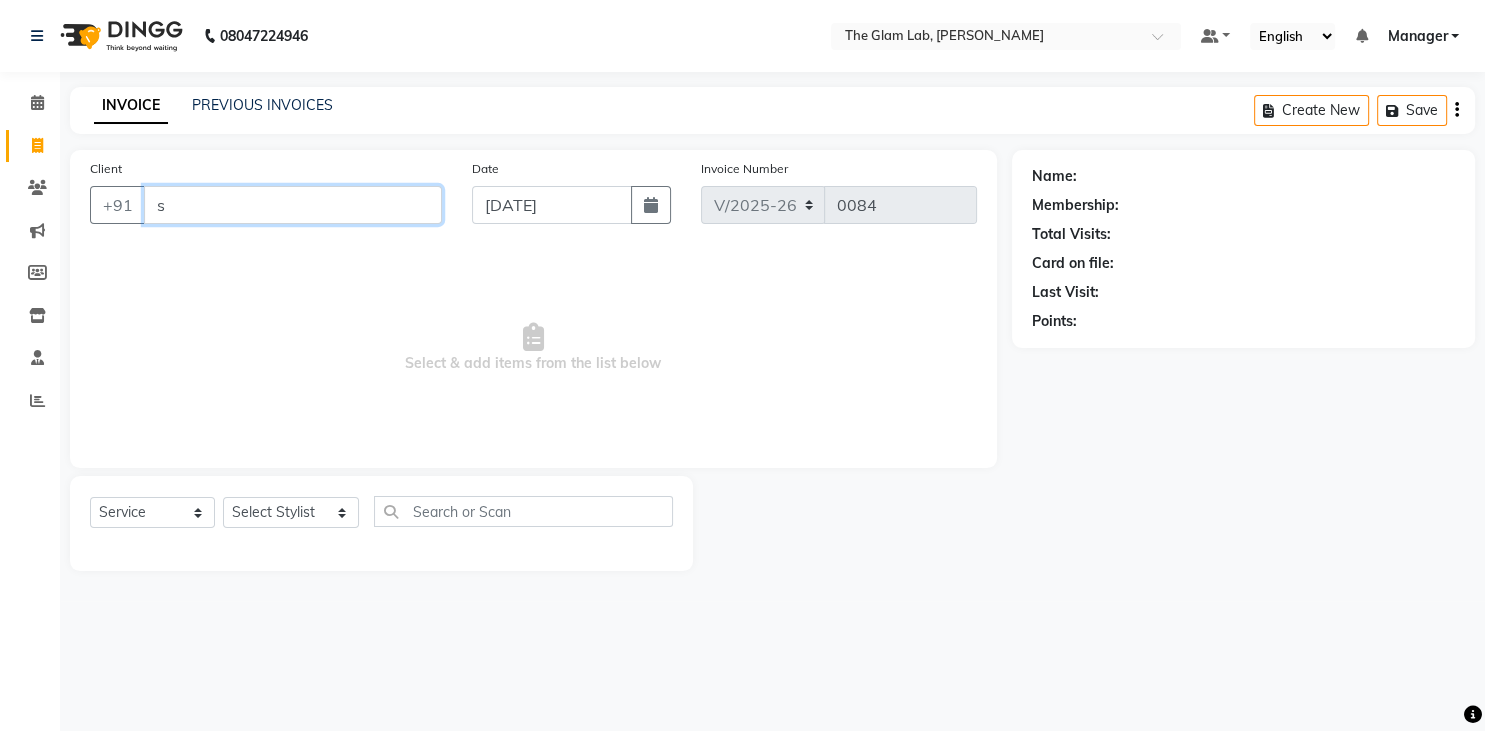 type 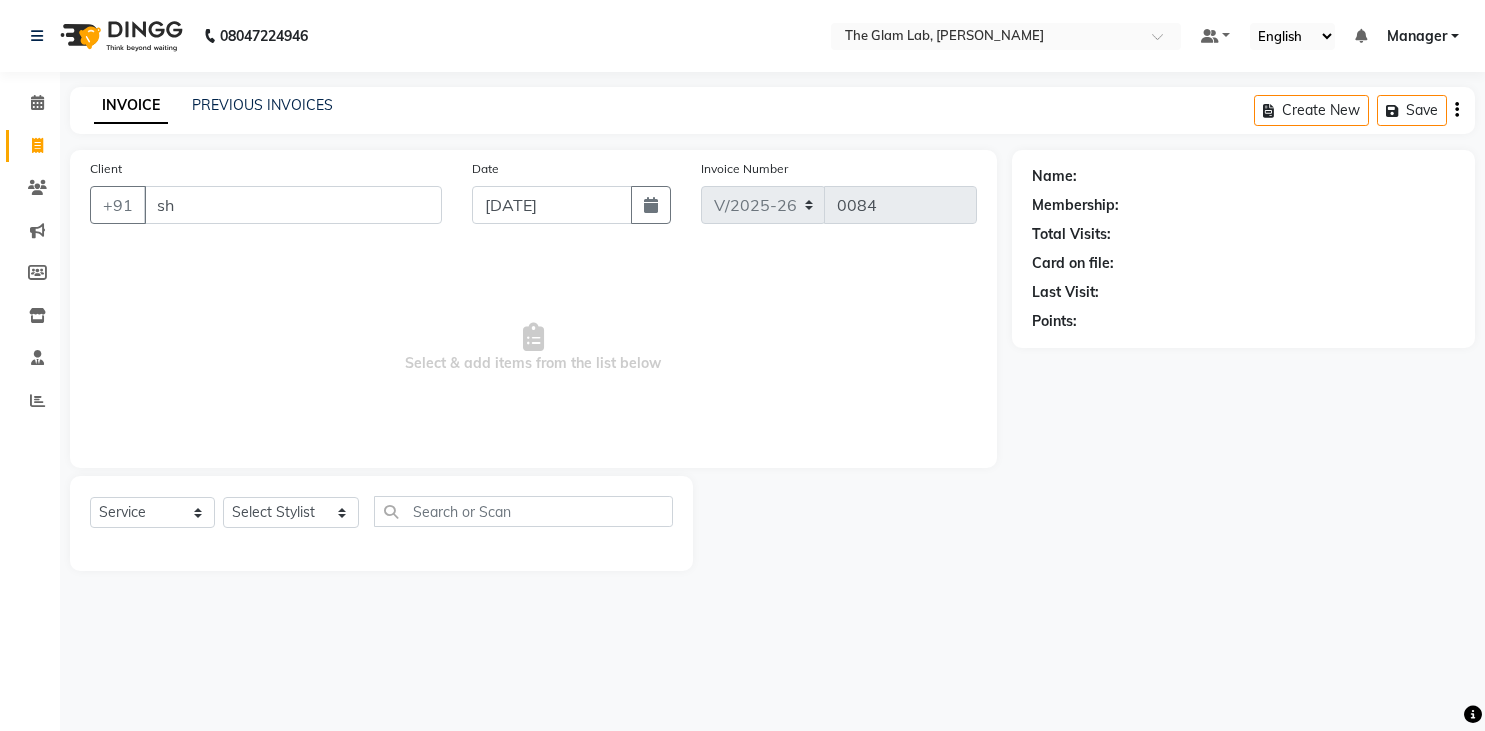 select on "8277" 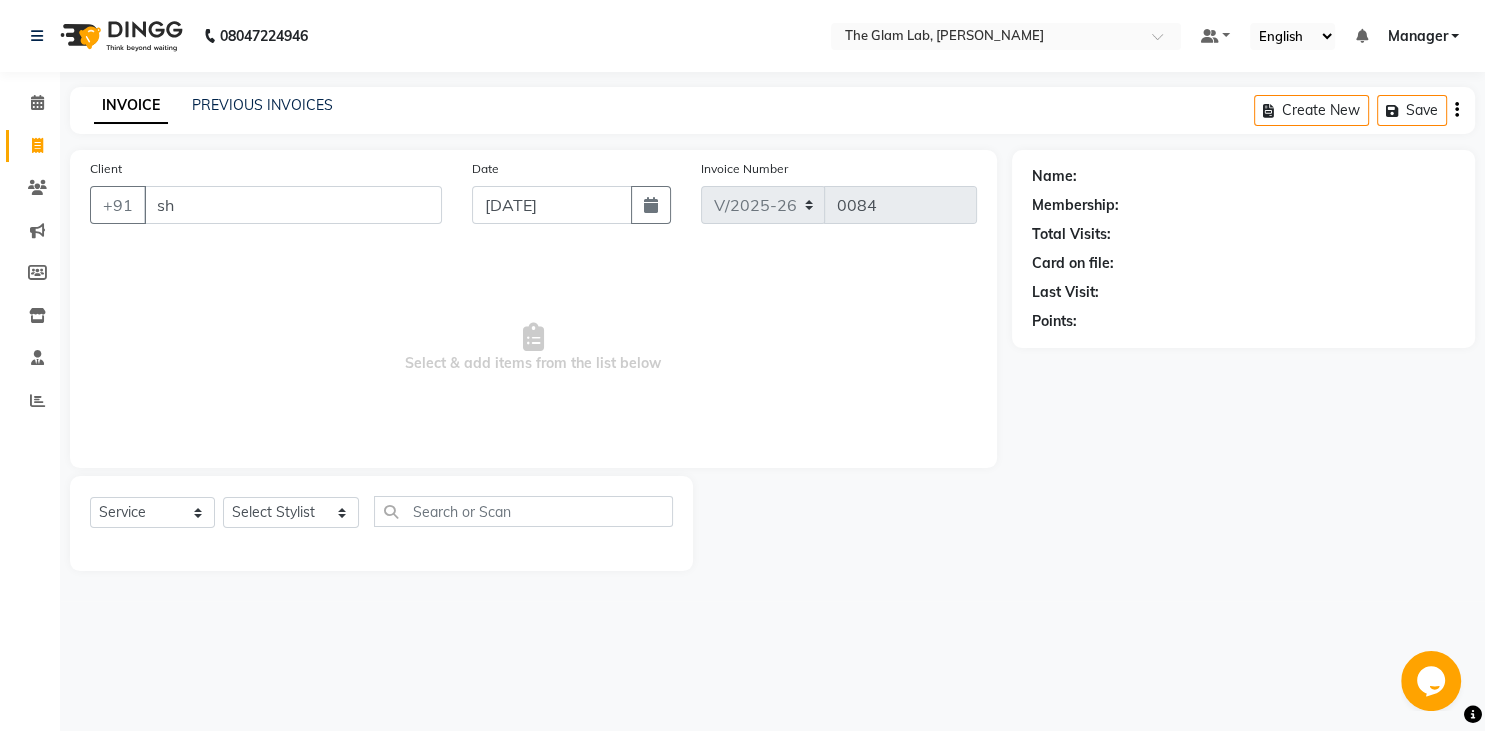scroll, scrollTop: 0, scrollLeft: 0, axis: both 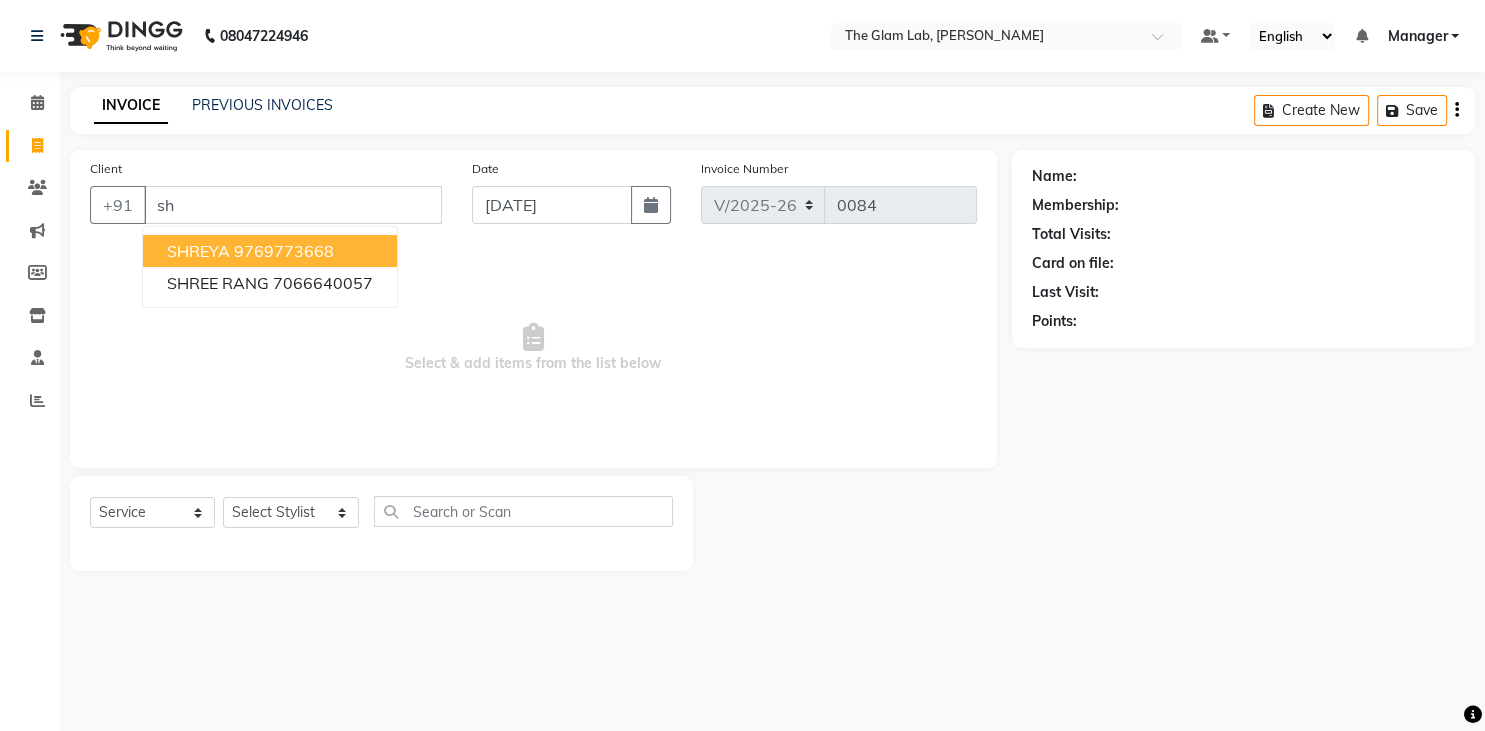 type on "s" 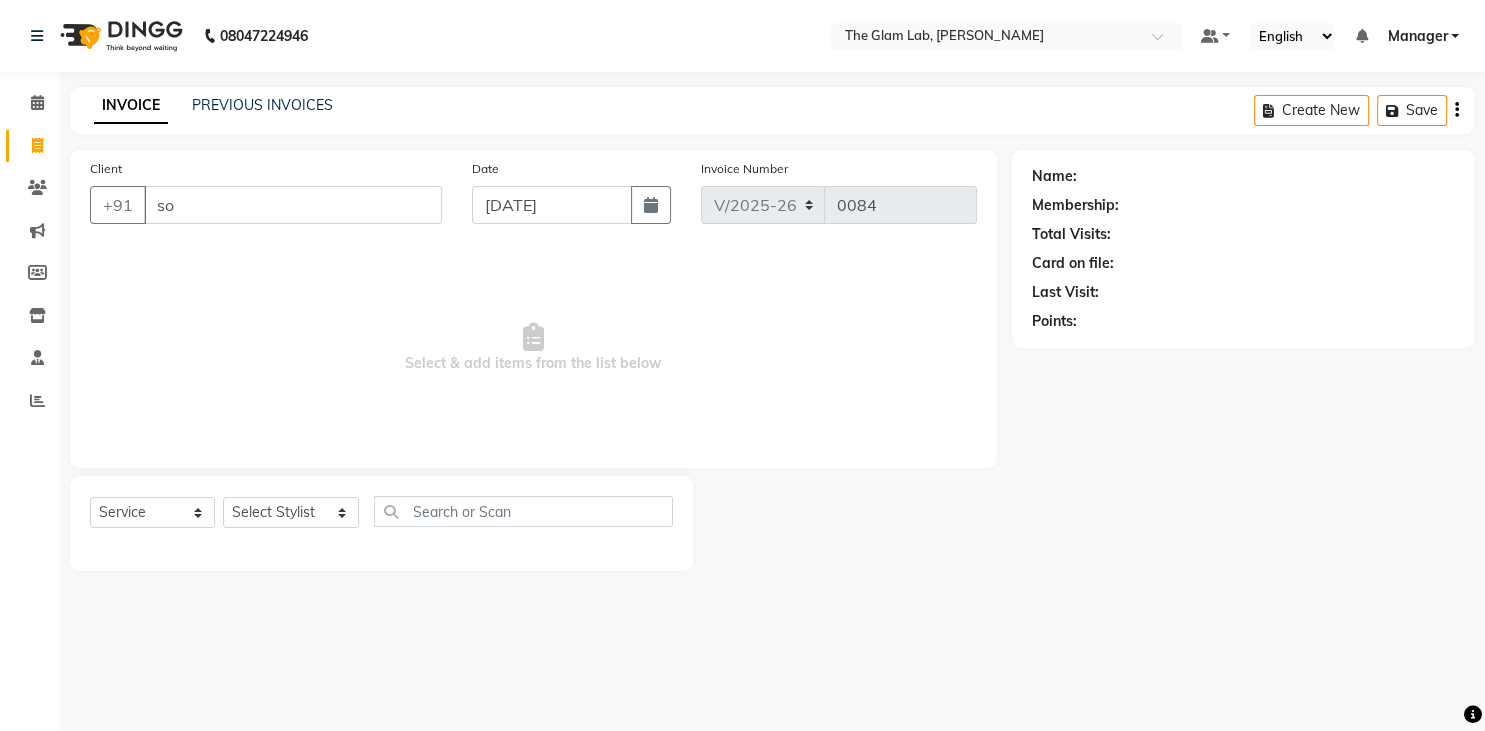 type on "s" 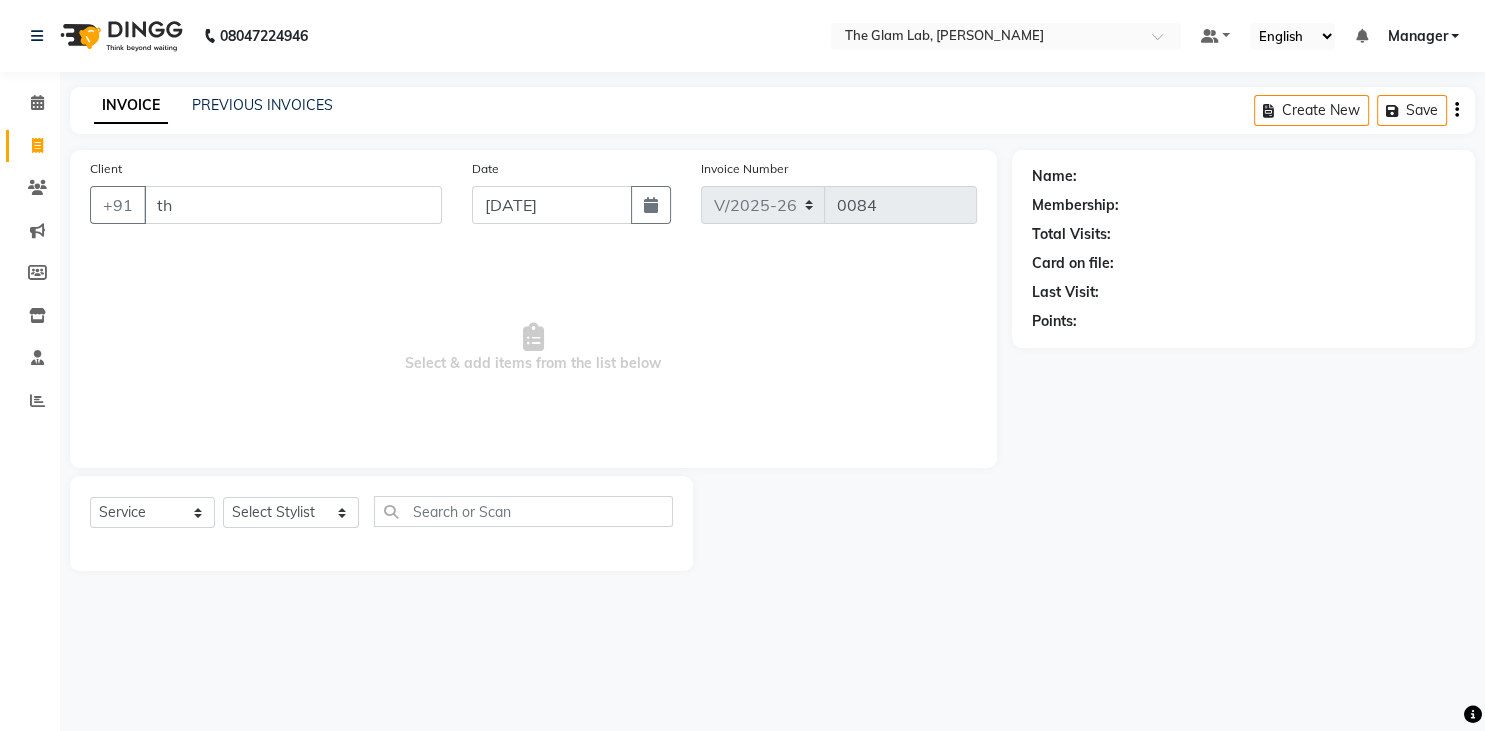 type on "t" 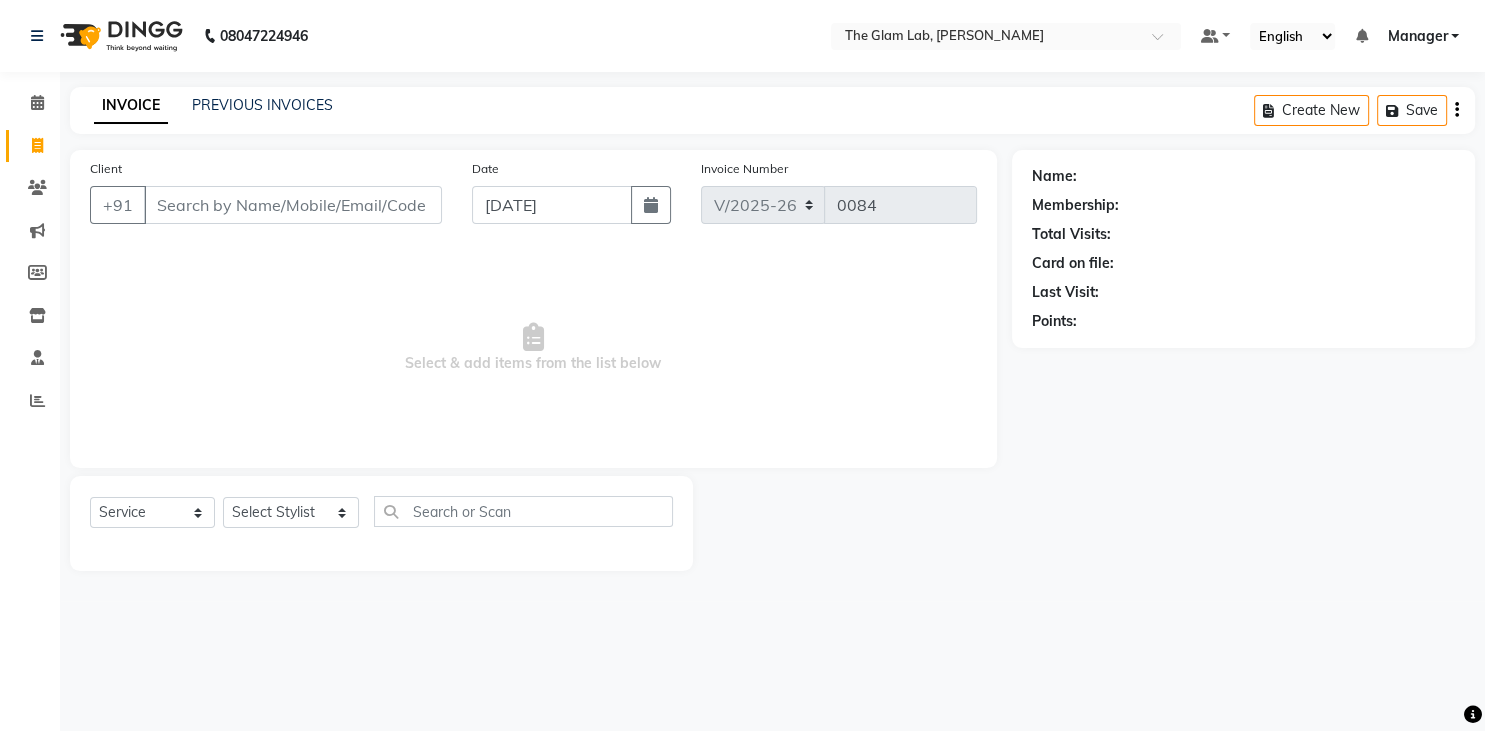 type on "T" 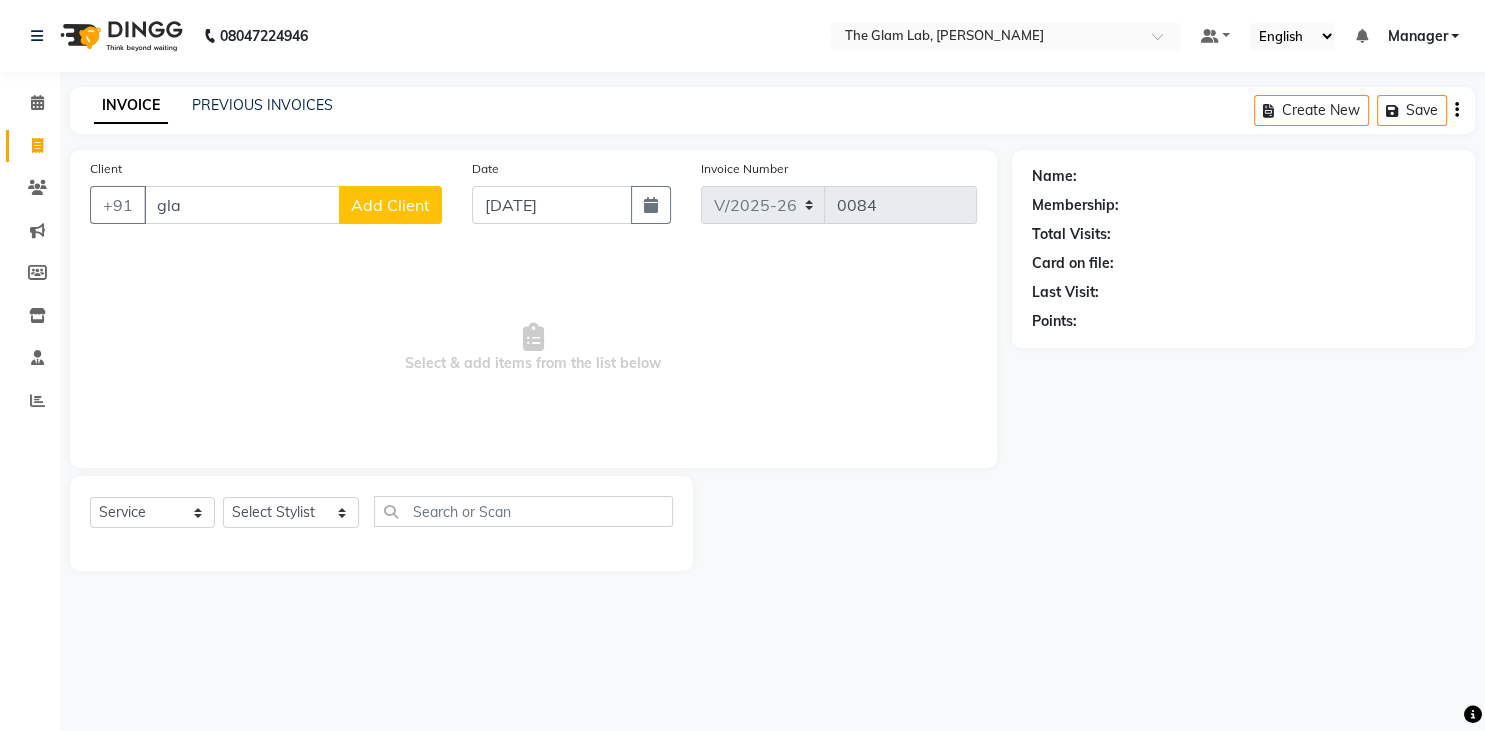 type on "glam" 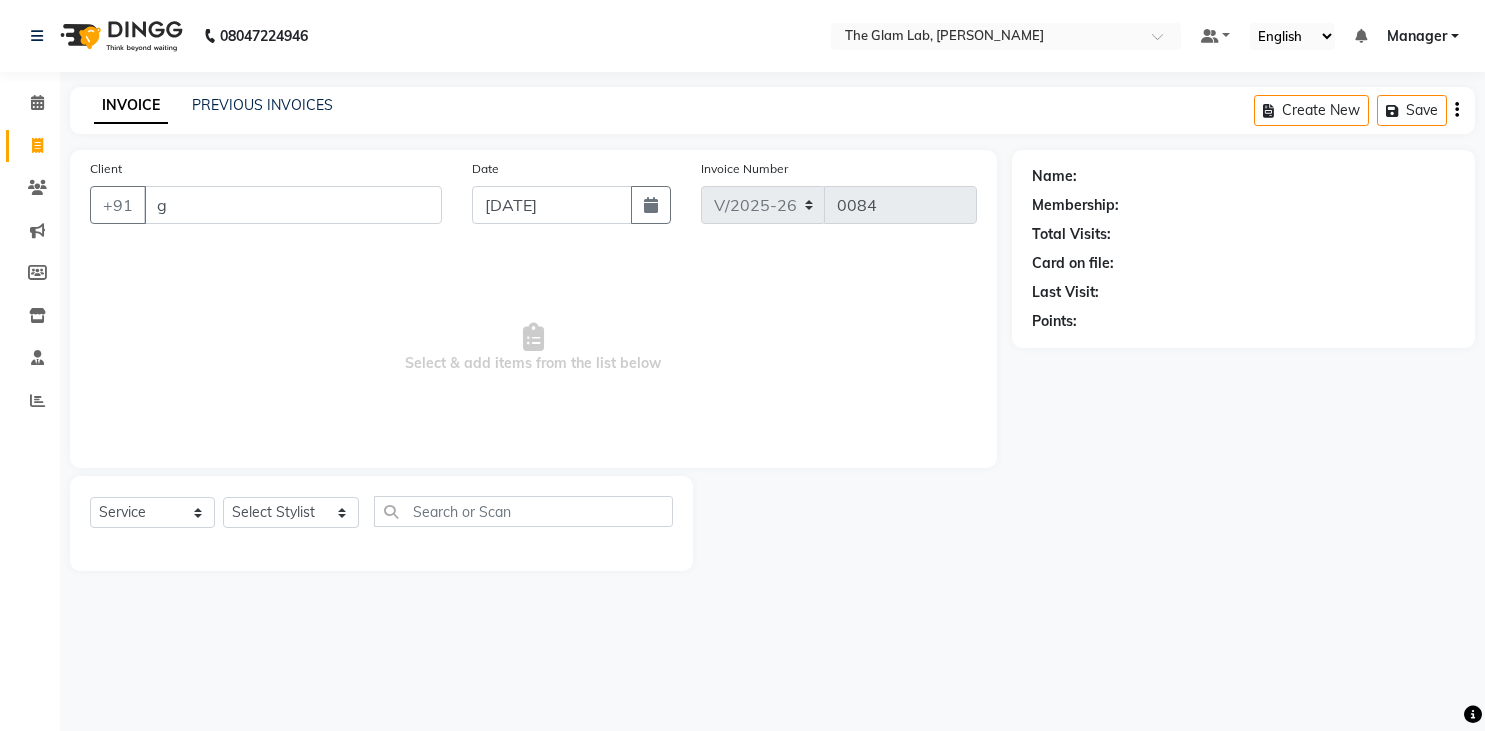 select on "8277" 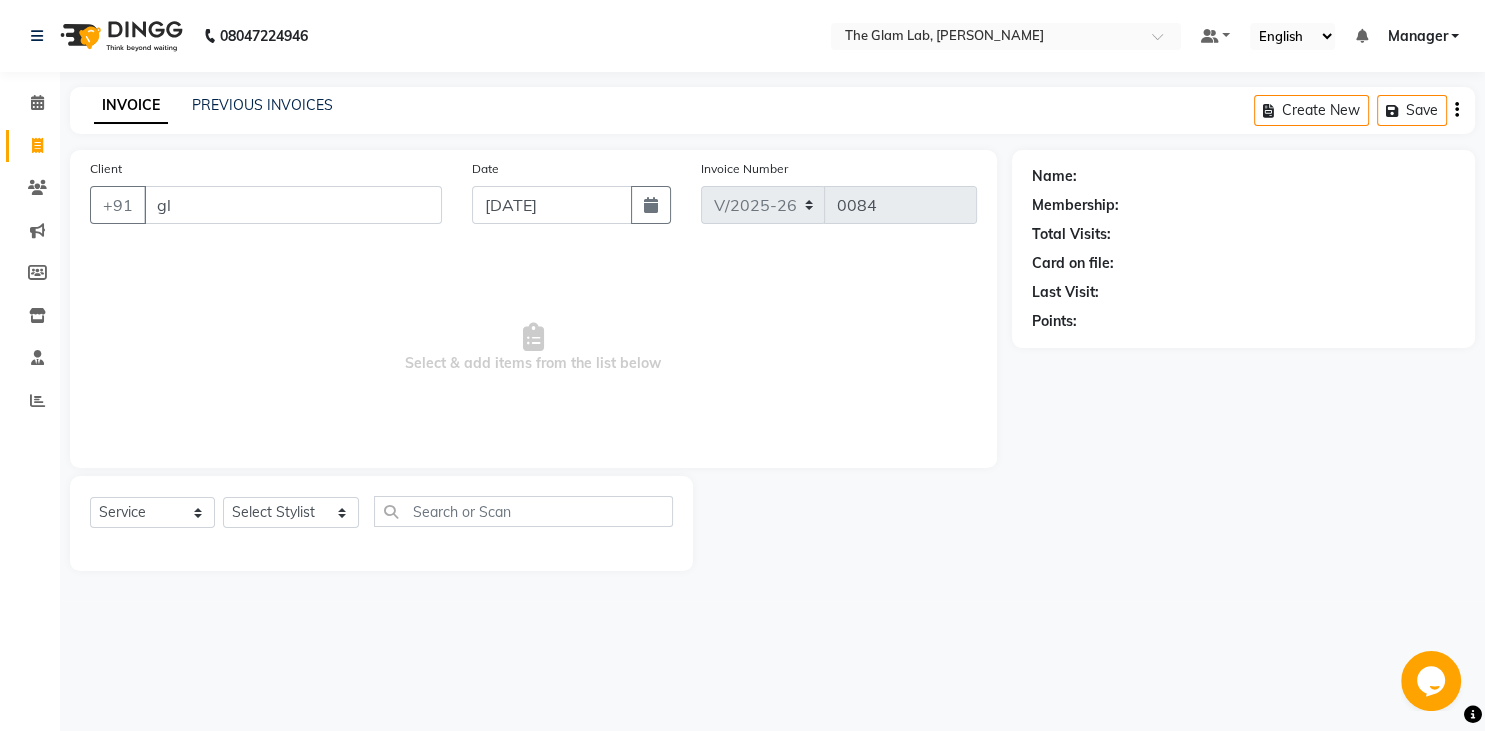 scroll, scrollTop: 0, scrollLeft: 0, axis: both 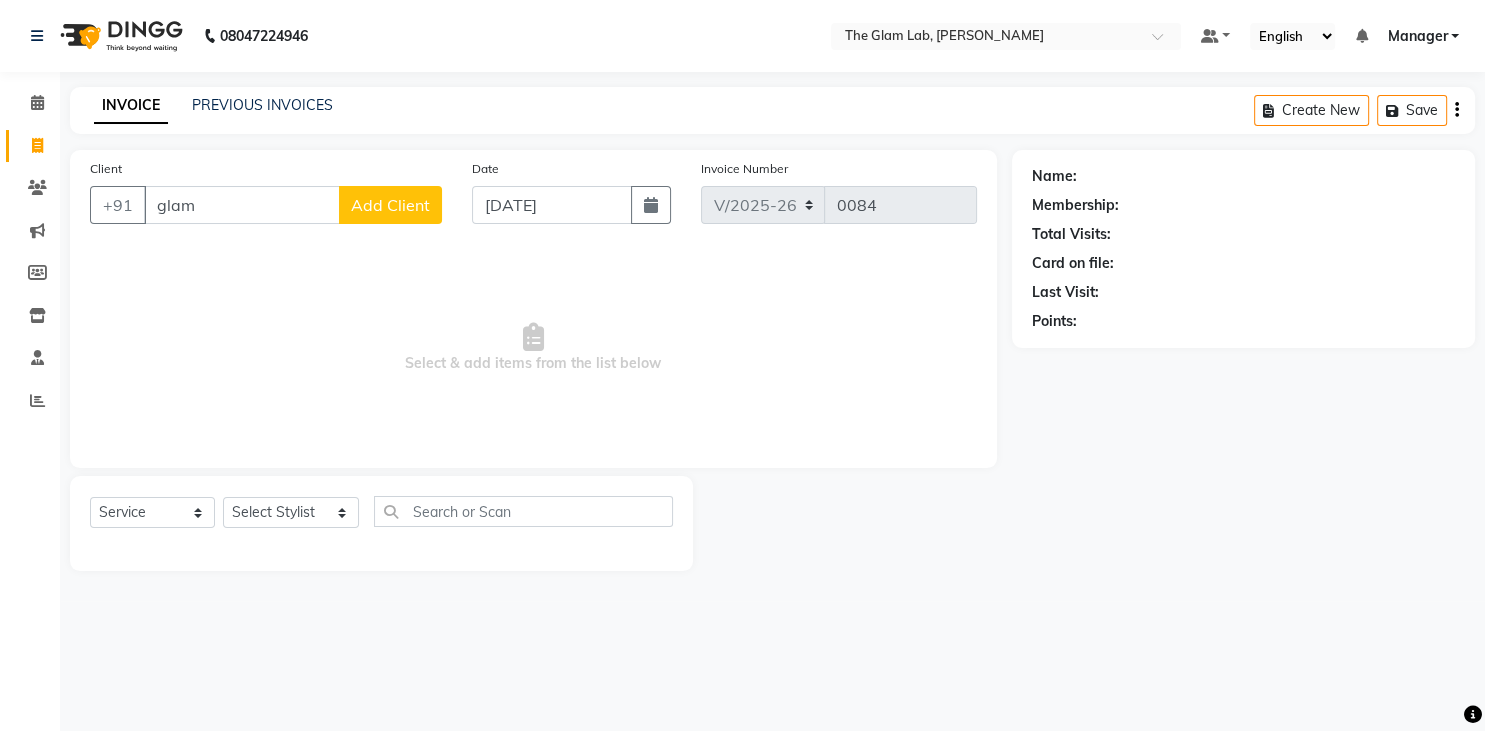 click on "glam" at bounding box center [242, 205] 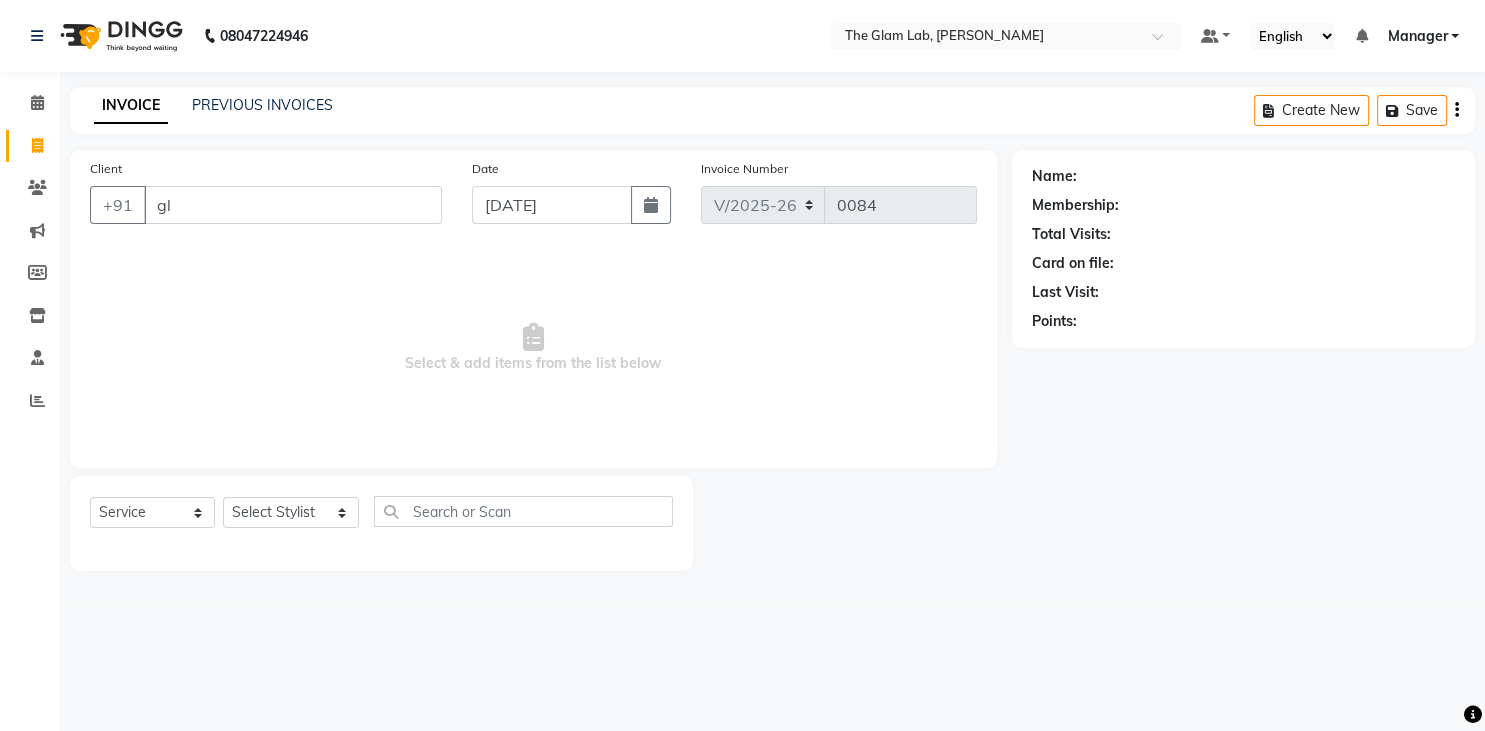 type on "g" 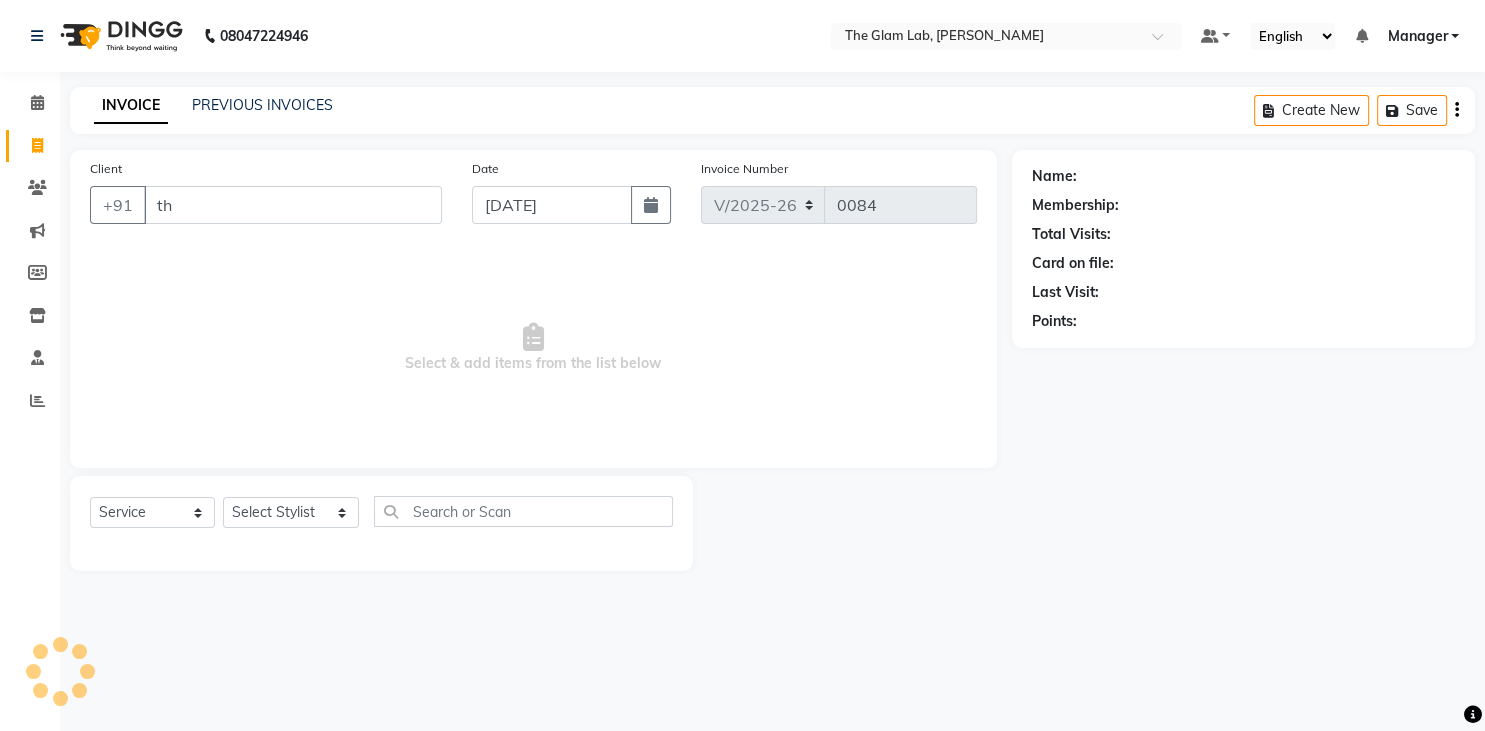 type on "t" 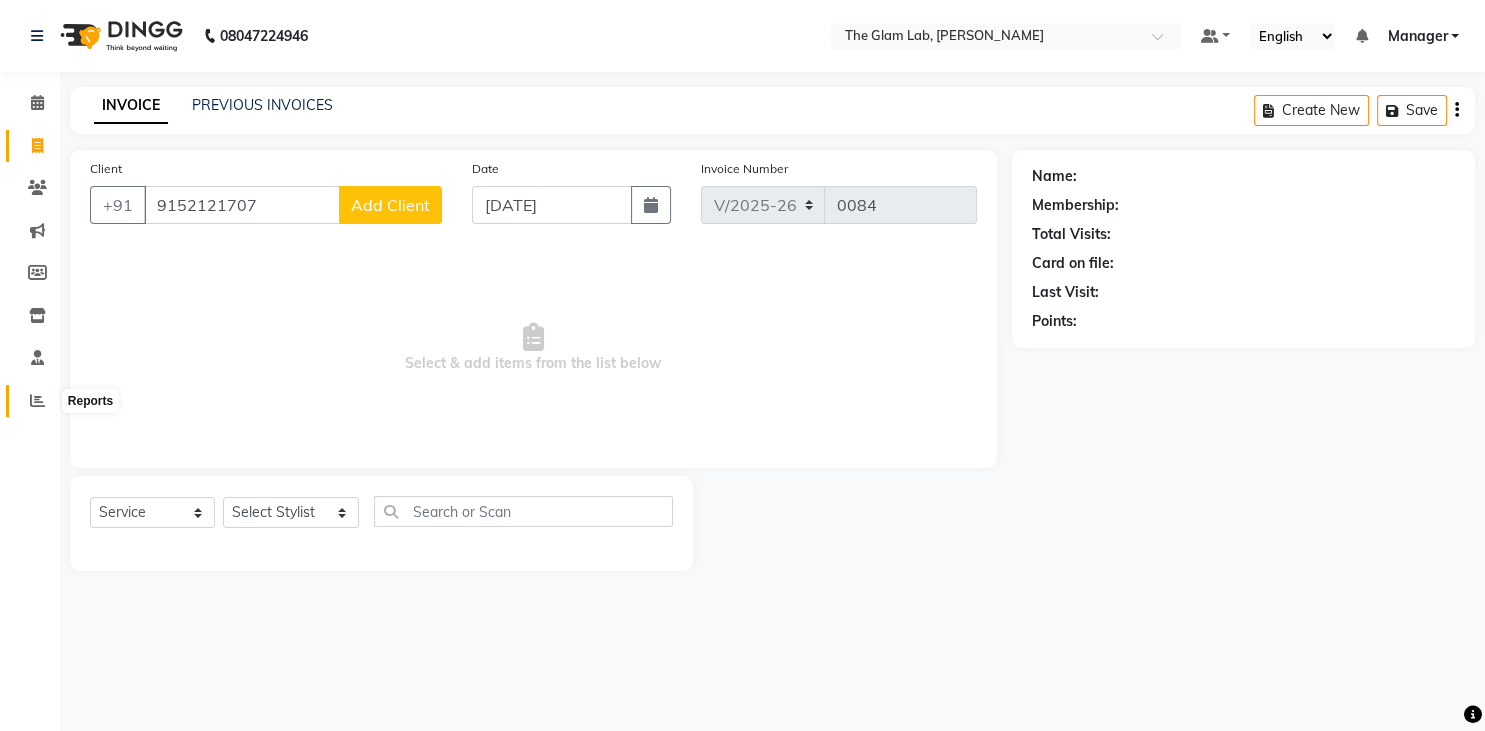type on "9152121707" 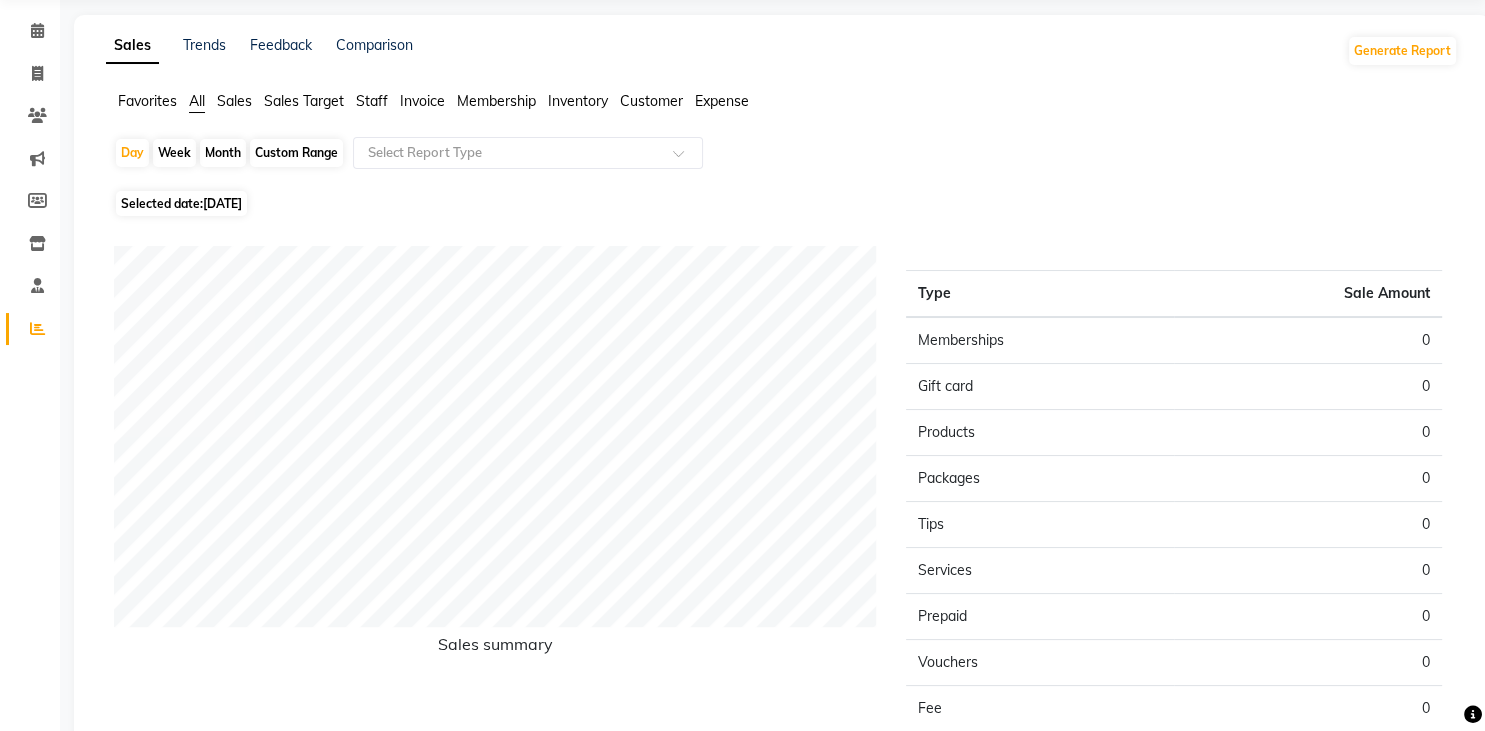 scroll, scrollTop: 0, scrollLeft: 0, axis: both 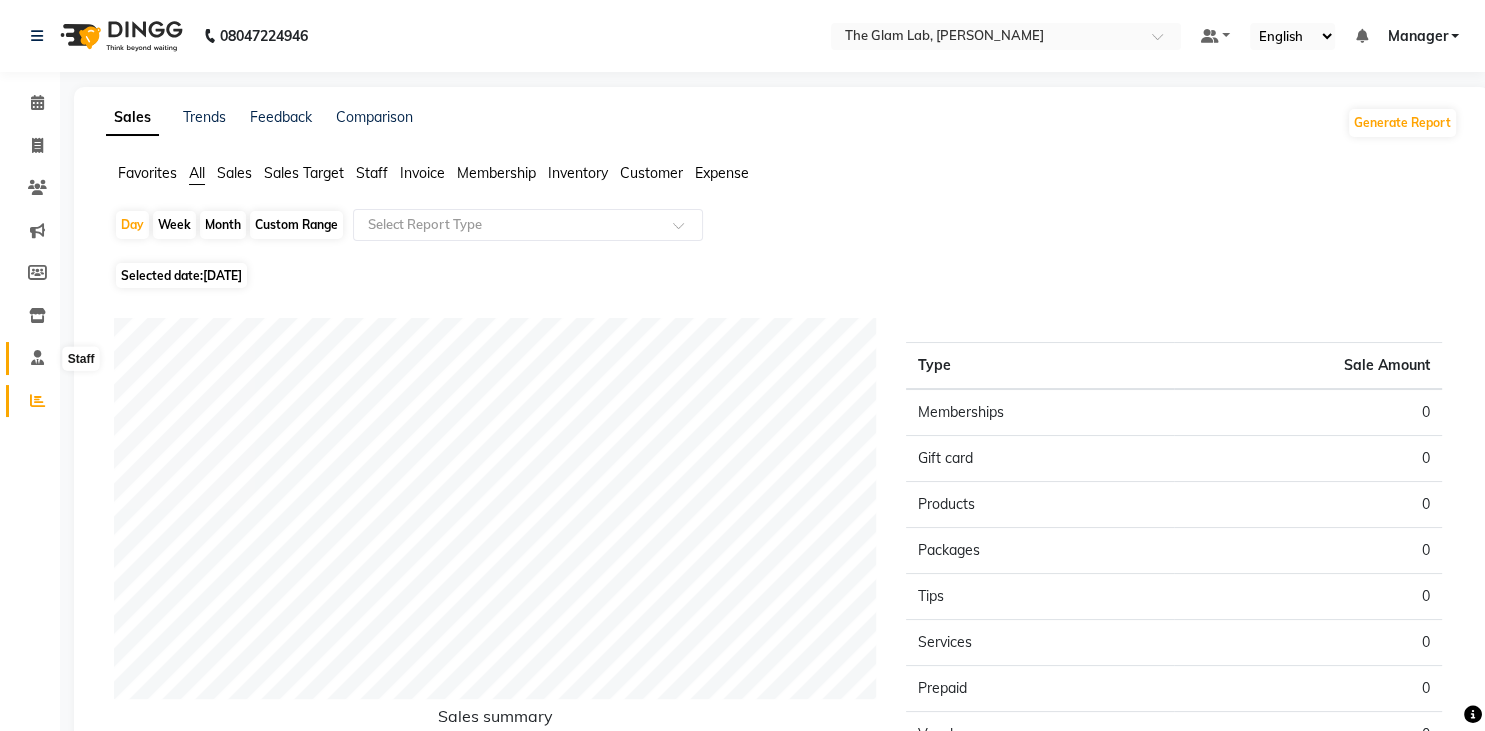 click 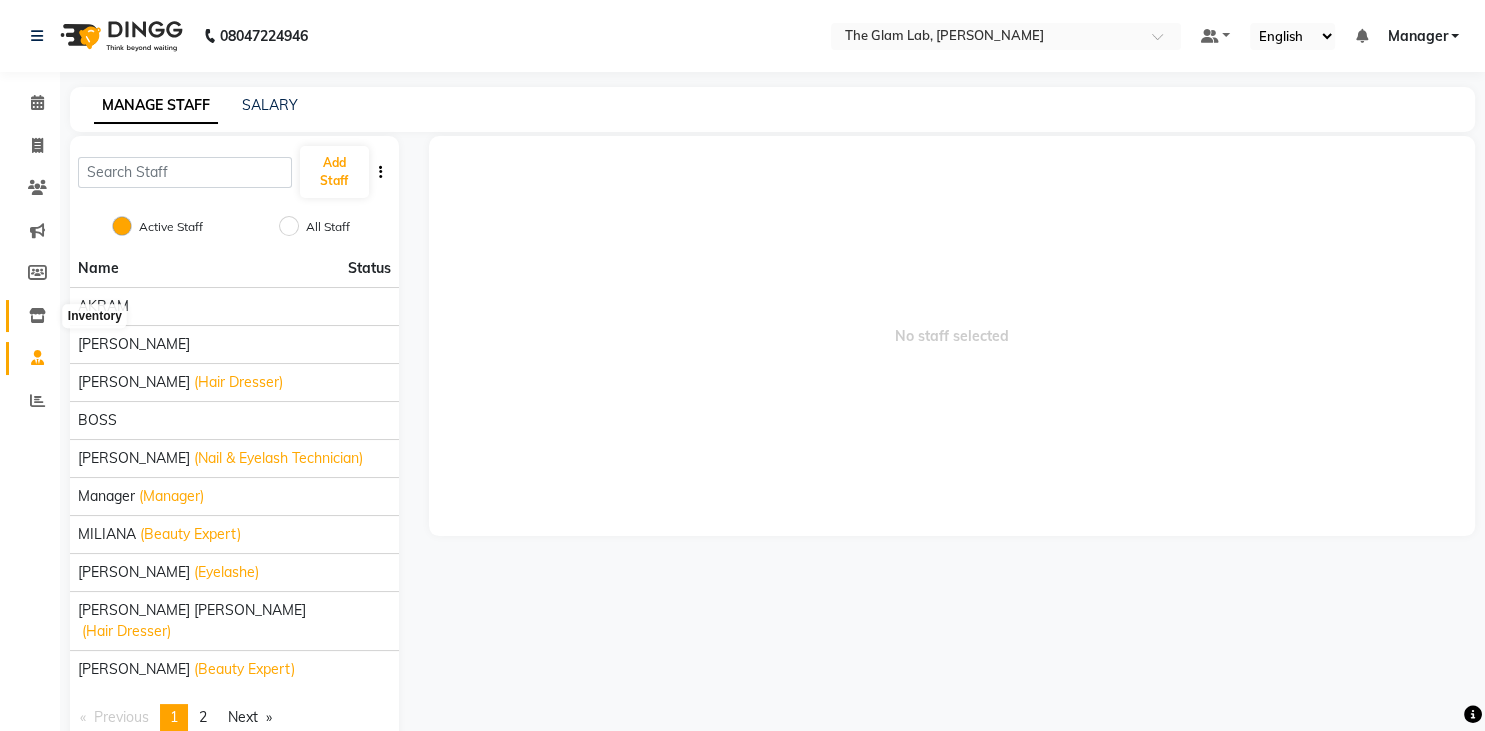 click 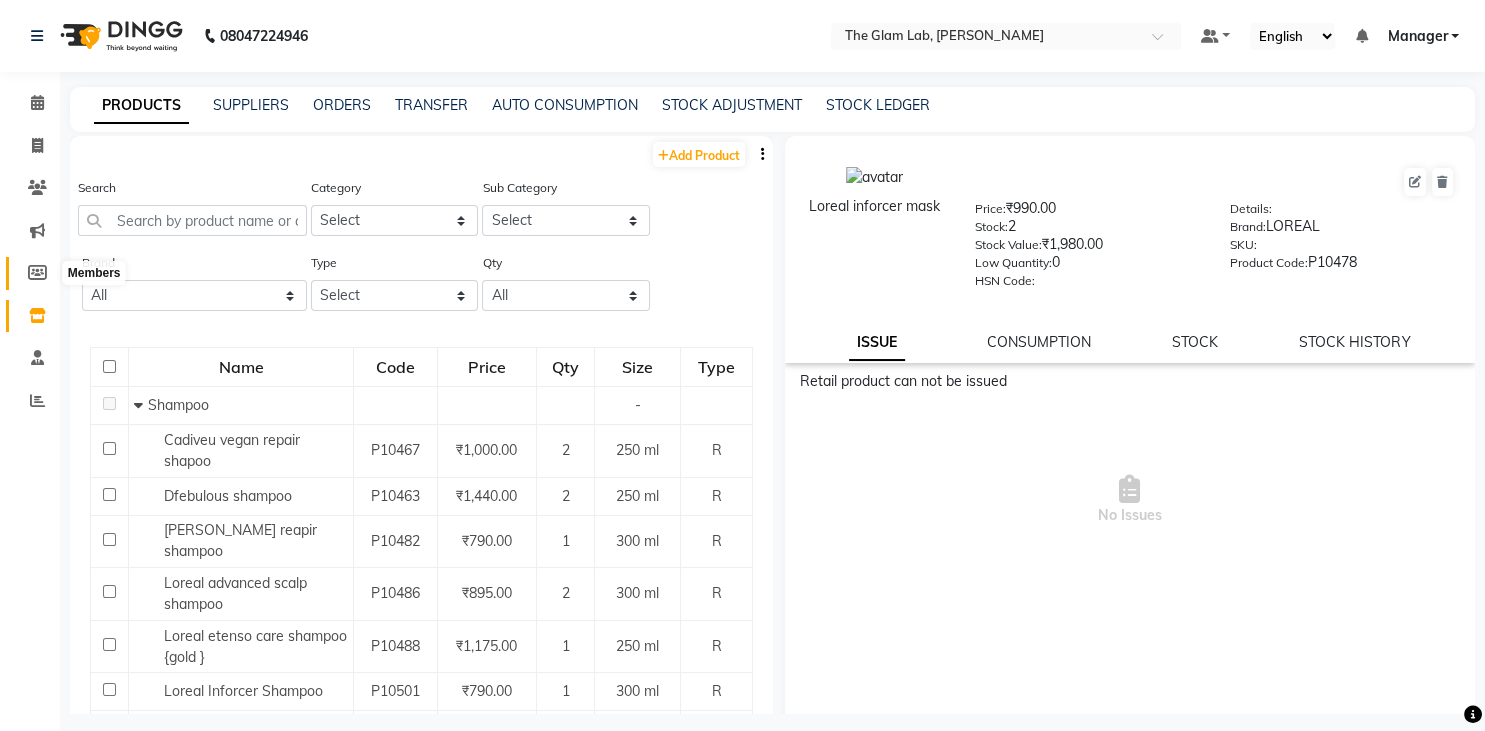 click 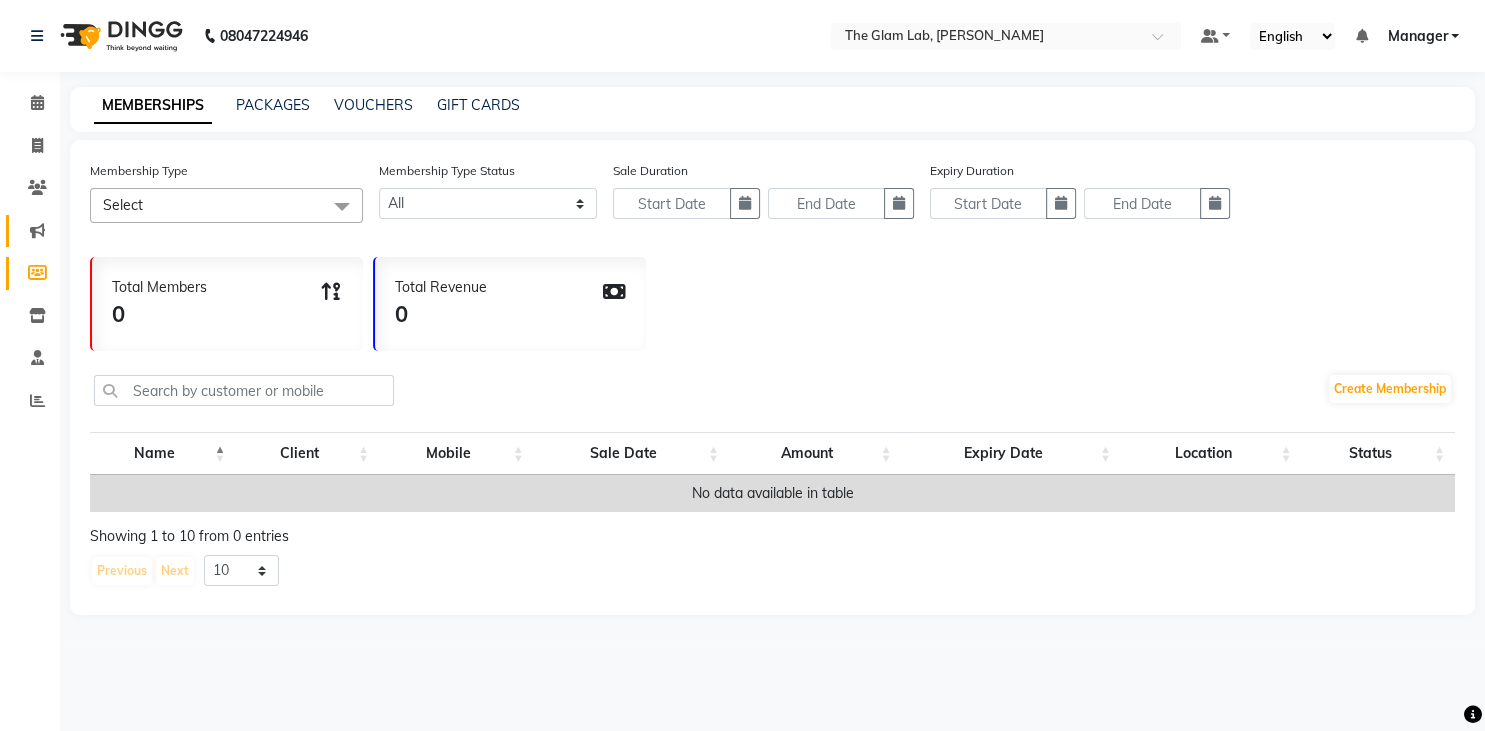 click on "Marketing" 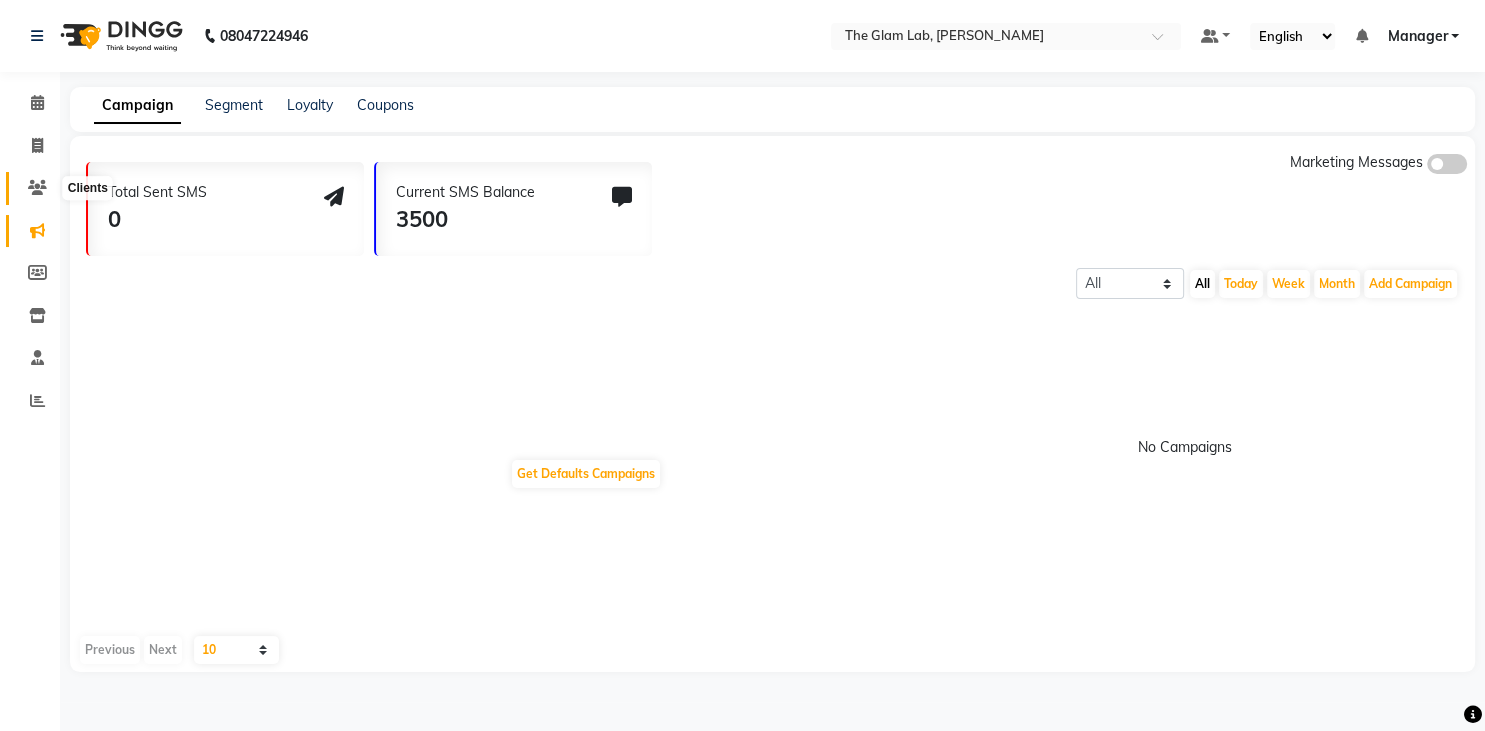 click 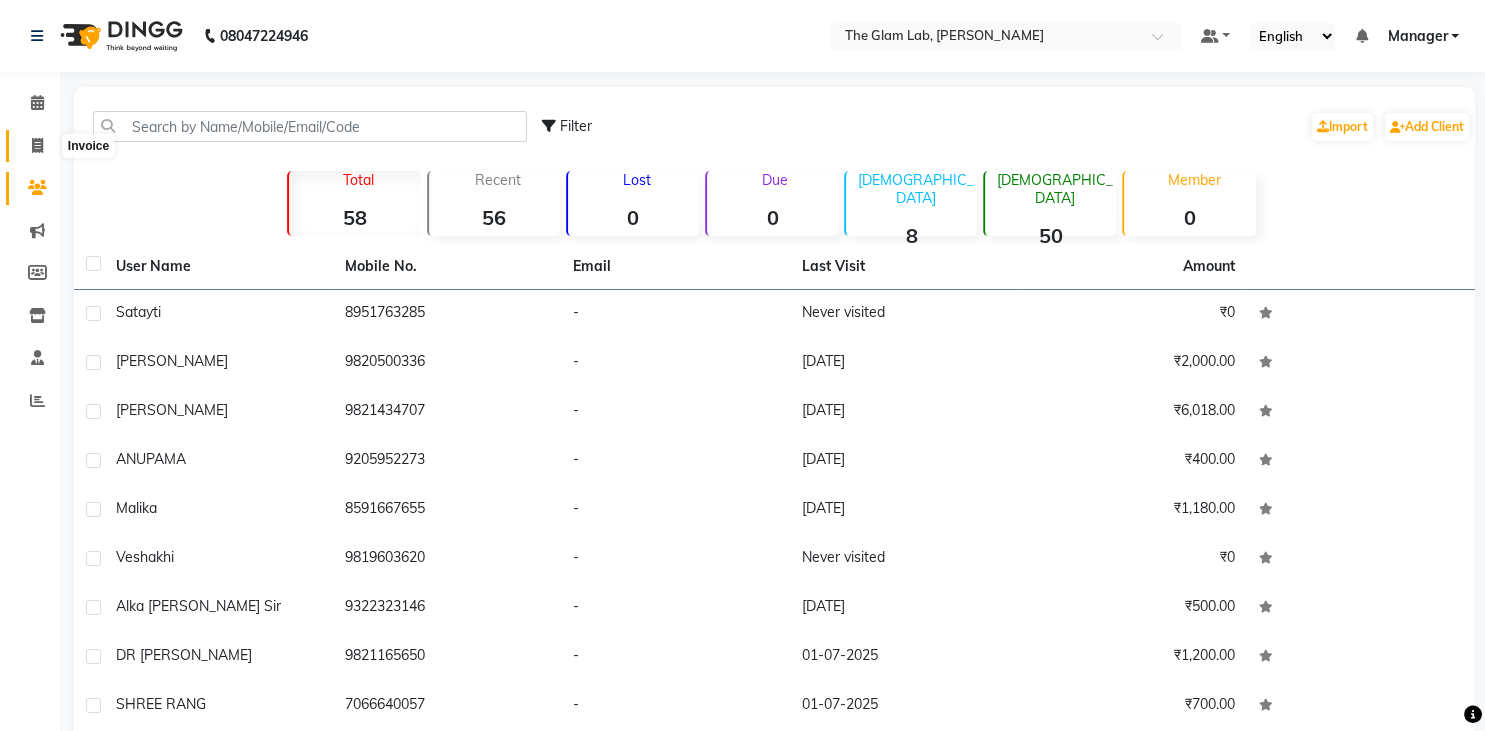 click 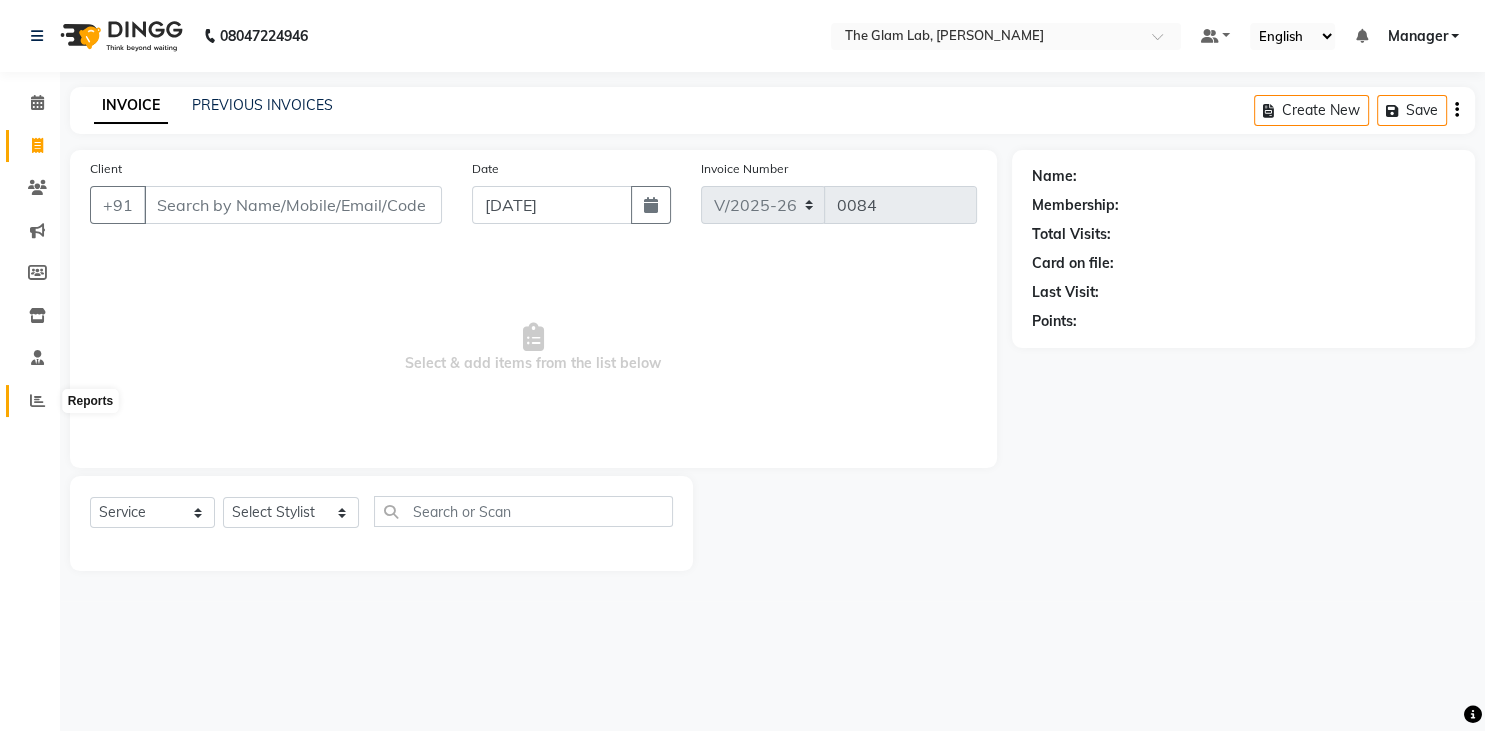 click 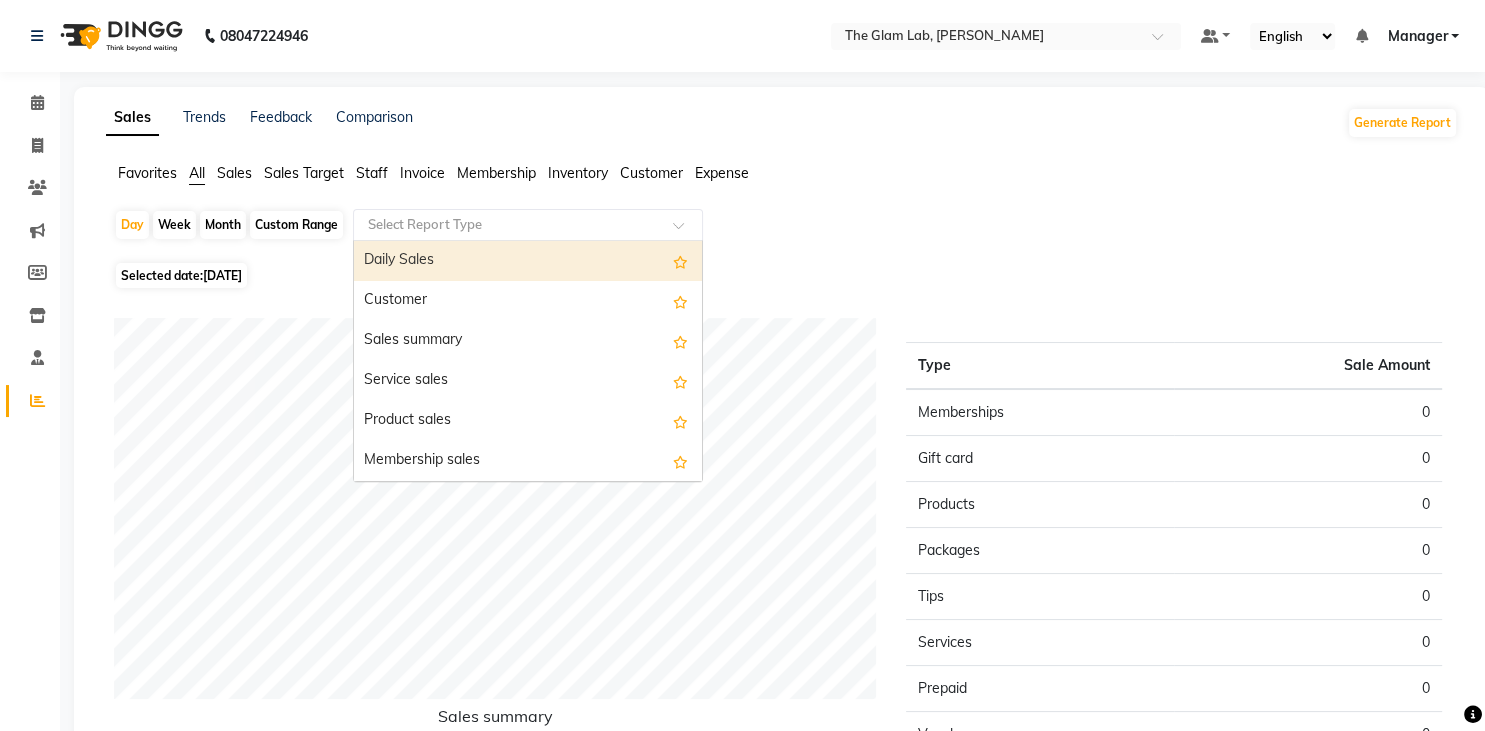 click 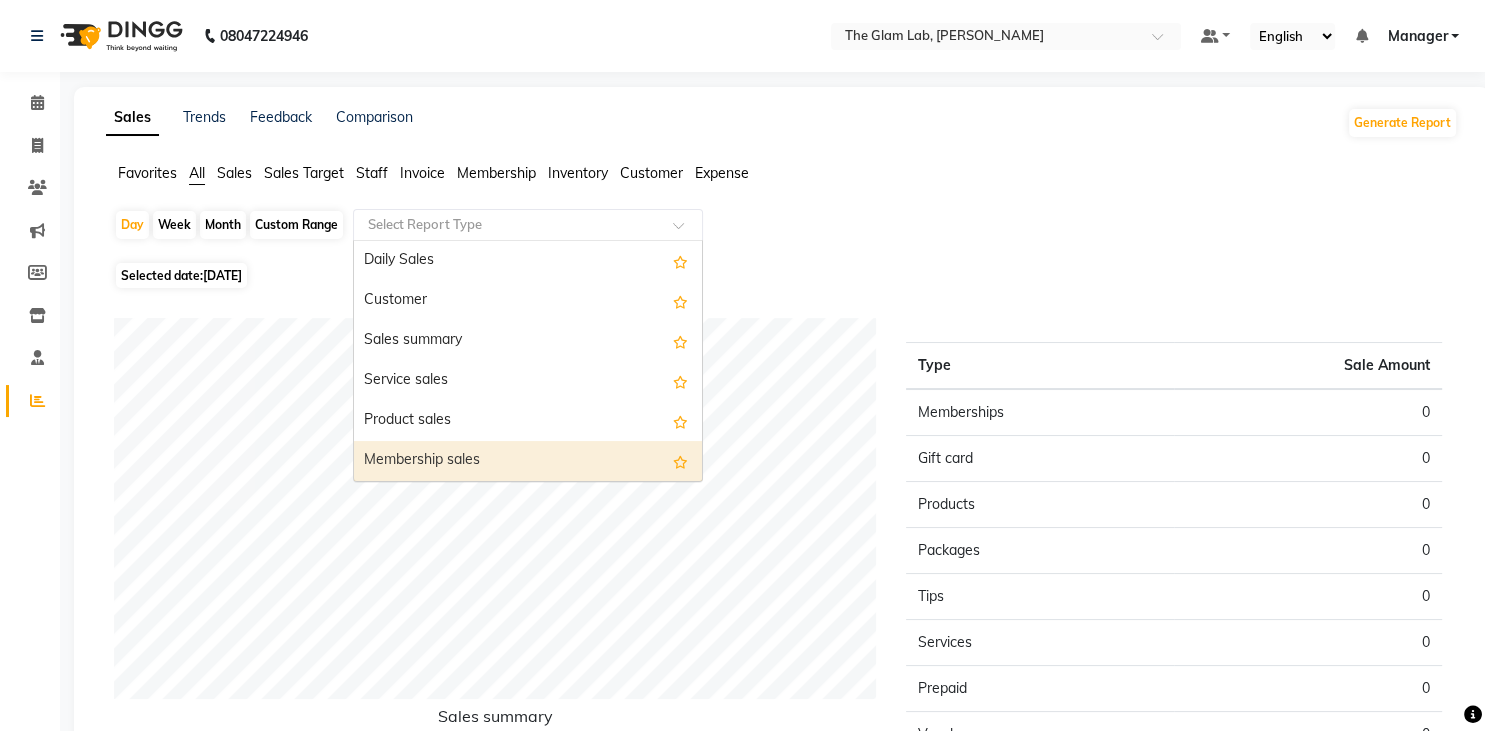 click on "Membership sales" at bounding box center (528, 461) 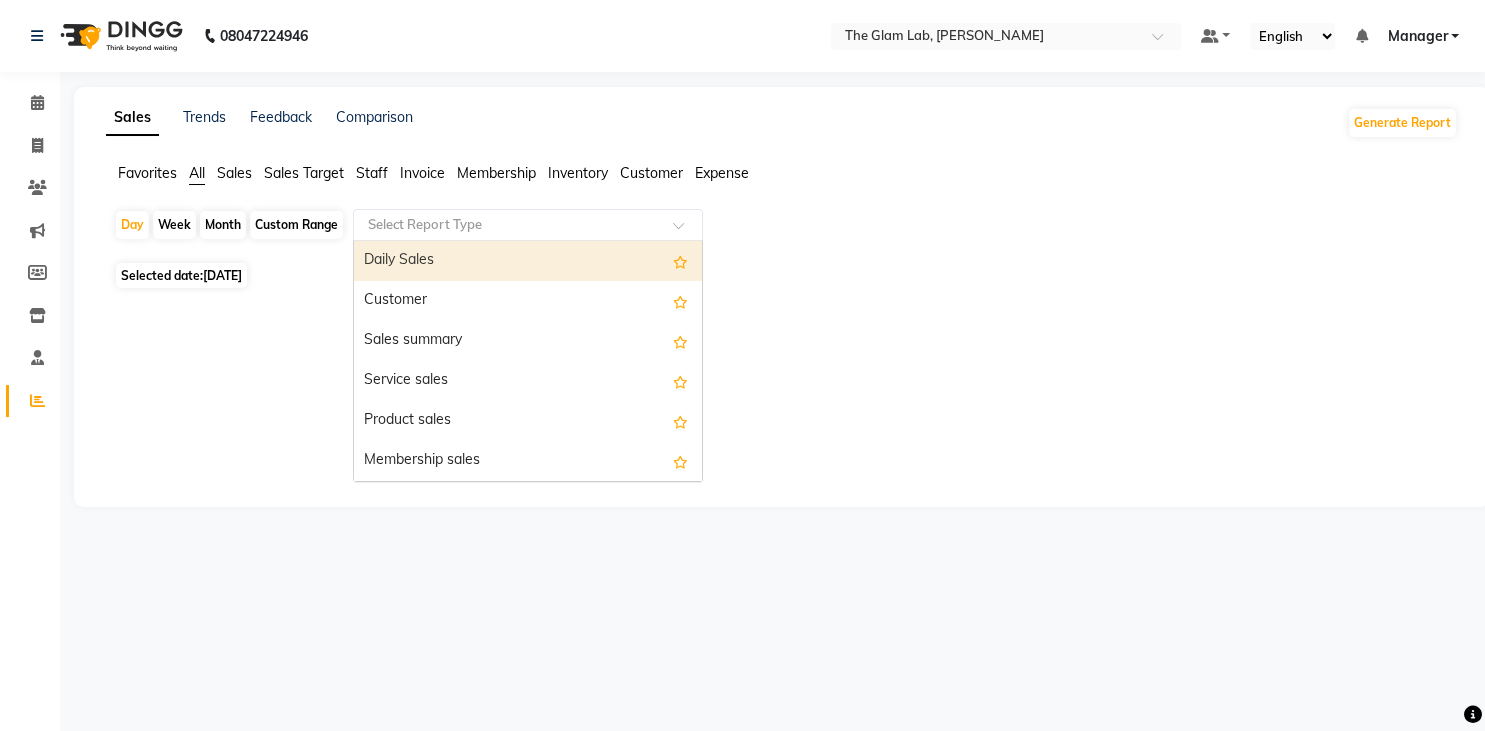 click 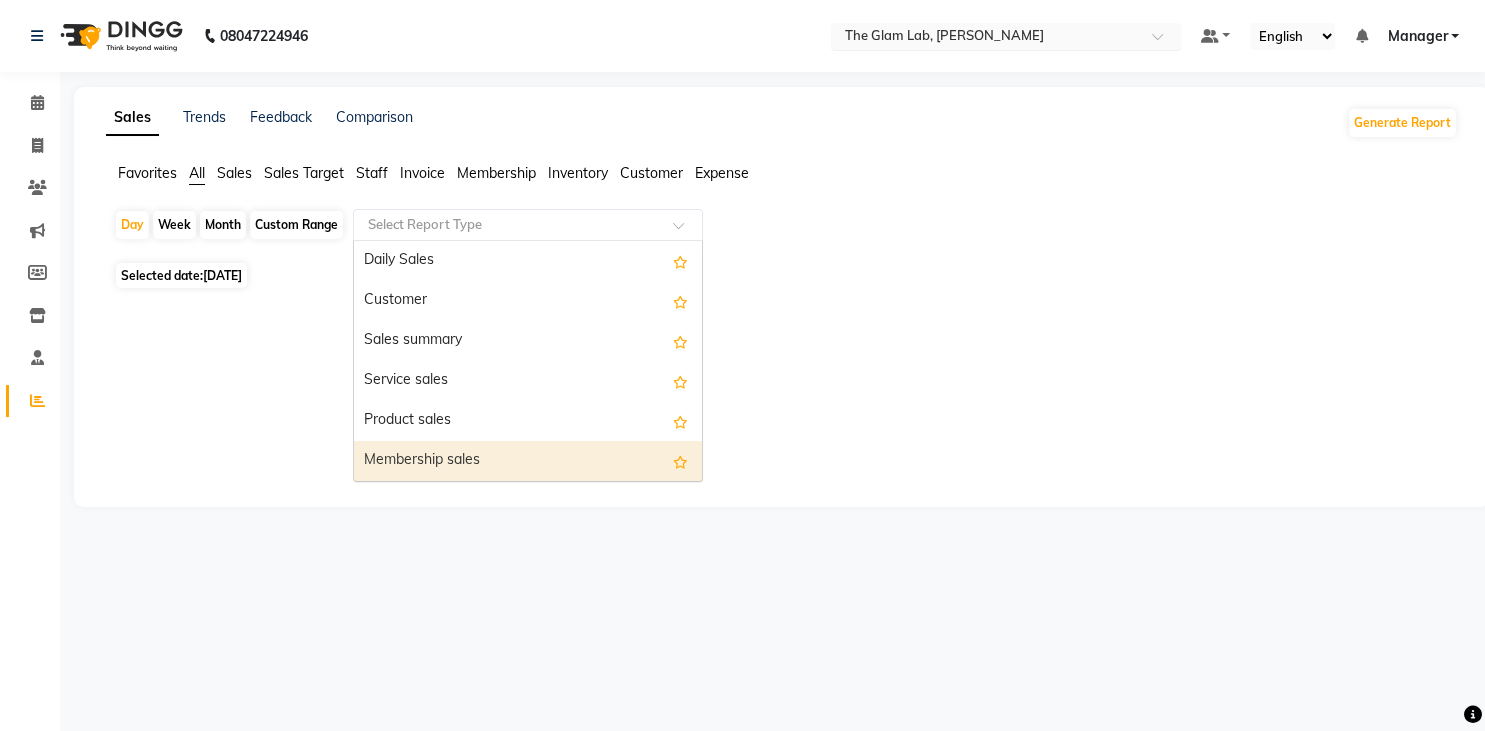 click at bounding box center (1006, 38) 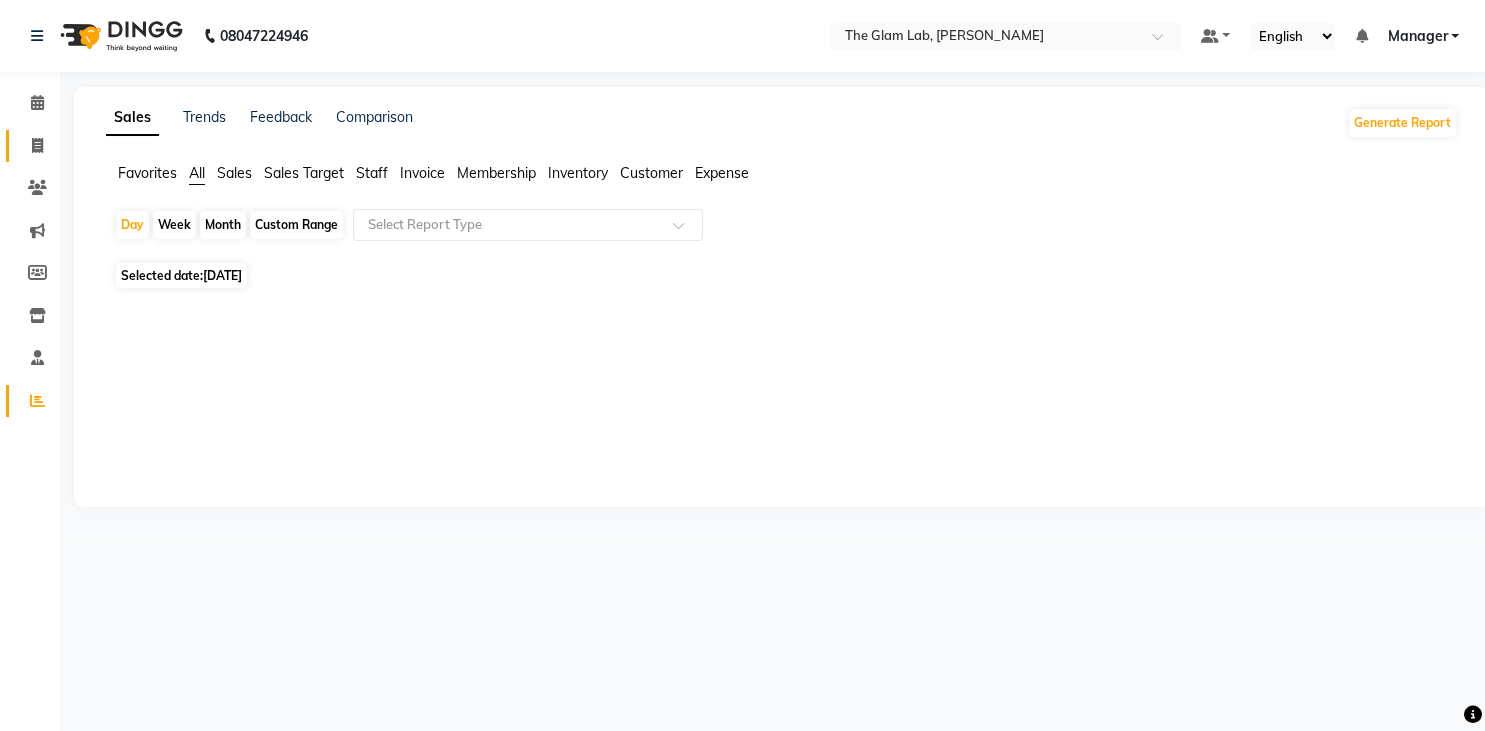 click on "Invoice" 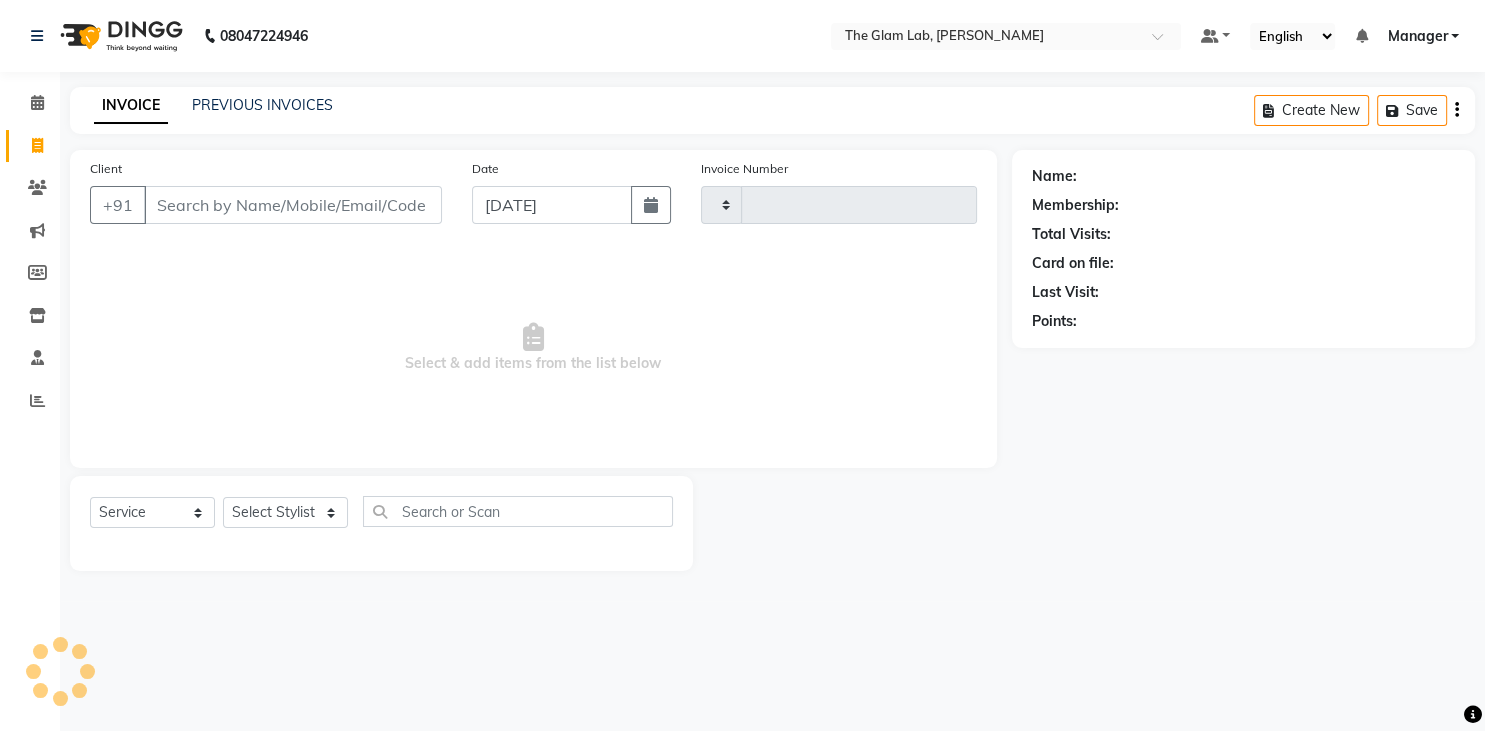 type on "0084" 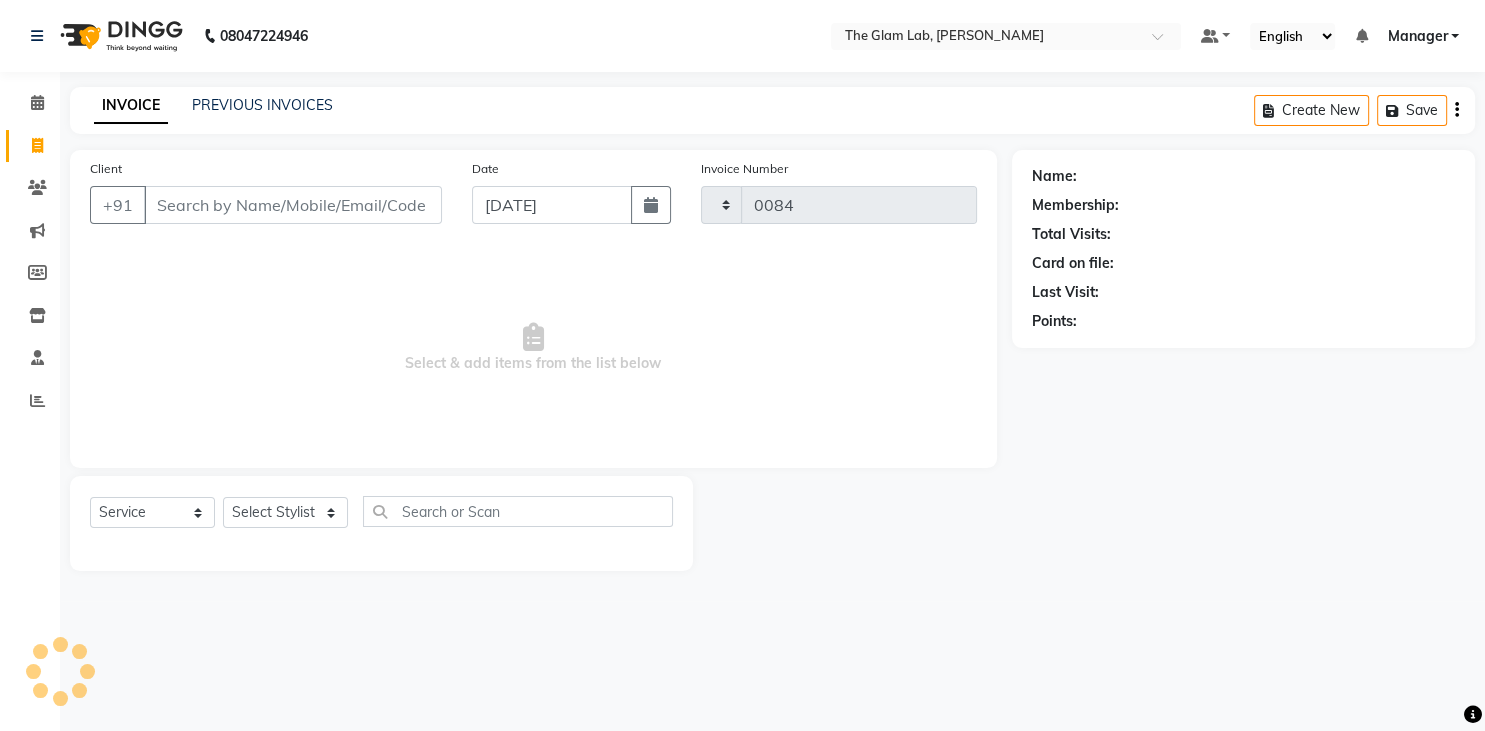 select on "8277" 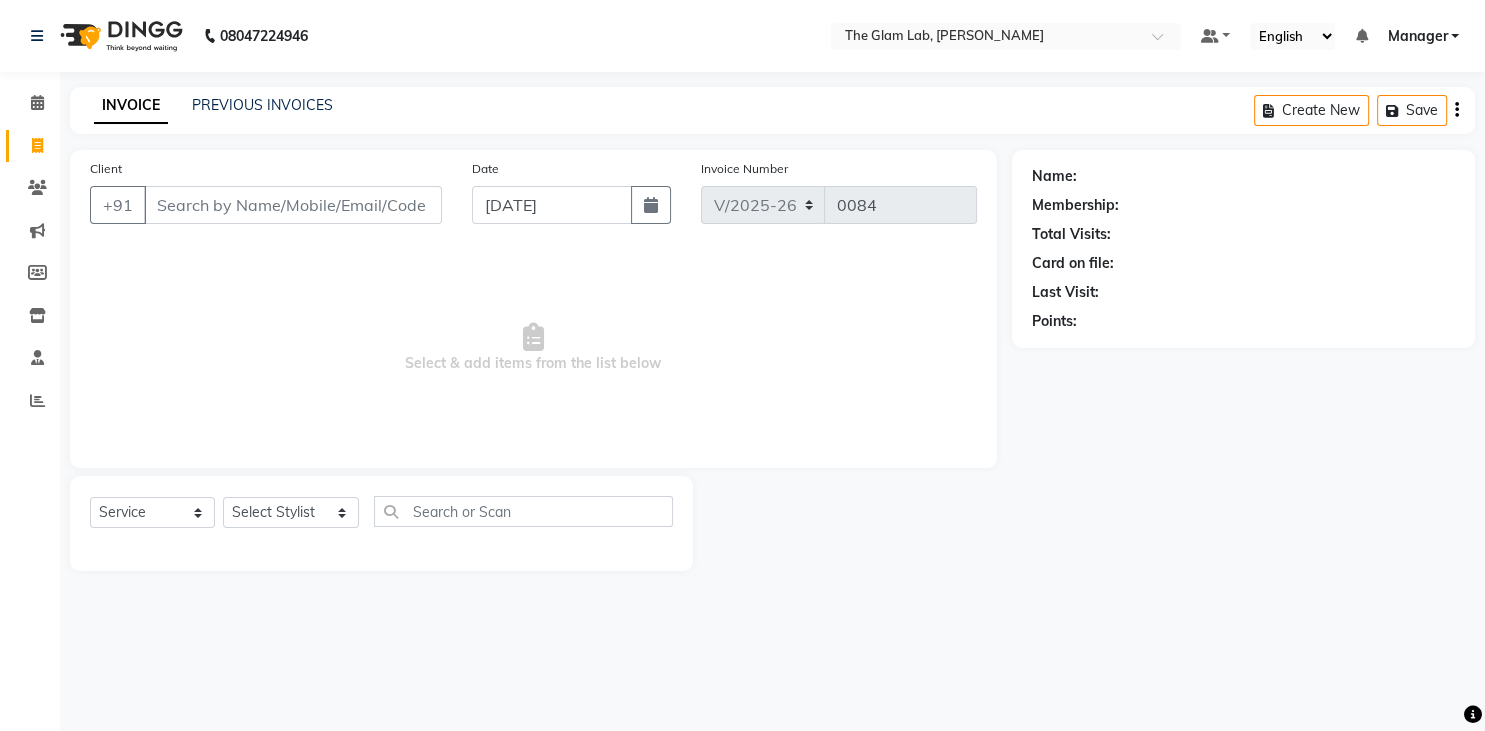 click on "Client" at bounding box center (293, 205) 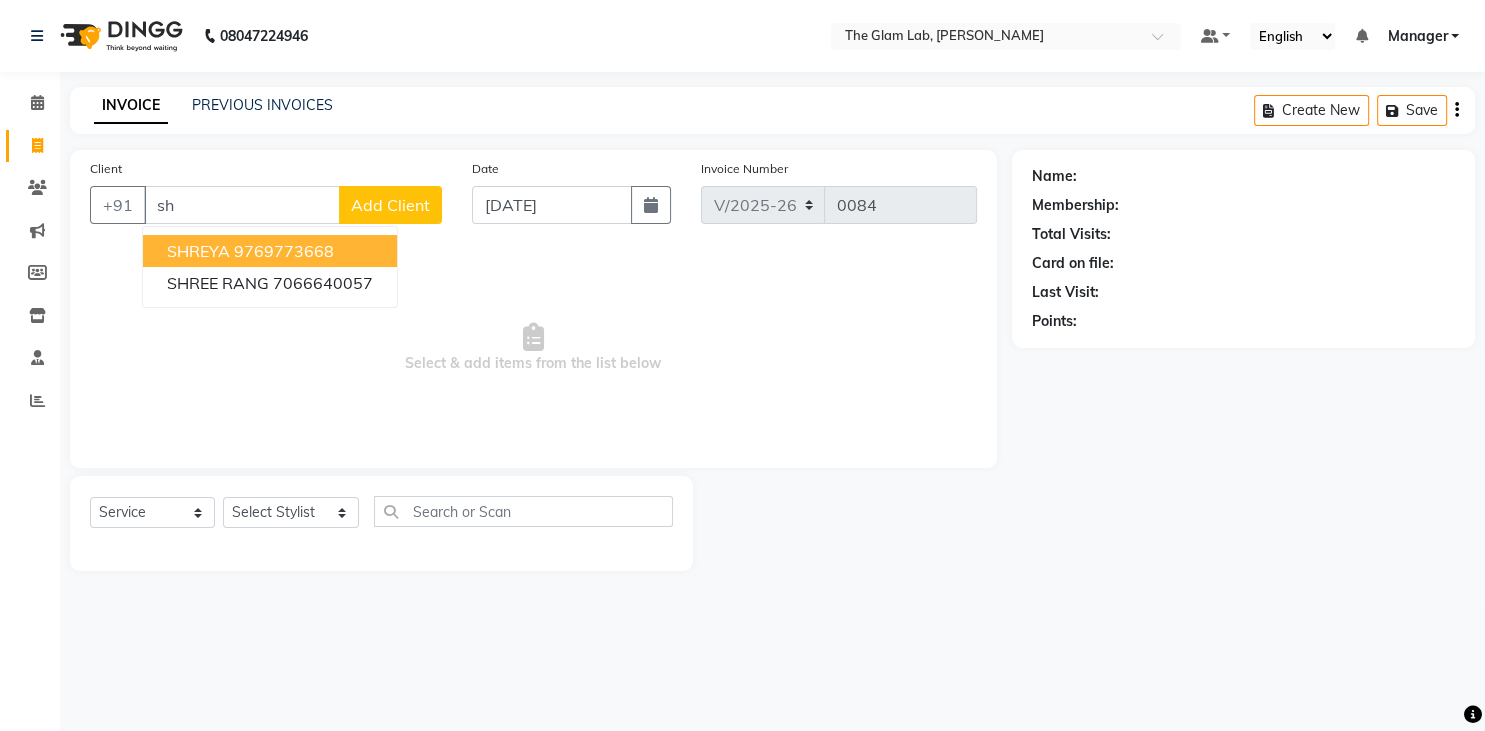 type on "s" 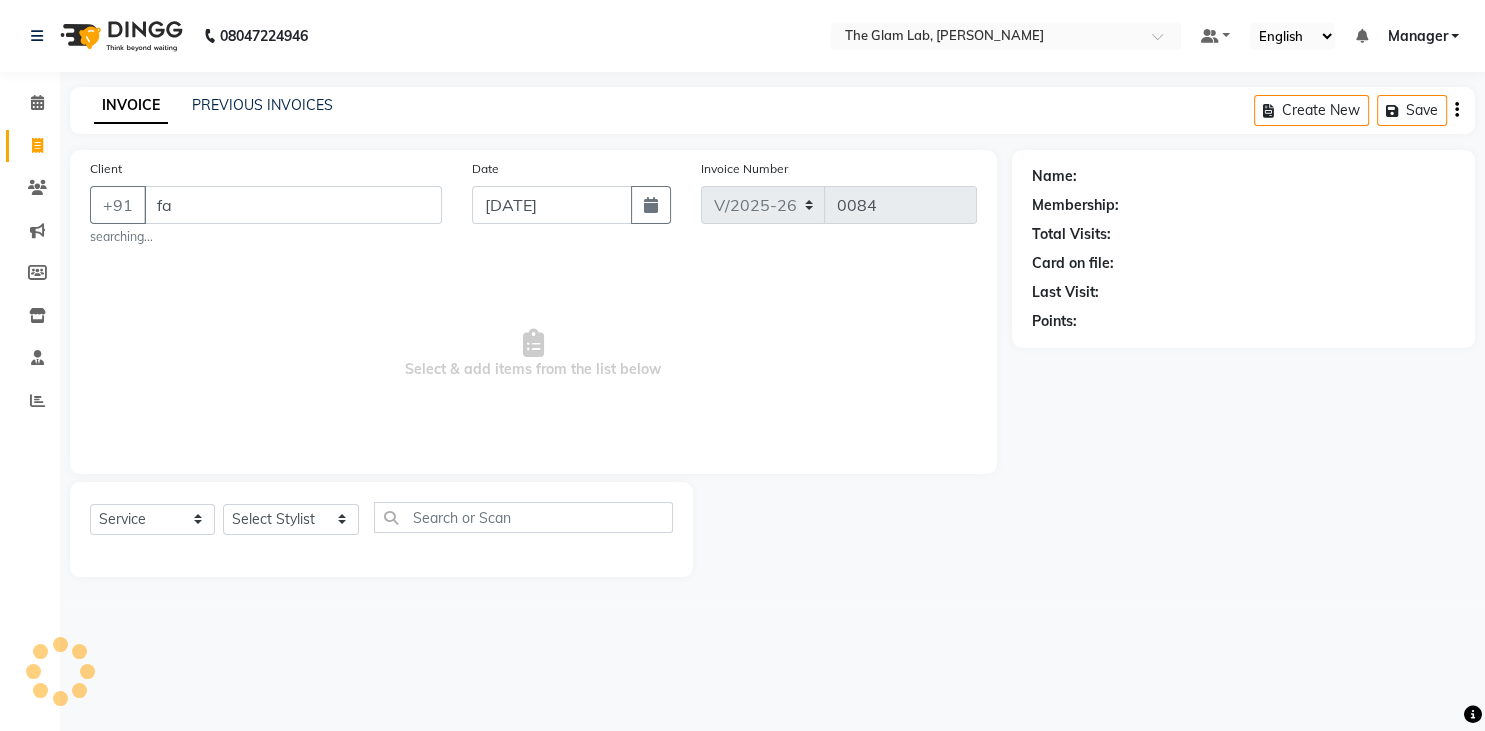 type on "f" 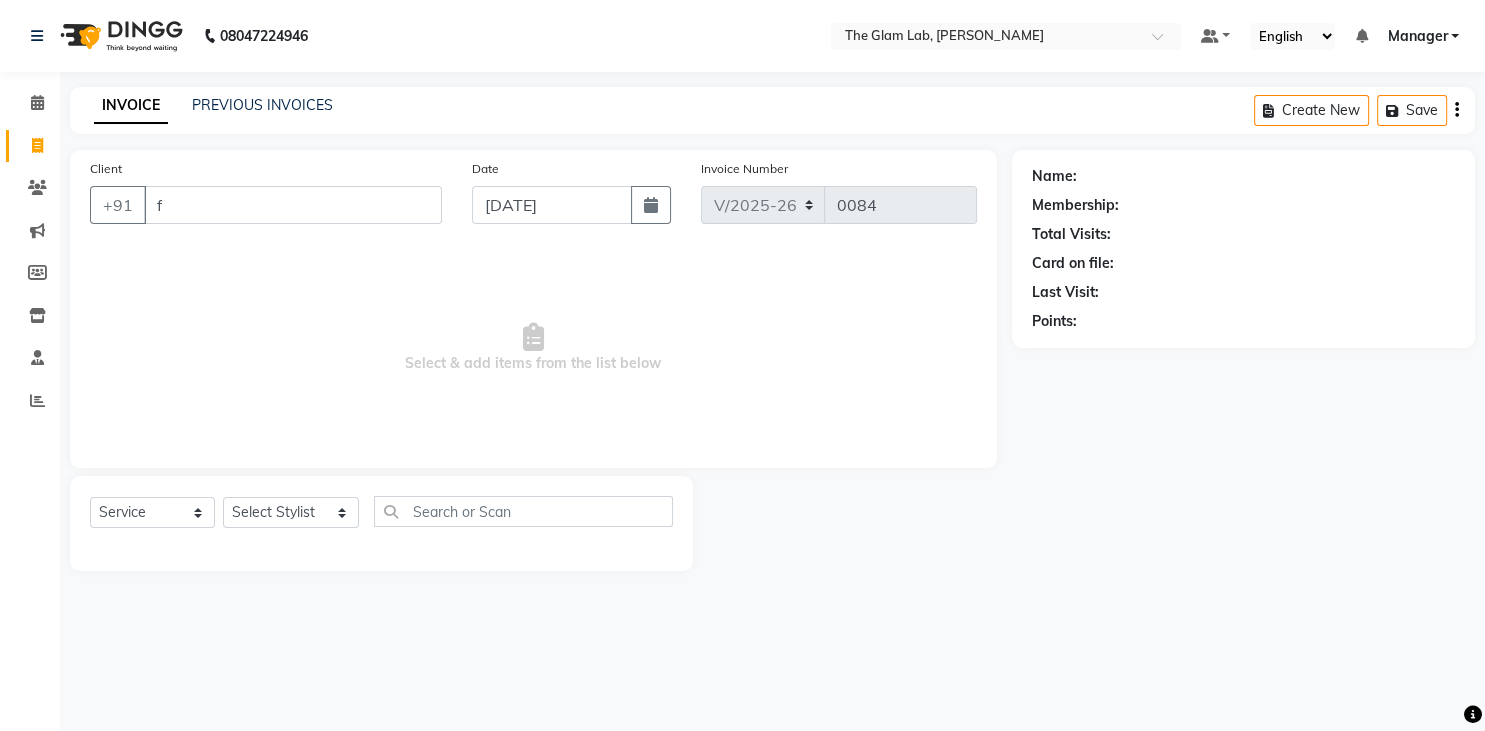 type 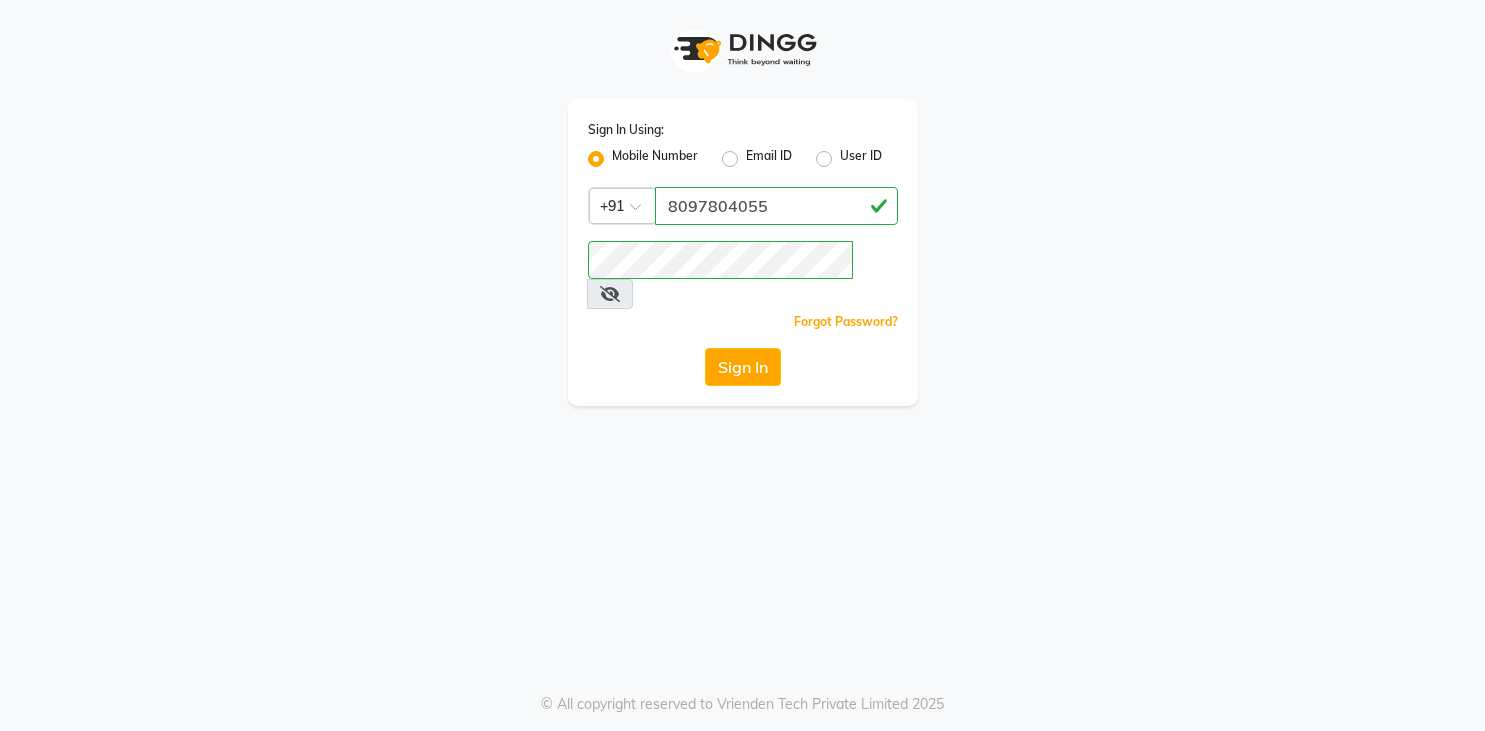 scroll, scrollTop: 0, scrollLeft: 0, axis: both 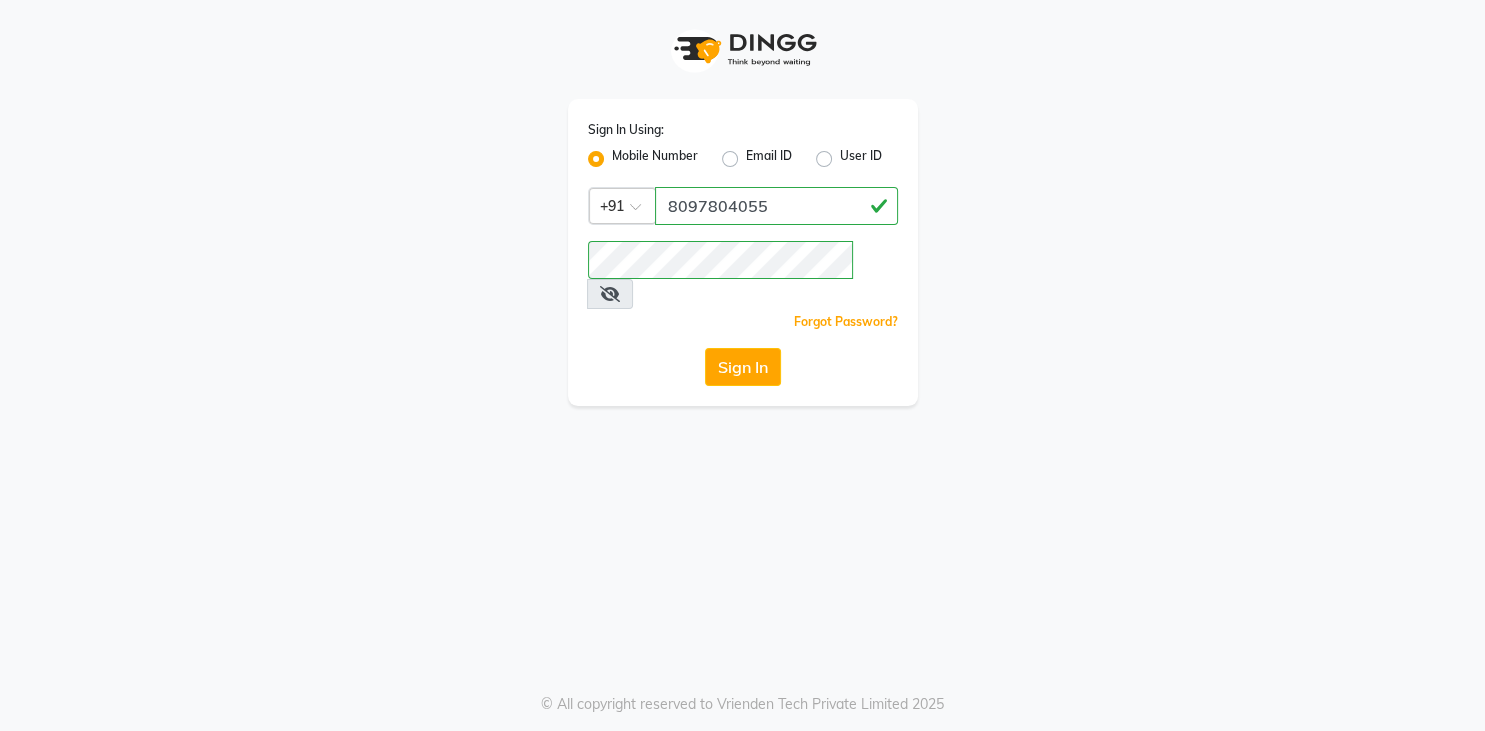 click on "User ID" 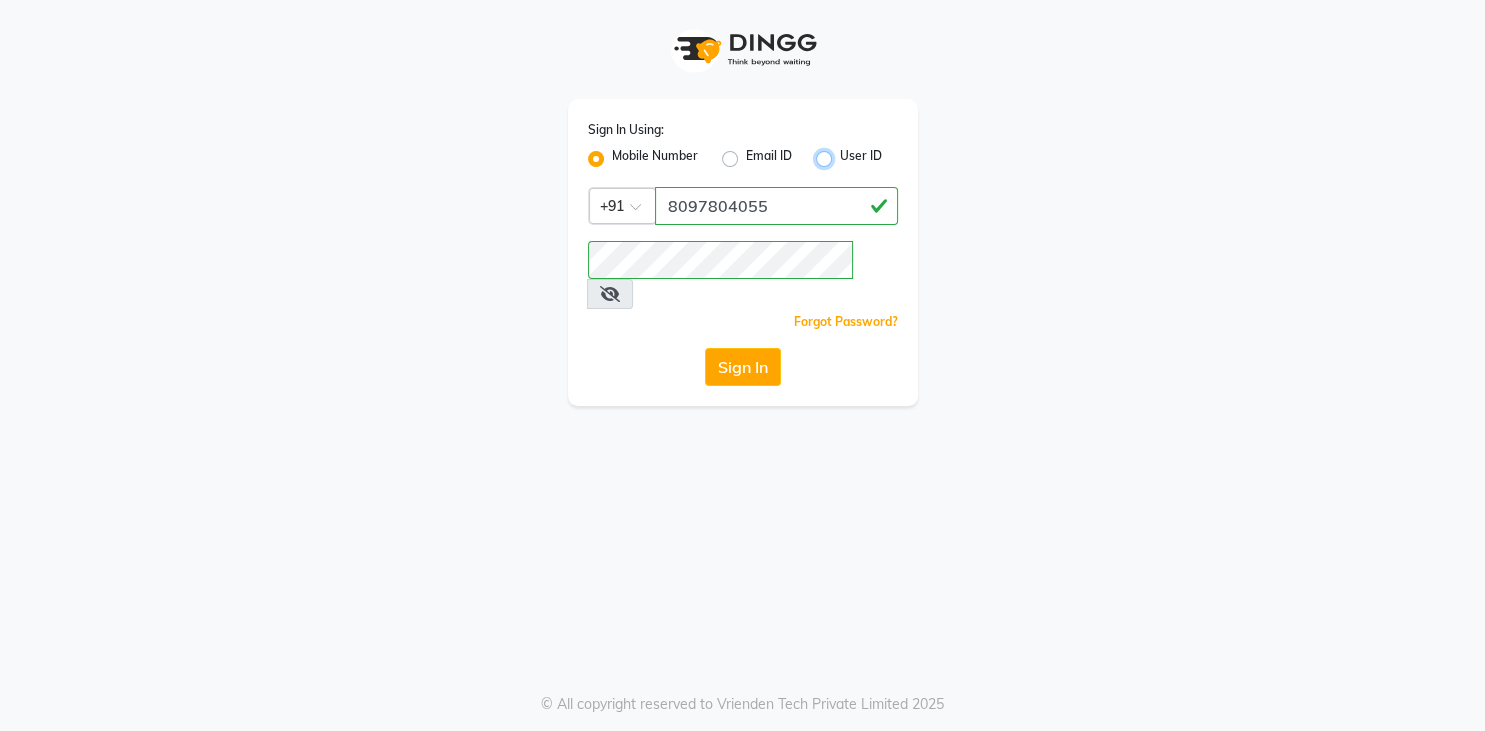 click on "User ID" at bounding box center (846, 153) 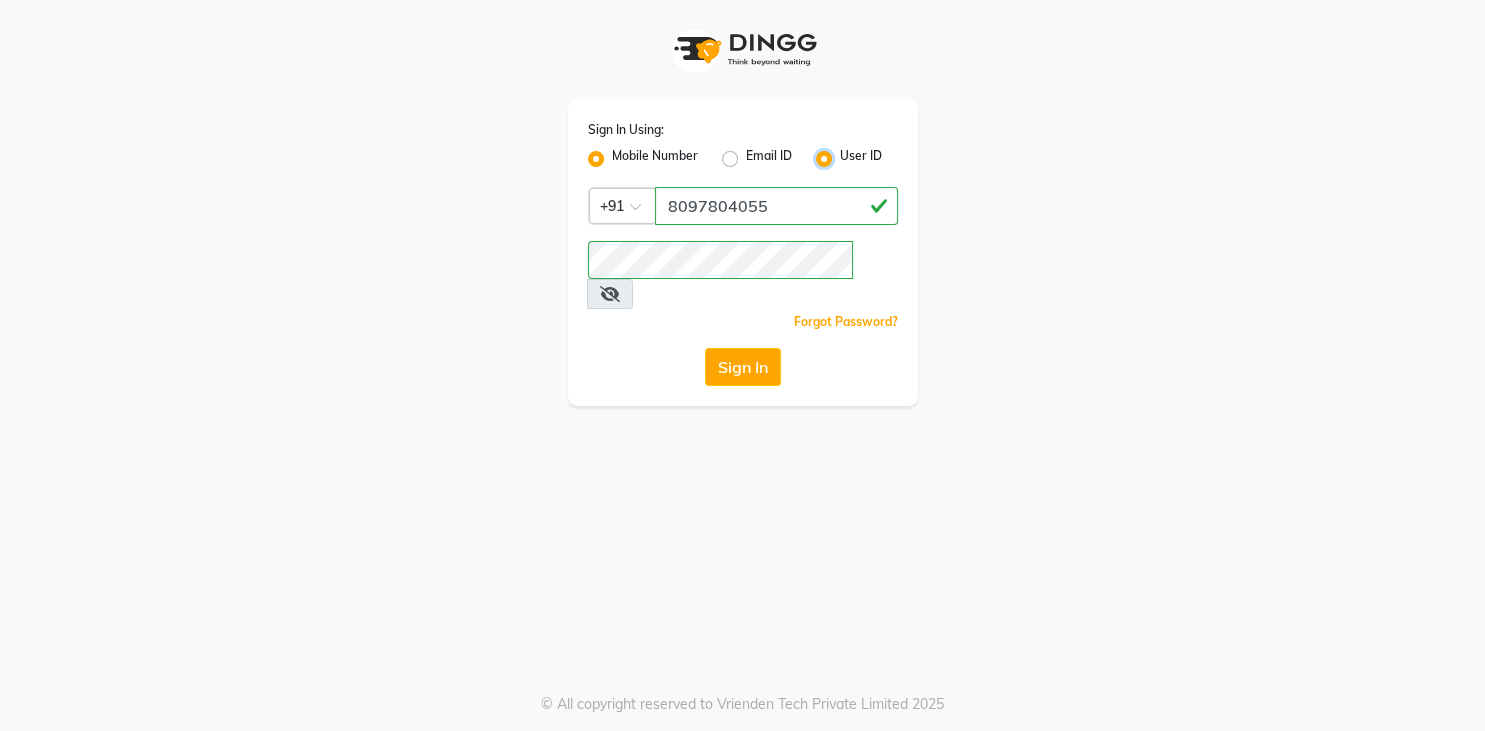 radio on "false" 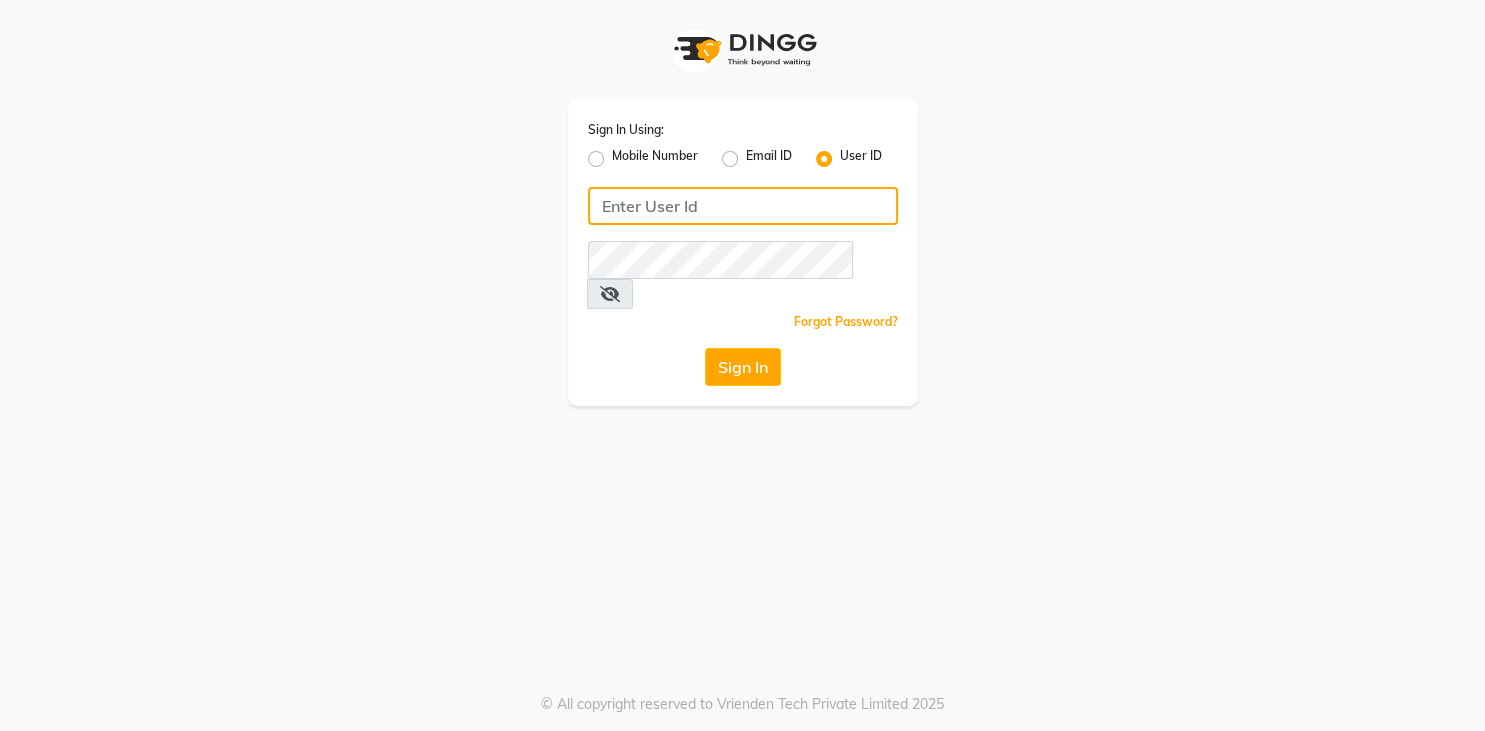 click 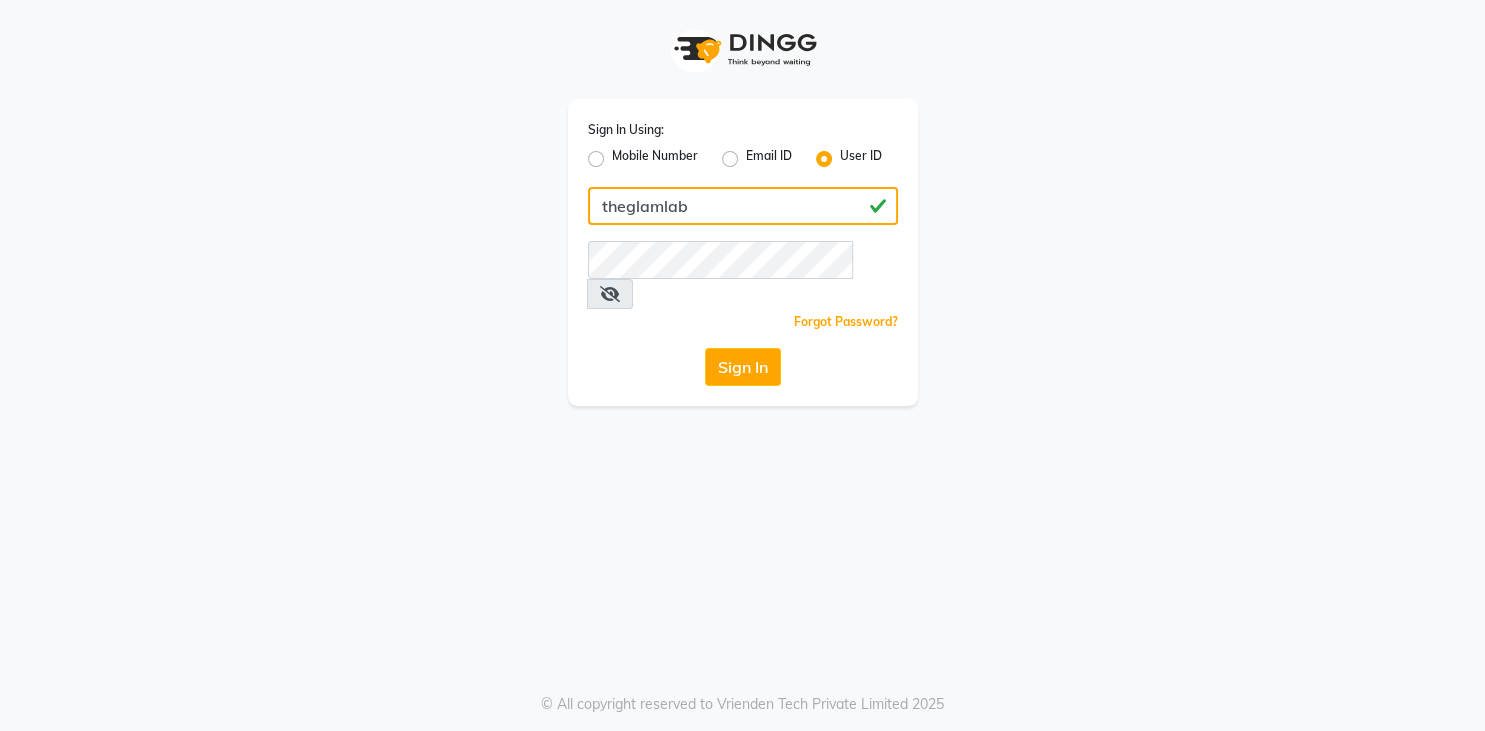 type on "theglamlab" 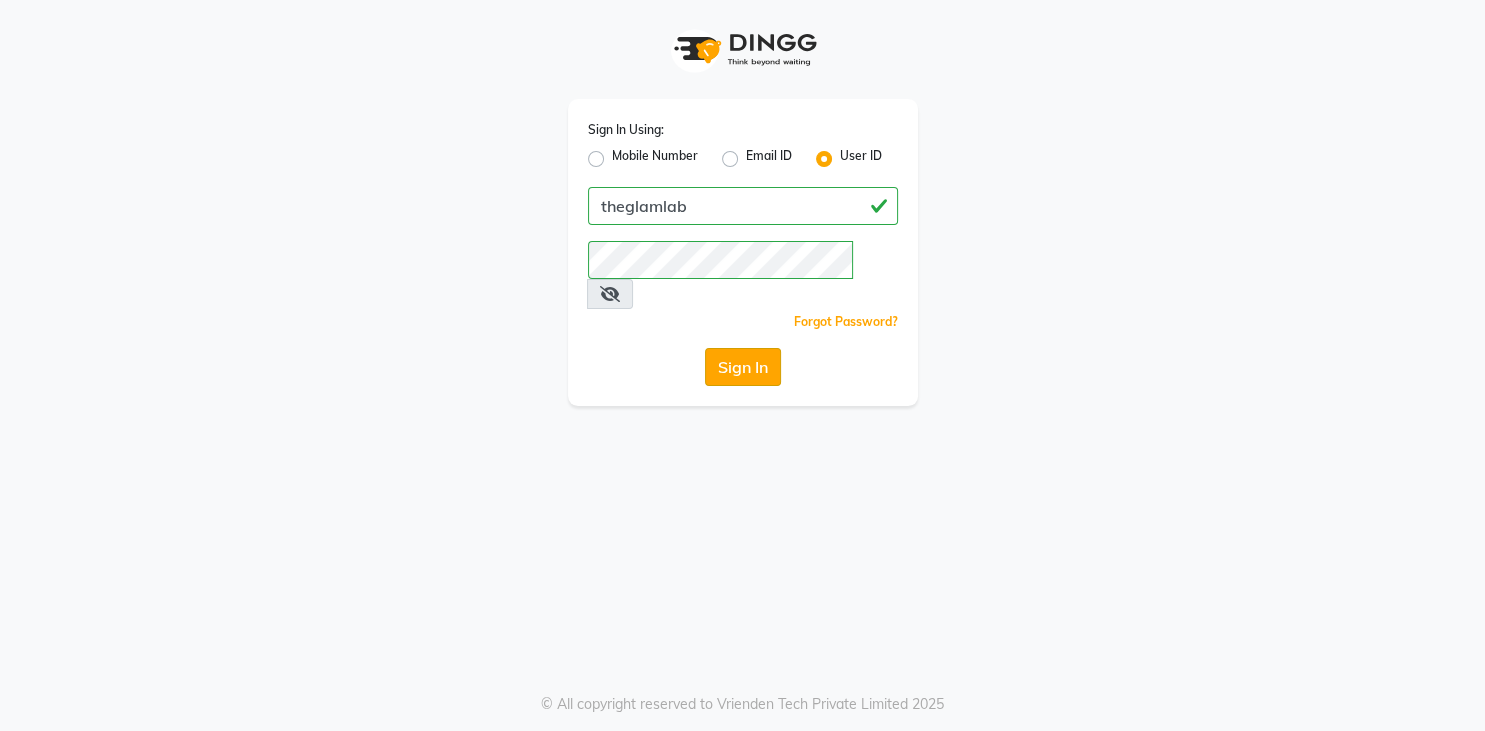 click on "Sign In" 